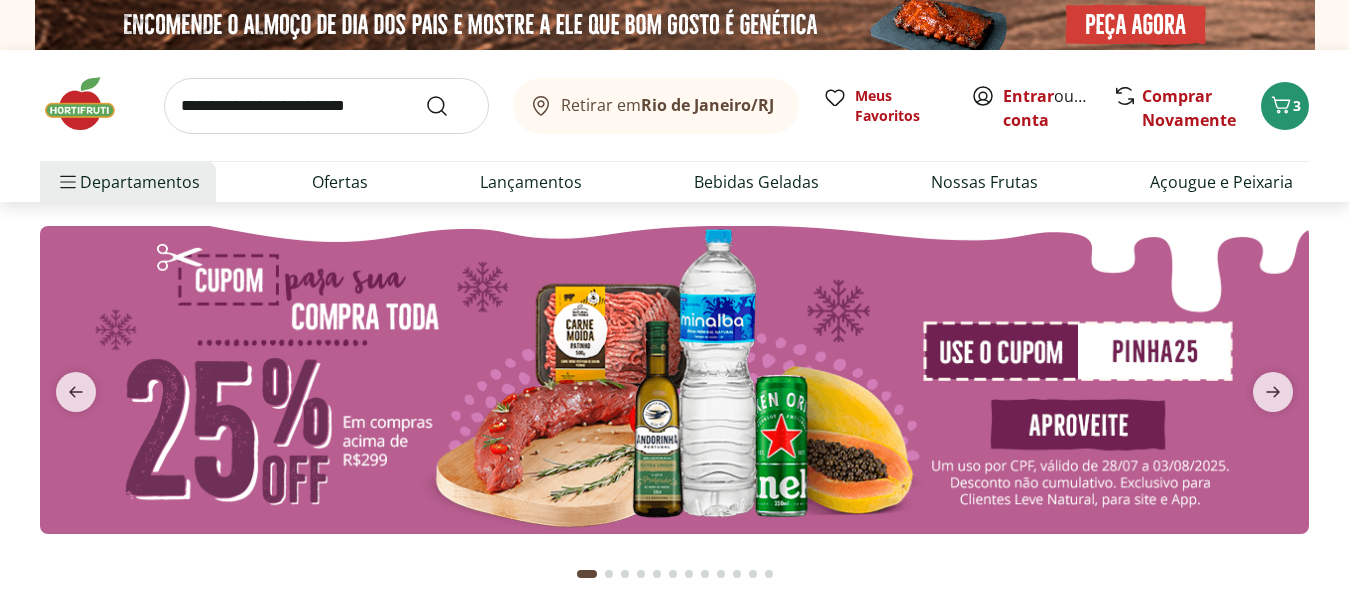 scroll, scrollTop: 0, scrollLeft: 0, axis: both 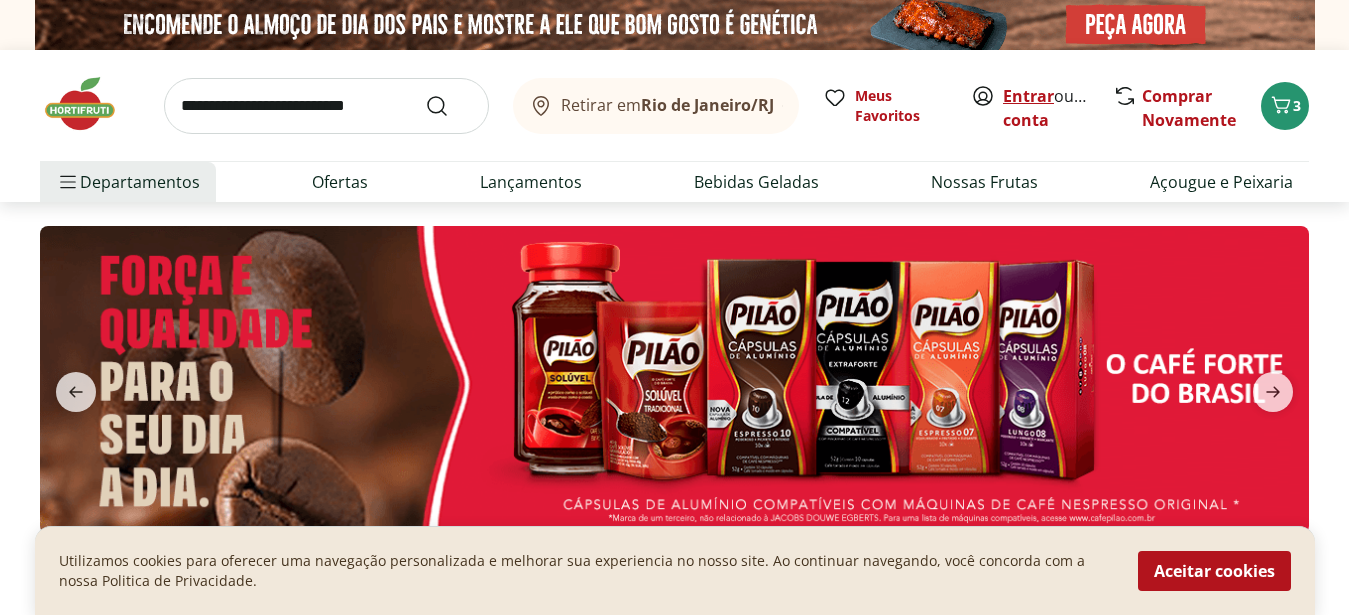 click on "Entrar" at bounding box center [1028, 96] 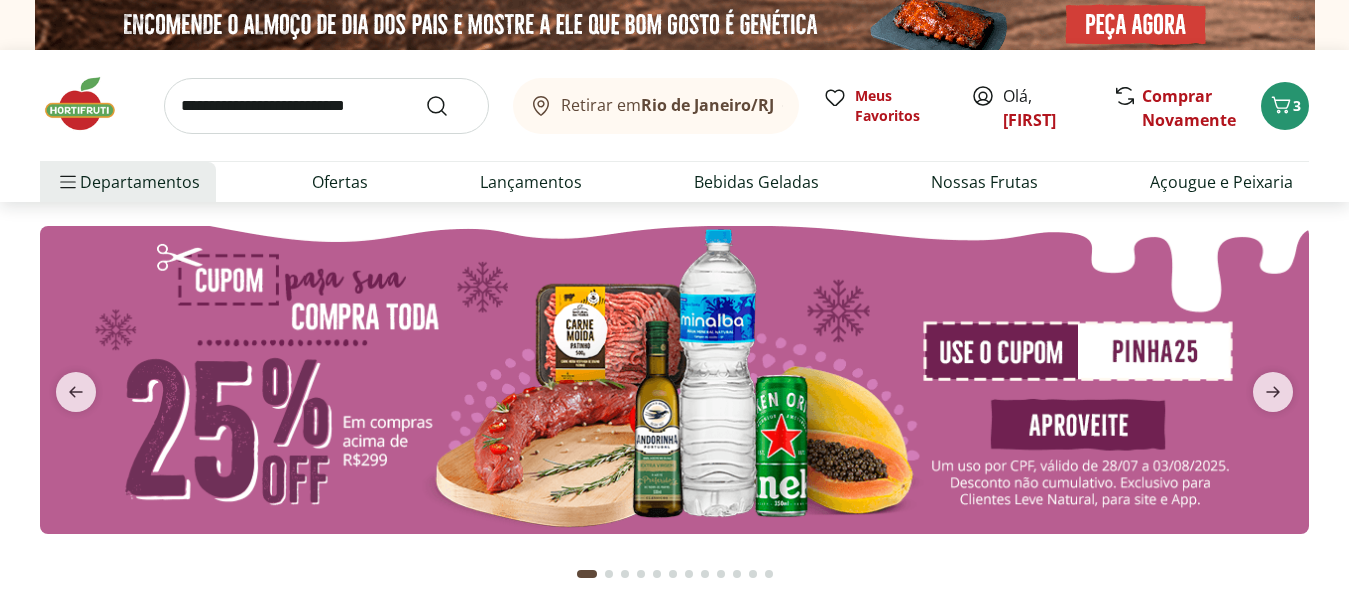 scroll, scrollTop: 0, scrollLeft: 0, axis: both 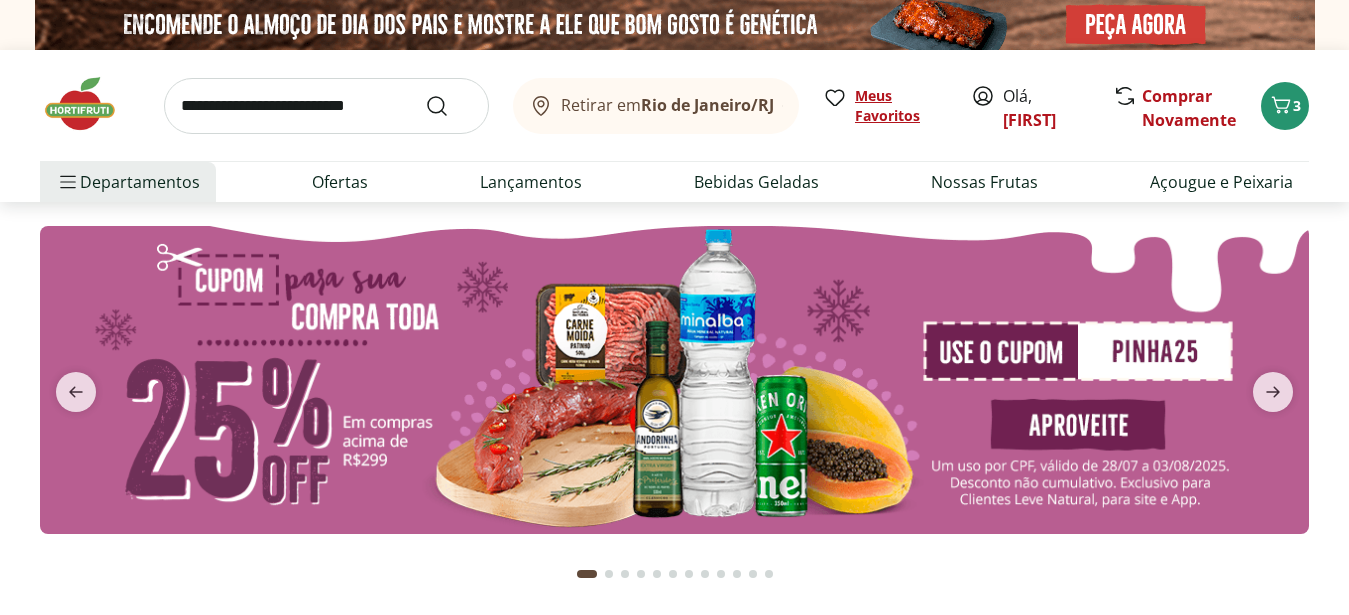 click on "Meus Favoritos" at bounding box center [901, 106] 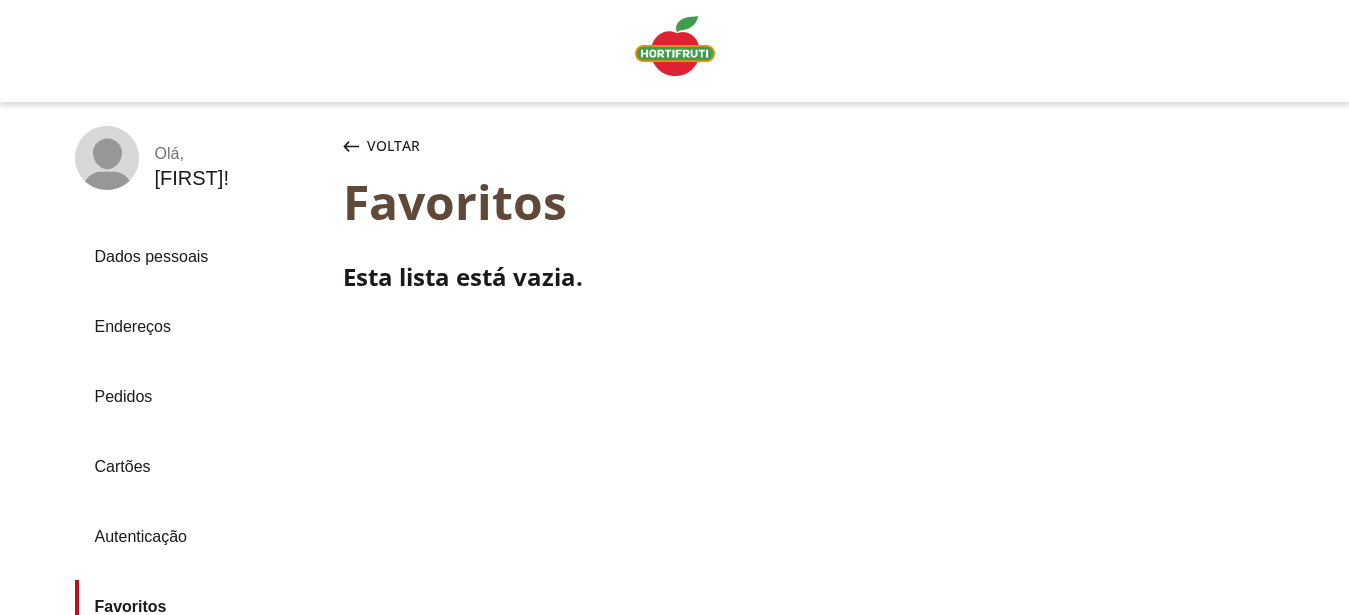 scroll, scrollTop: 0, scrollLeft: 0, axis: both 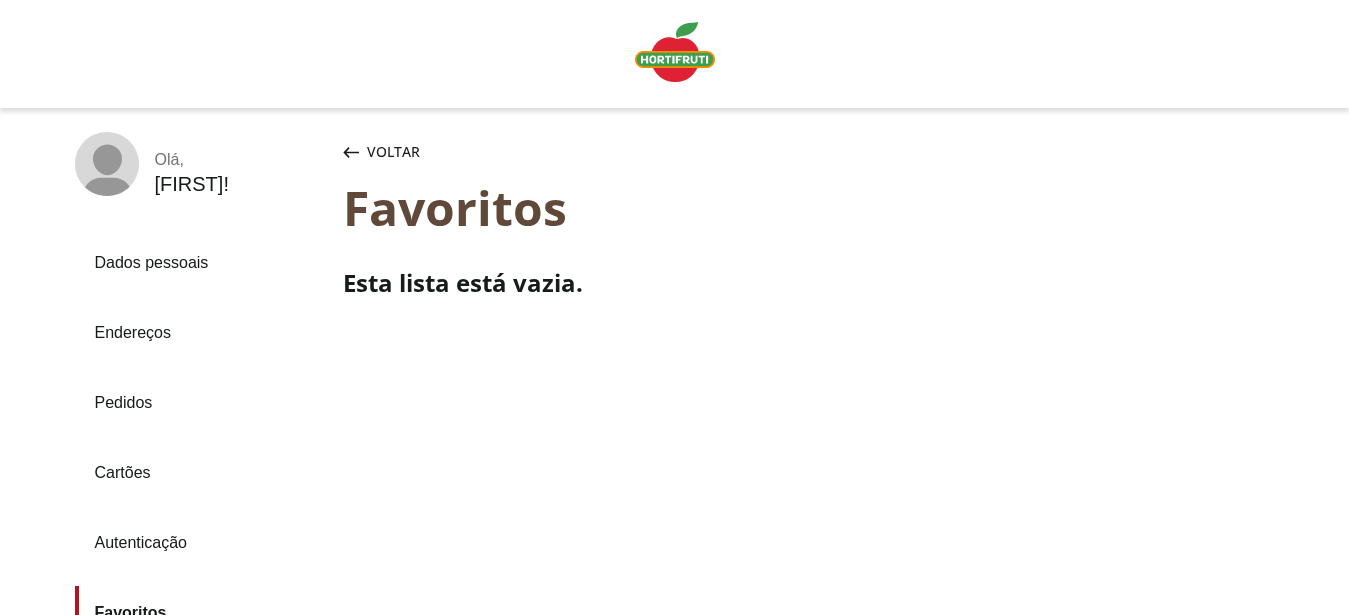 click at bounding box center (675, 52) 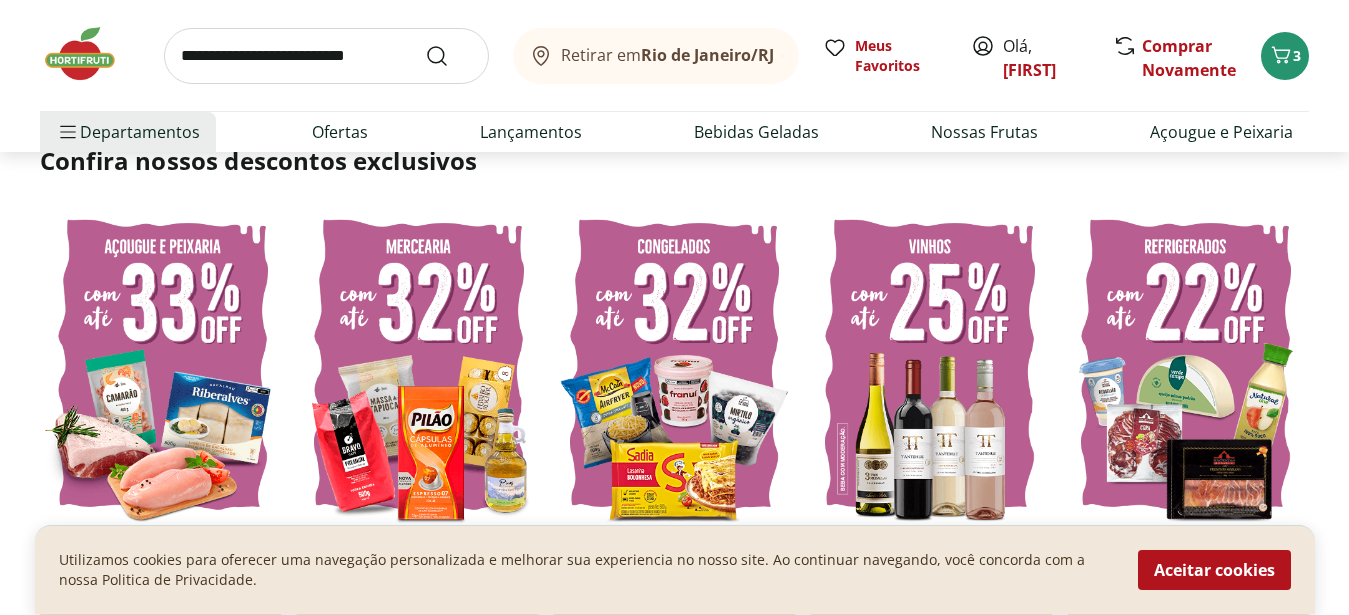 scroll, scrollTop: 510, scrollLeft: 0, axis: vertical 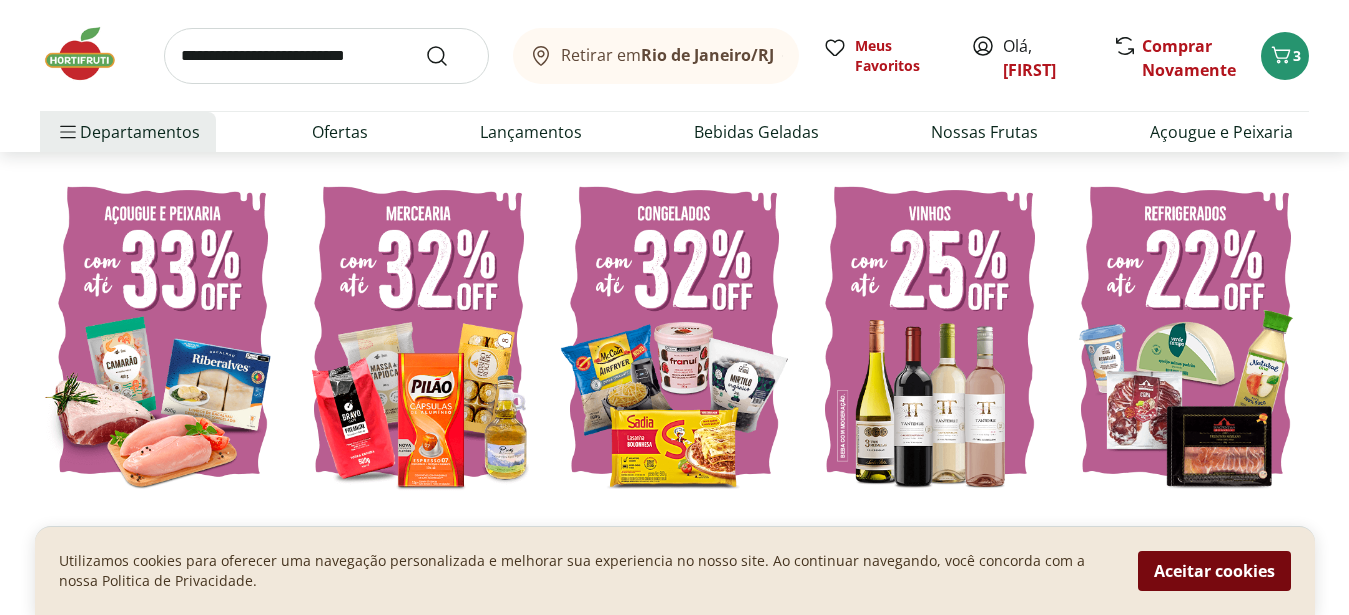 click on "Aceitar cookies" at bounding box center (1214, 571) 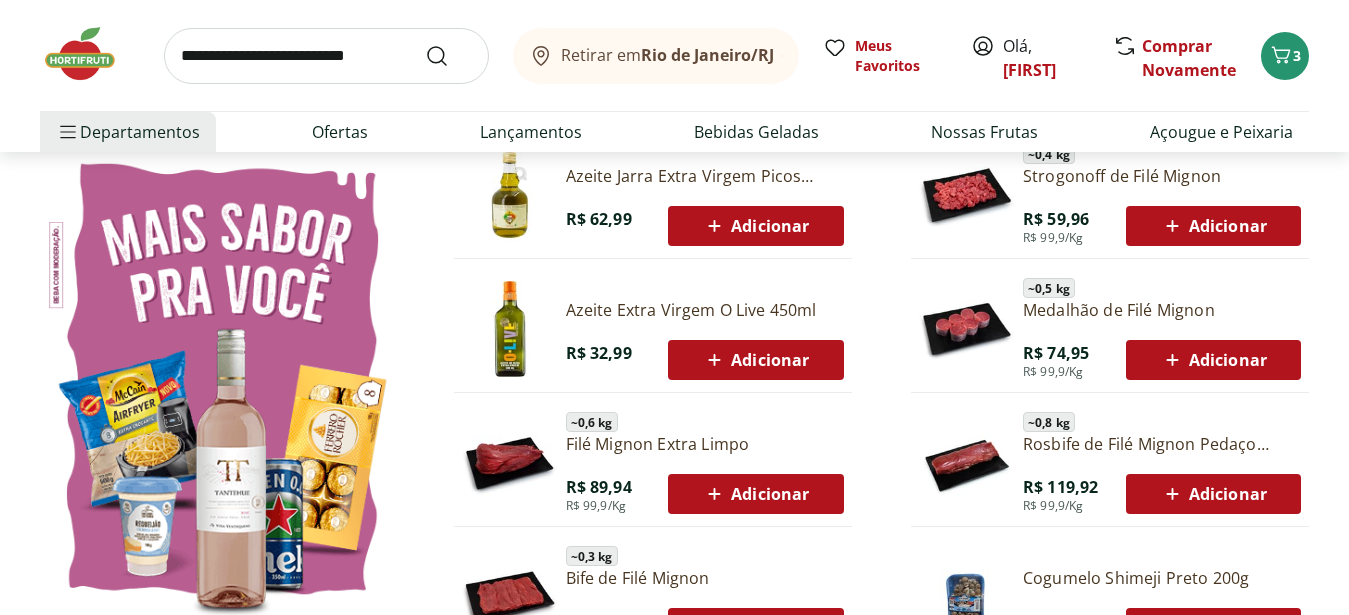 scroll, scrollTop: 1122, scrollLeft: 0, axis: vertical 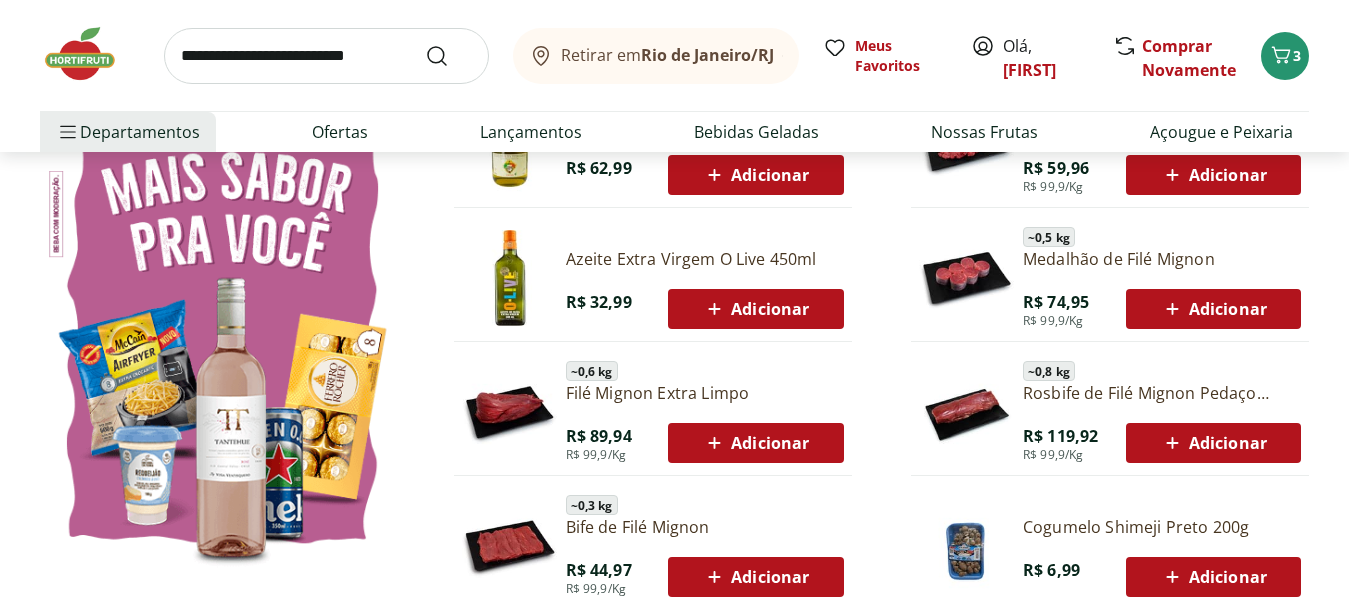 click 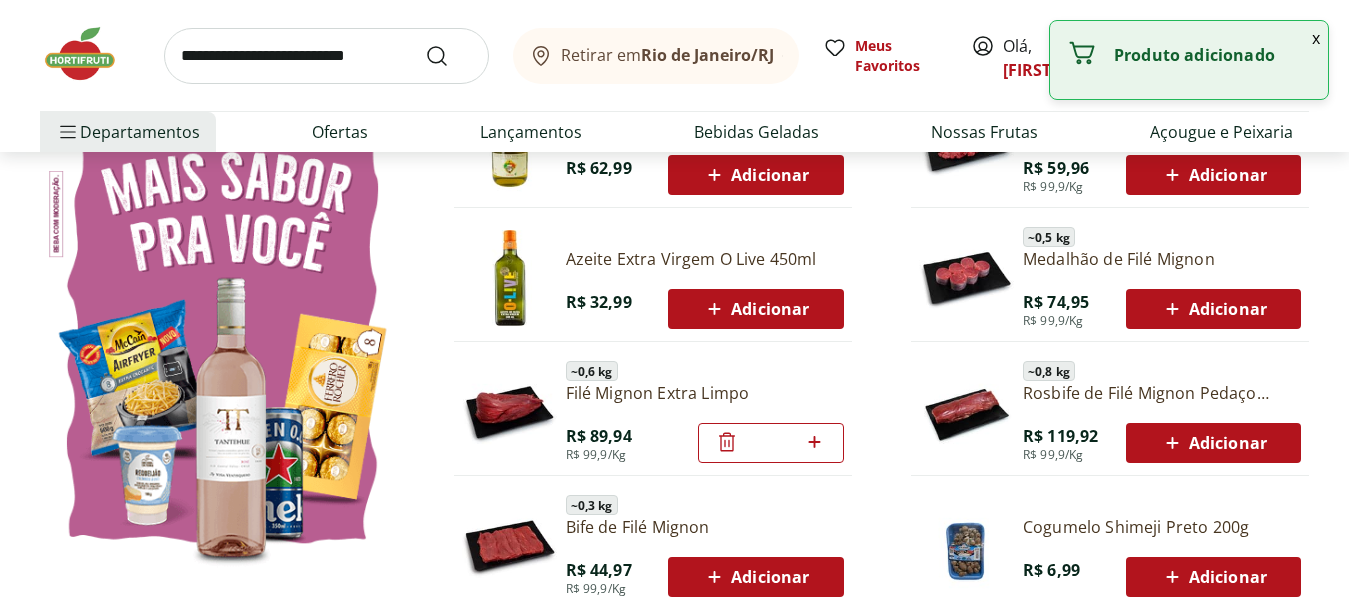 click 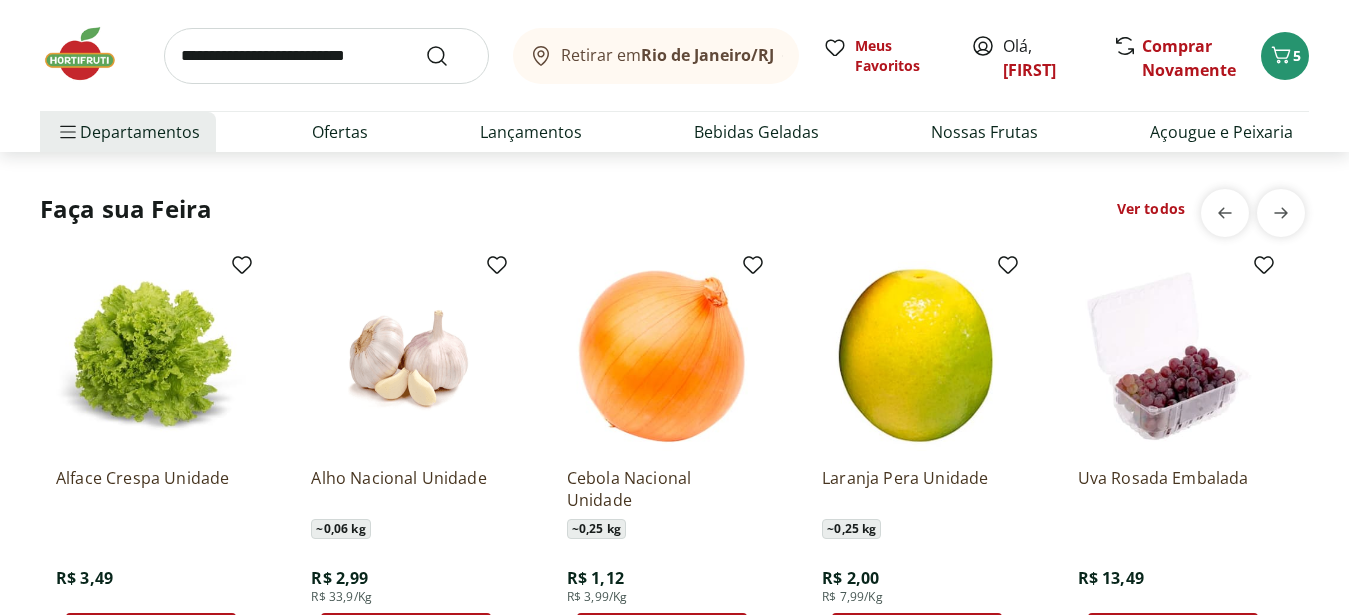scroll, scrollTop: 2448, scrollLeft: 0, axis: vertical 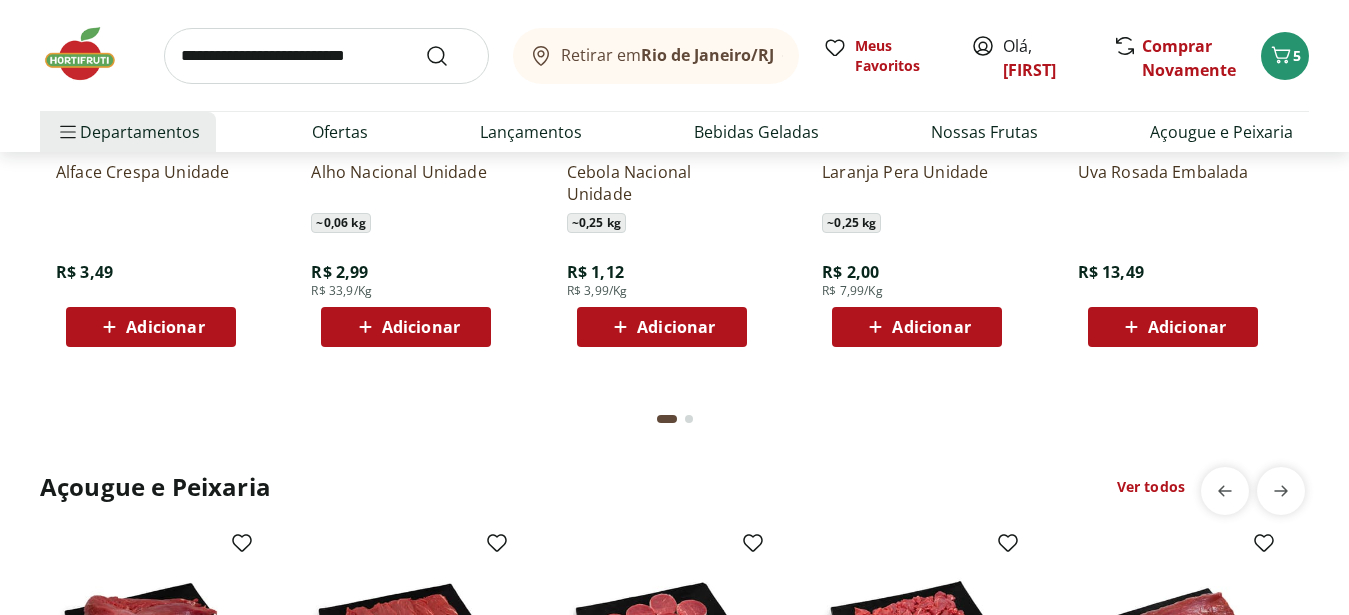click 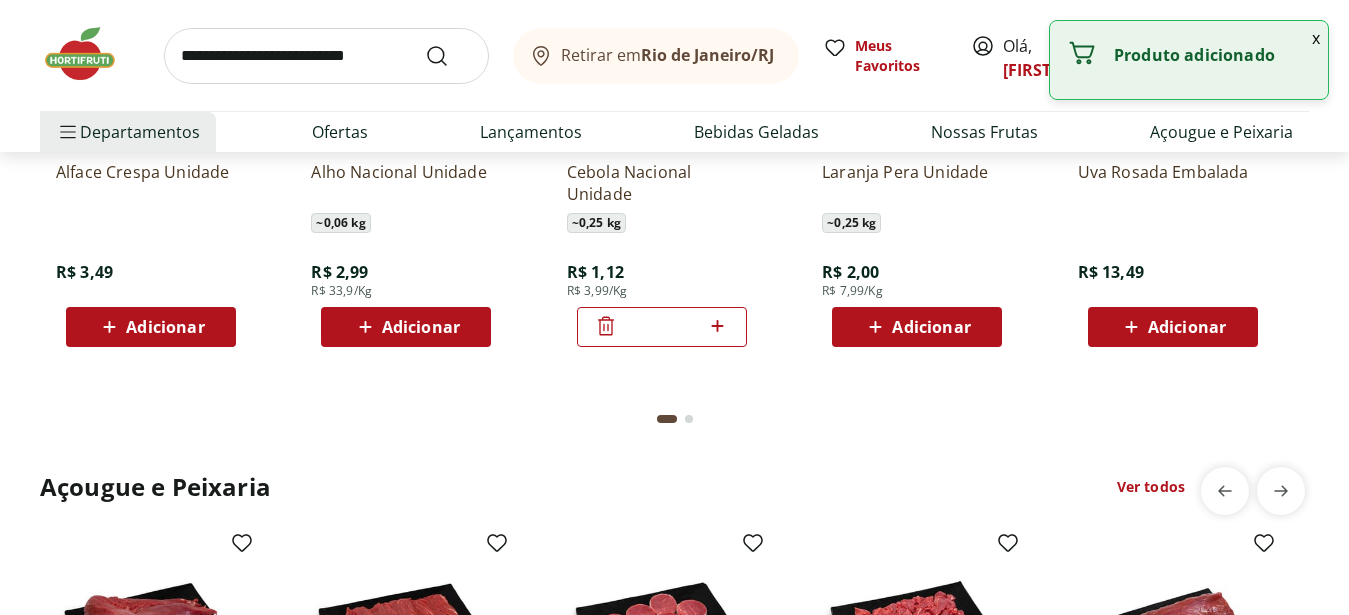 click 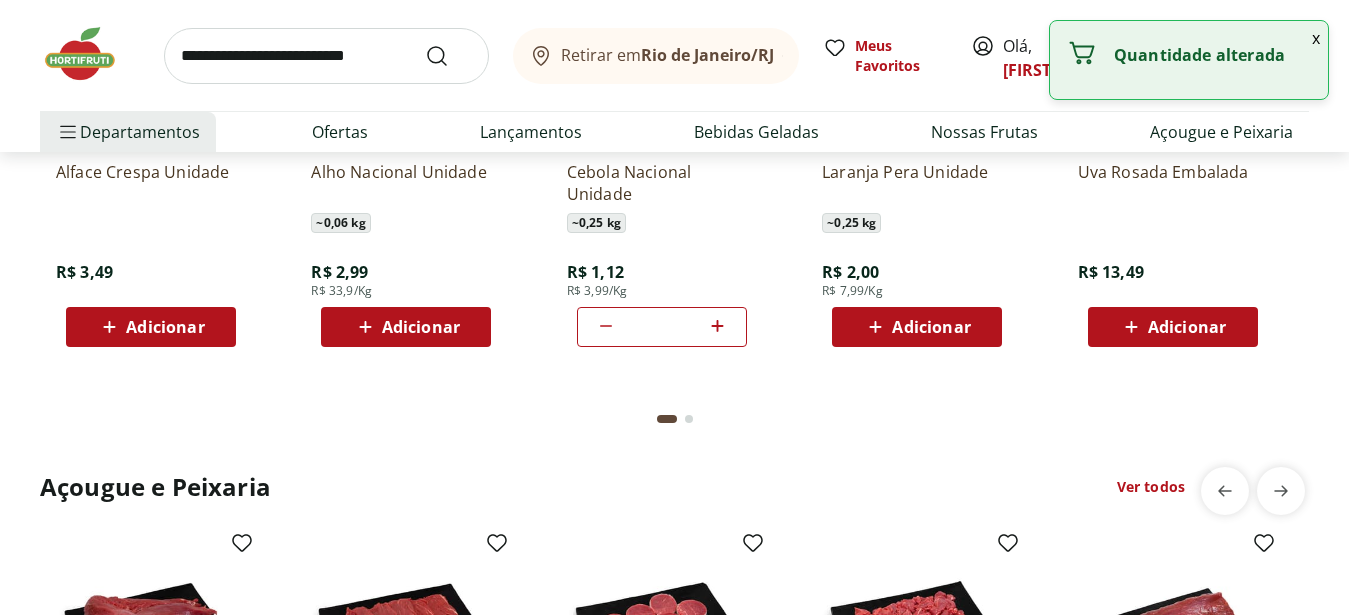 click 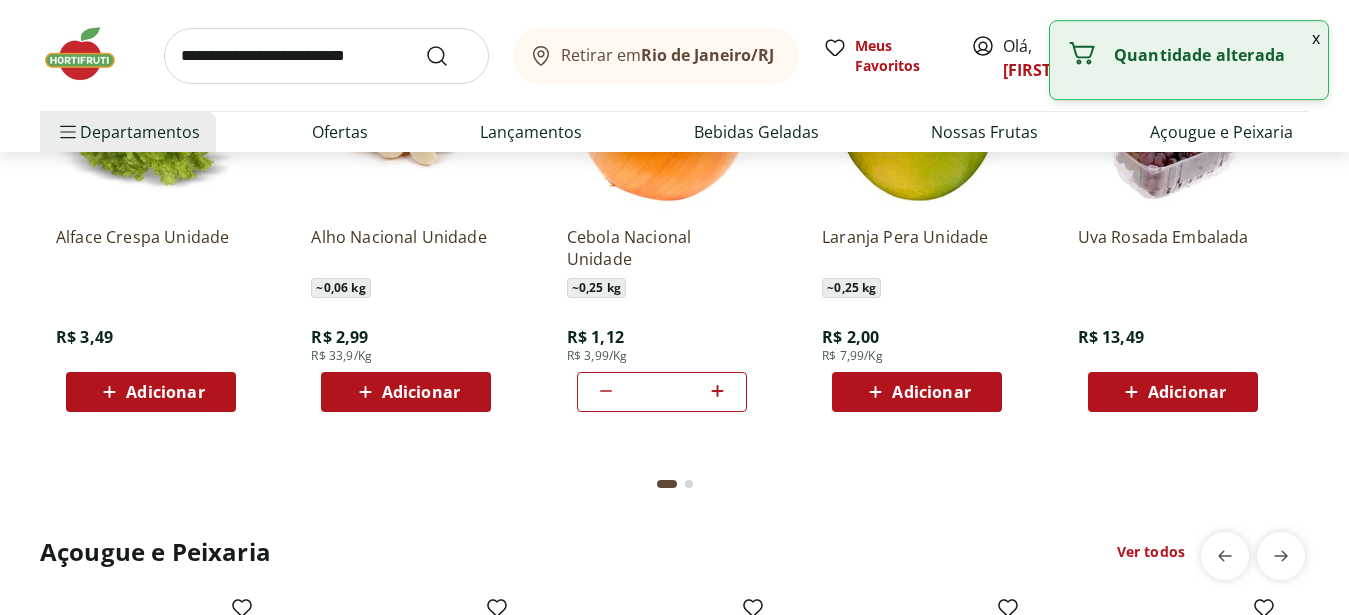 scroll, scrollTop: 2346, scrollLeft: 0, axis: vertical 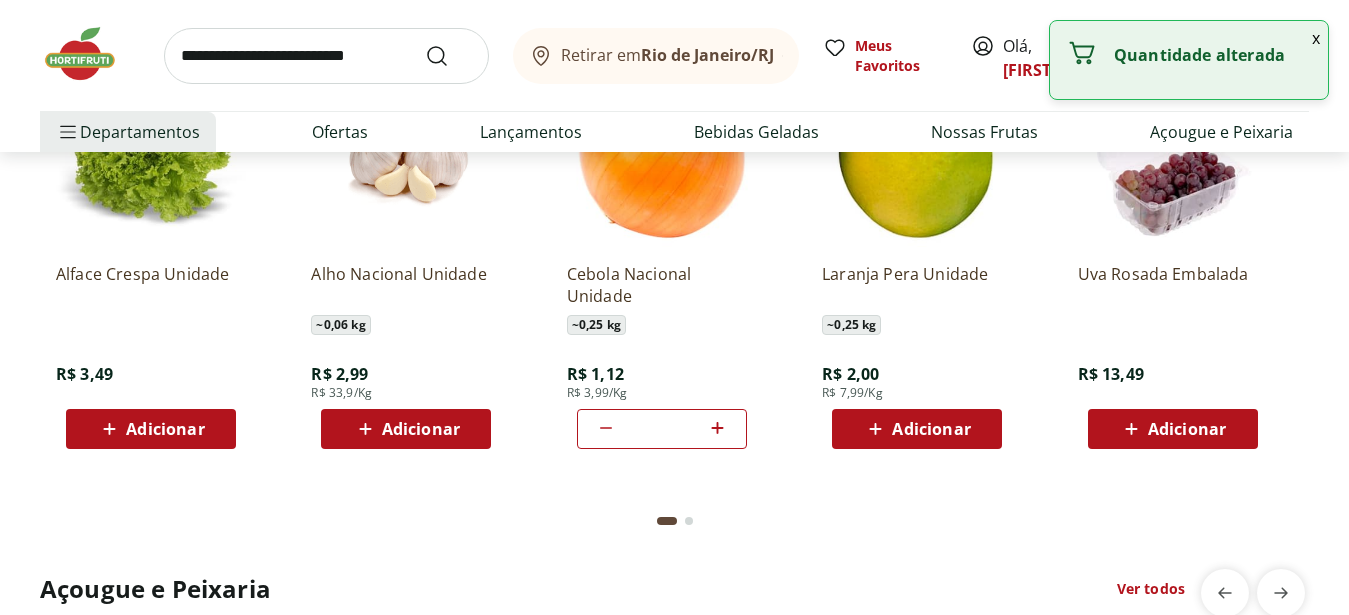 click on "Adicionar" at bounding box center [917, -155] 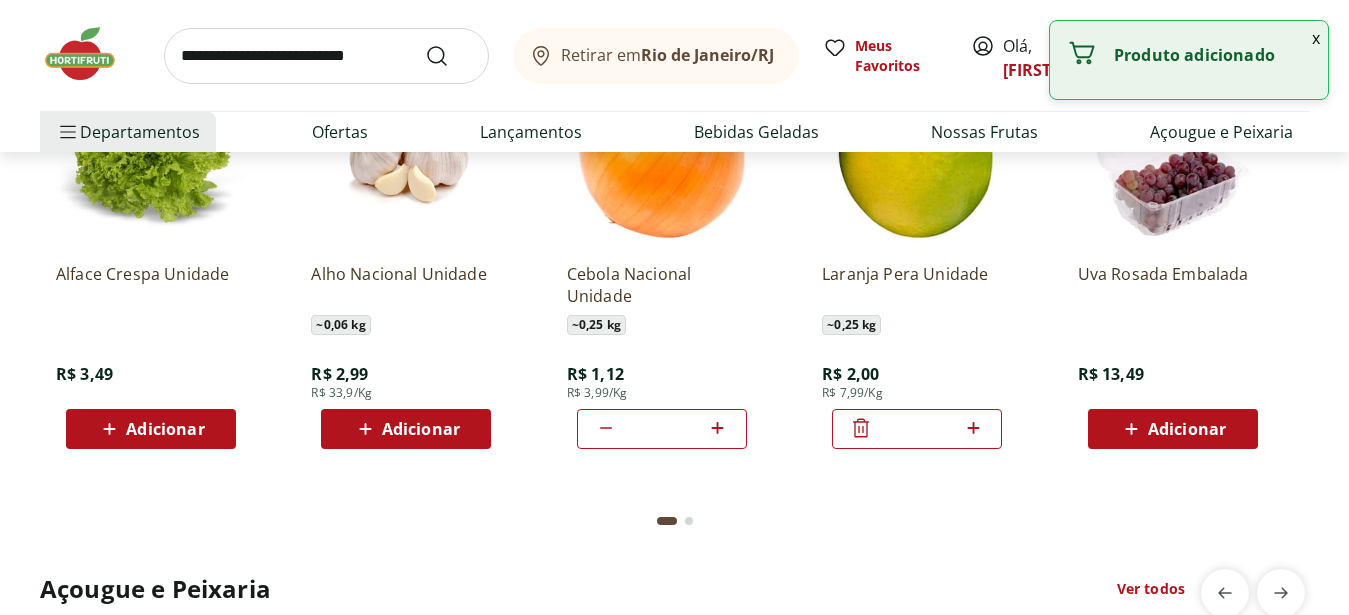 click 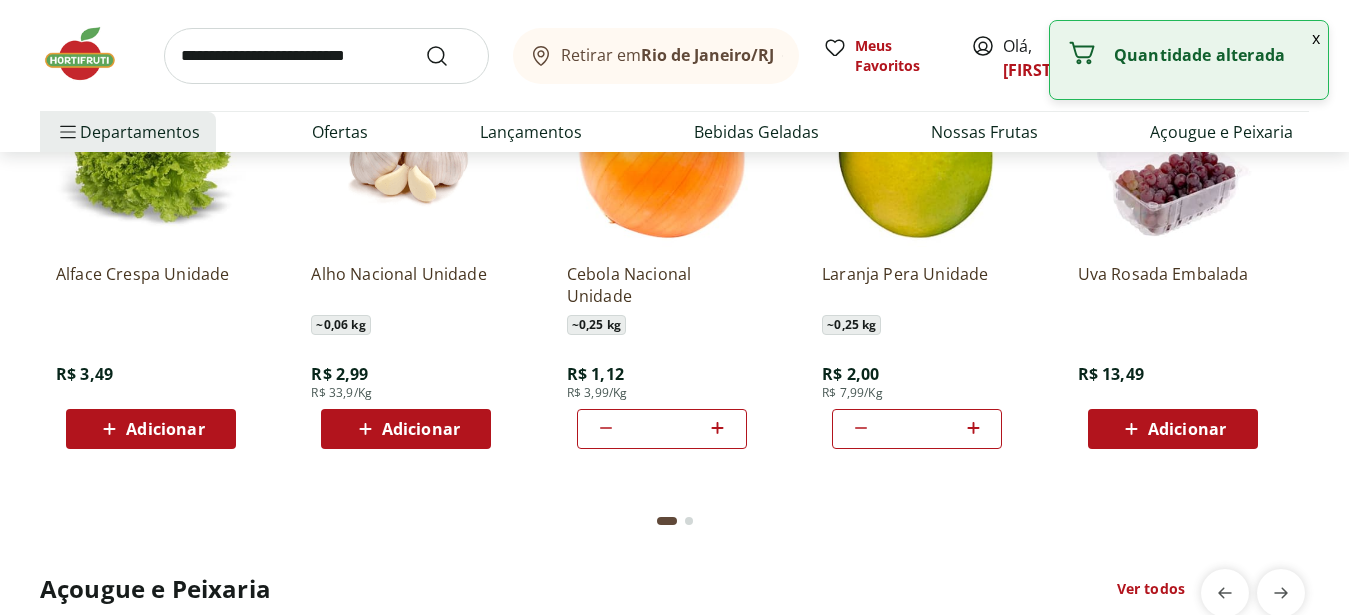 click 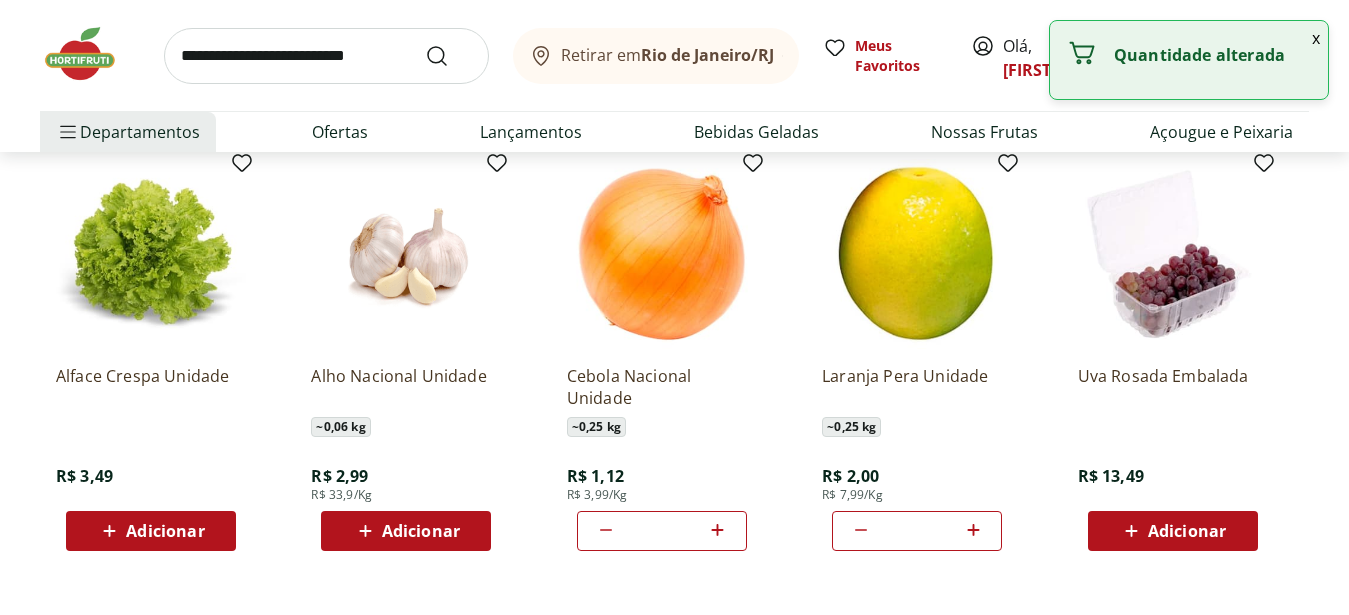 scroll, scrollTop: 1938, scrollLeft: 0, axis: vertical 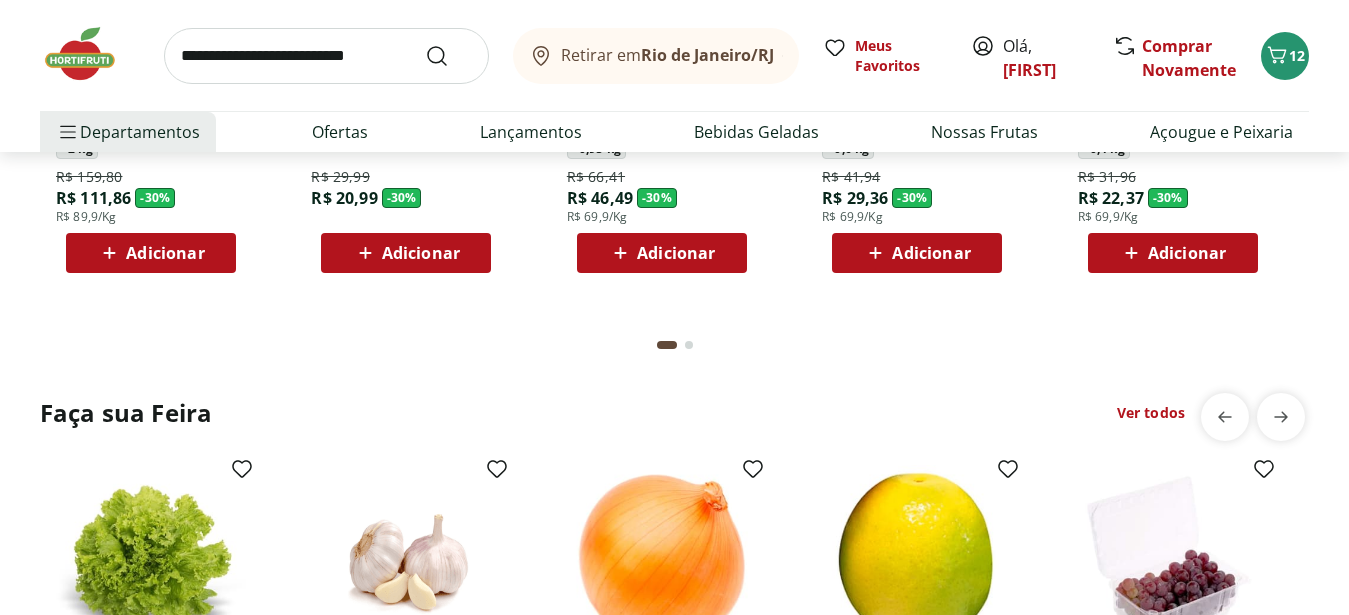 click on "Ver todos" at bounding box center [1151, 413] 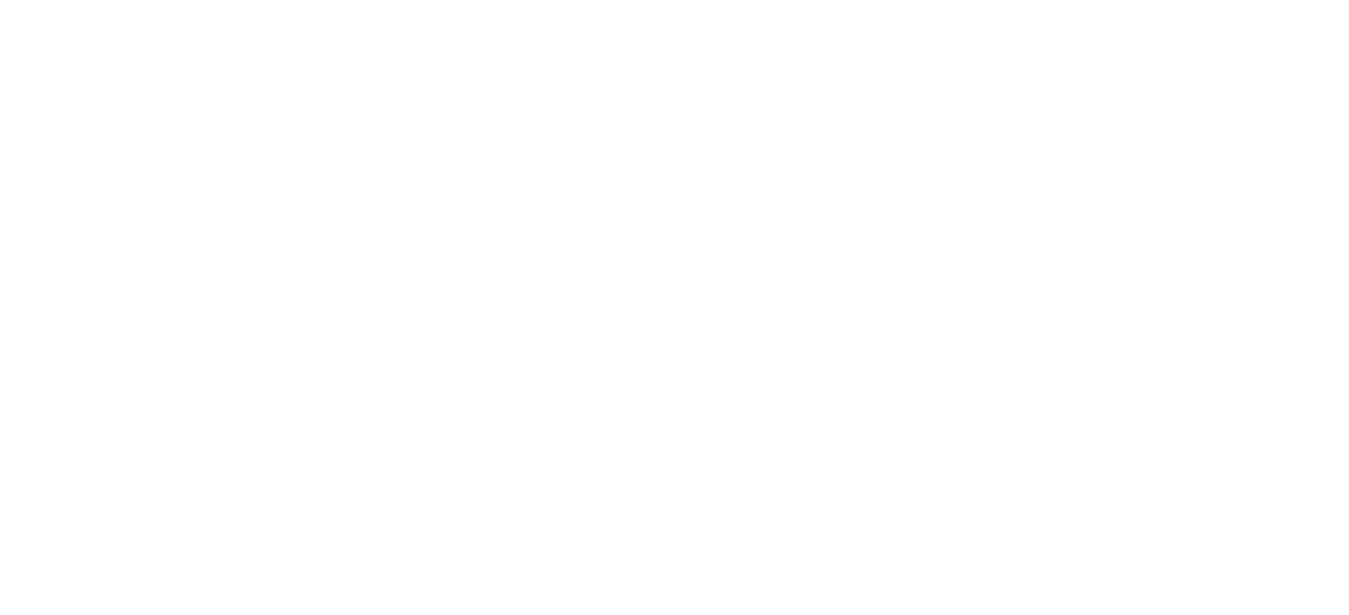 scroll, scrollTop: 0, scrollLeft: 0, axis: both 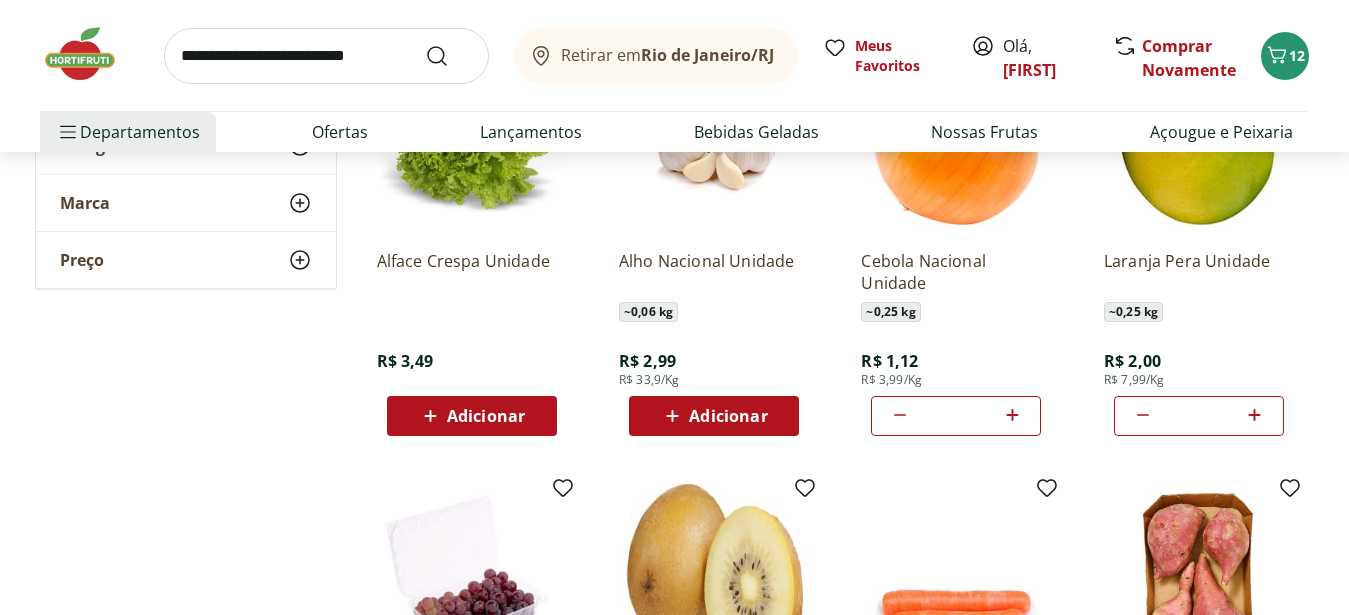 click on "Adicionar" at bounding box center (728, 416) 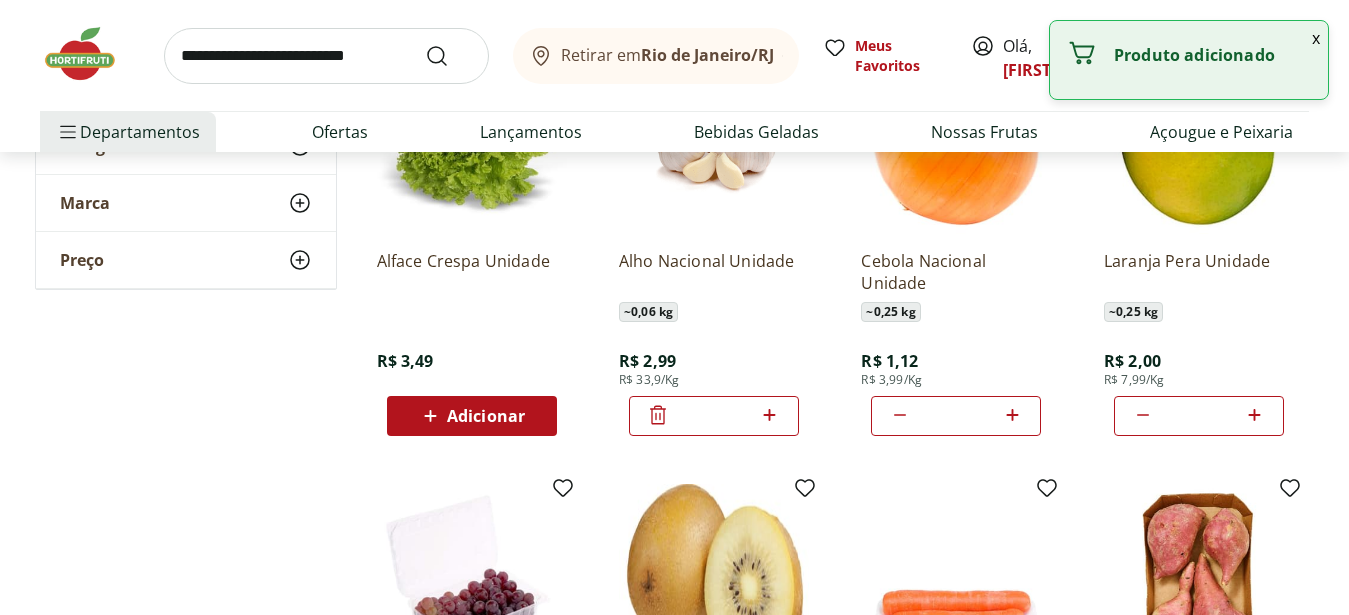 click on "*" at bounding box center (714, 416) 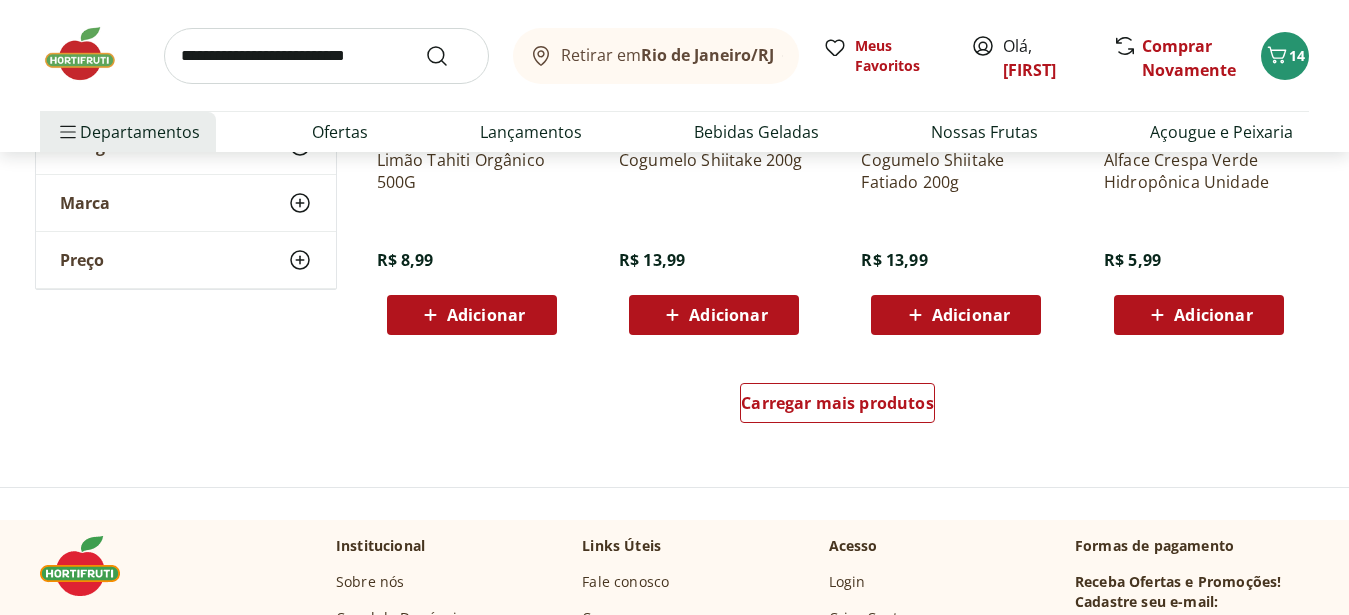 scroll, scrollTop: 1326, scrollLeft: 0, axis: vertical 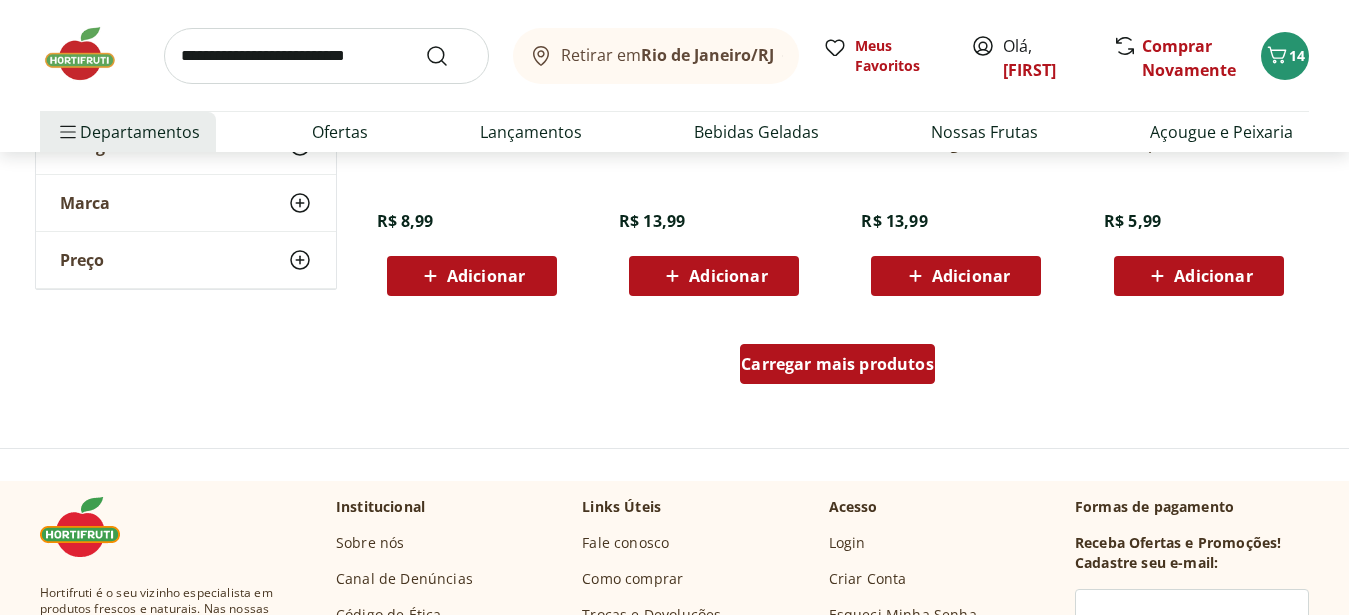 click on "Carregar mais produtos" at bounding box center [837, 364] 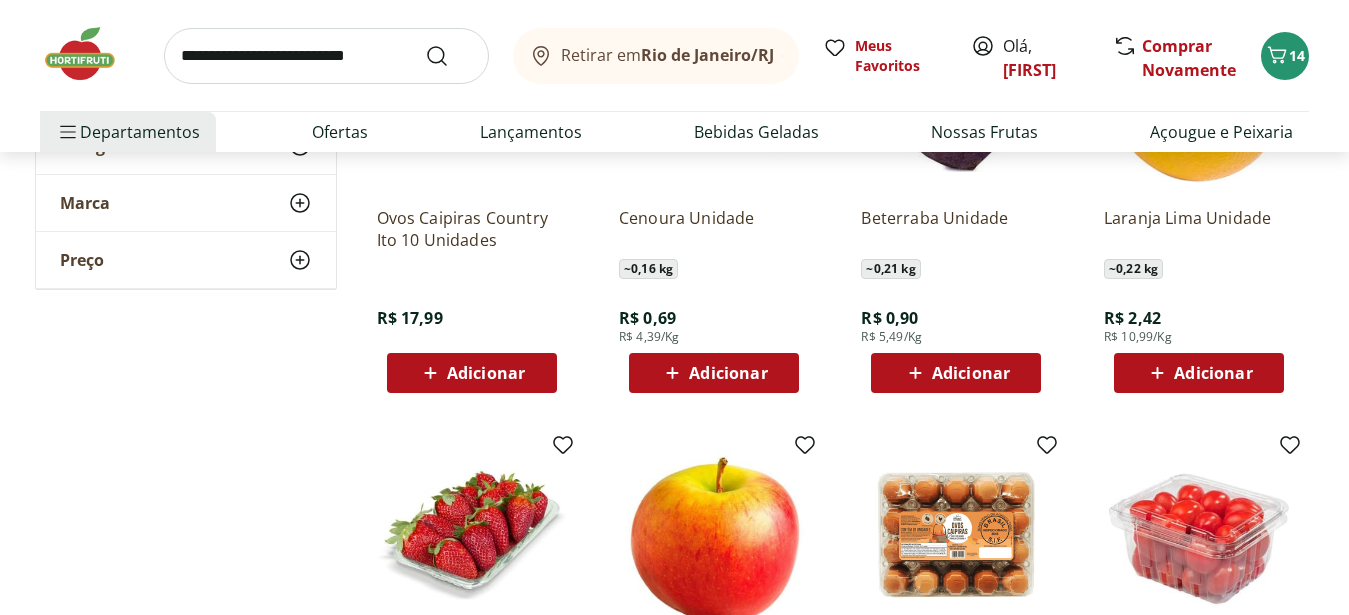 scroll, scrollTop: 2142, scrollLeft: 0, axis: vertical 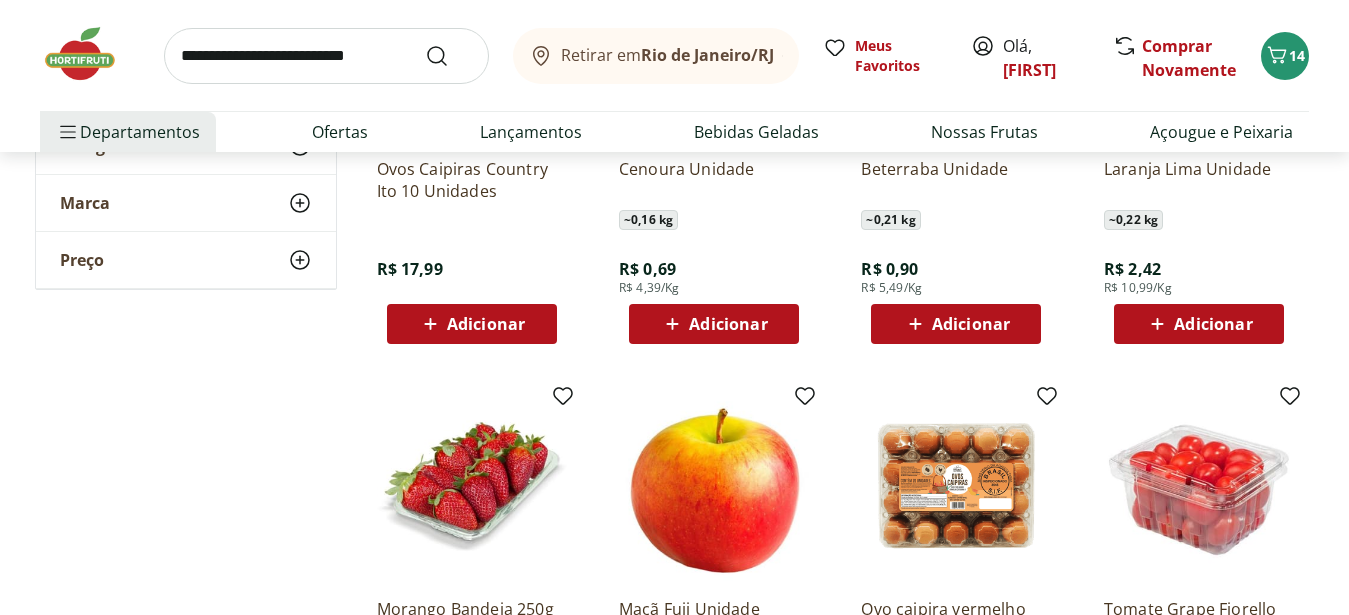 click 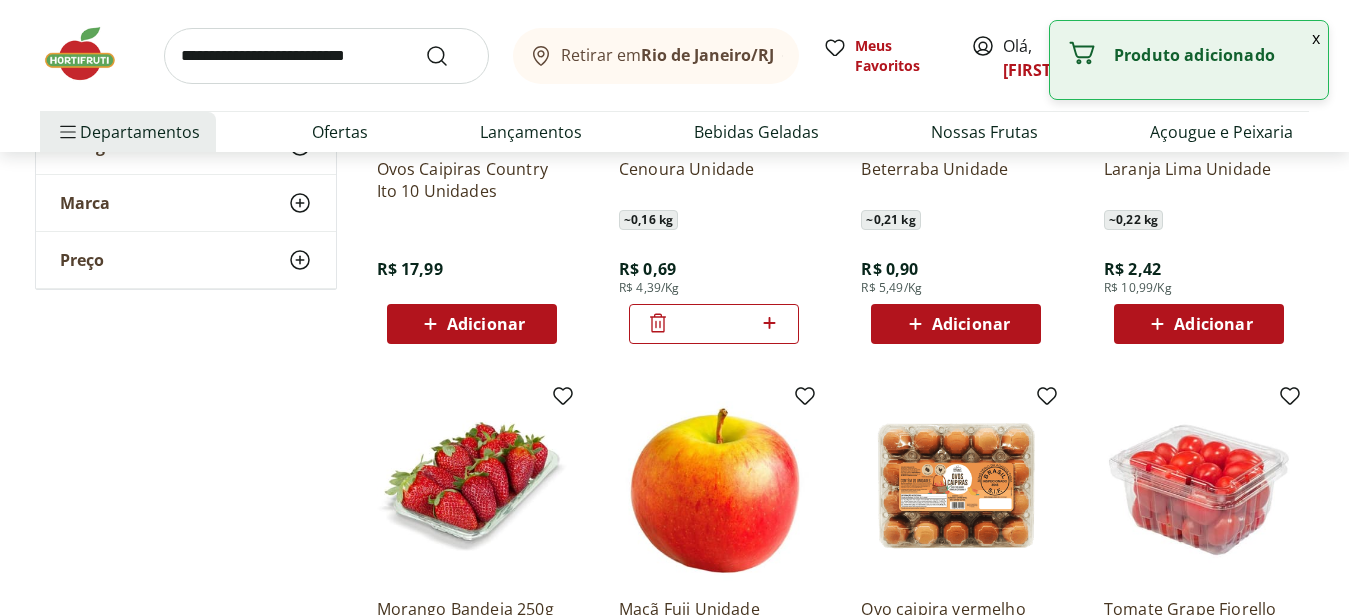click on "*" at bounding box center (714, 324) 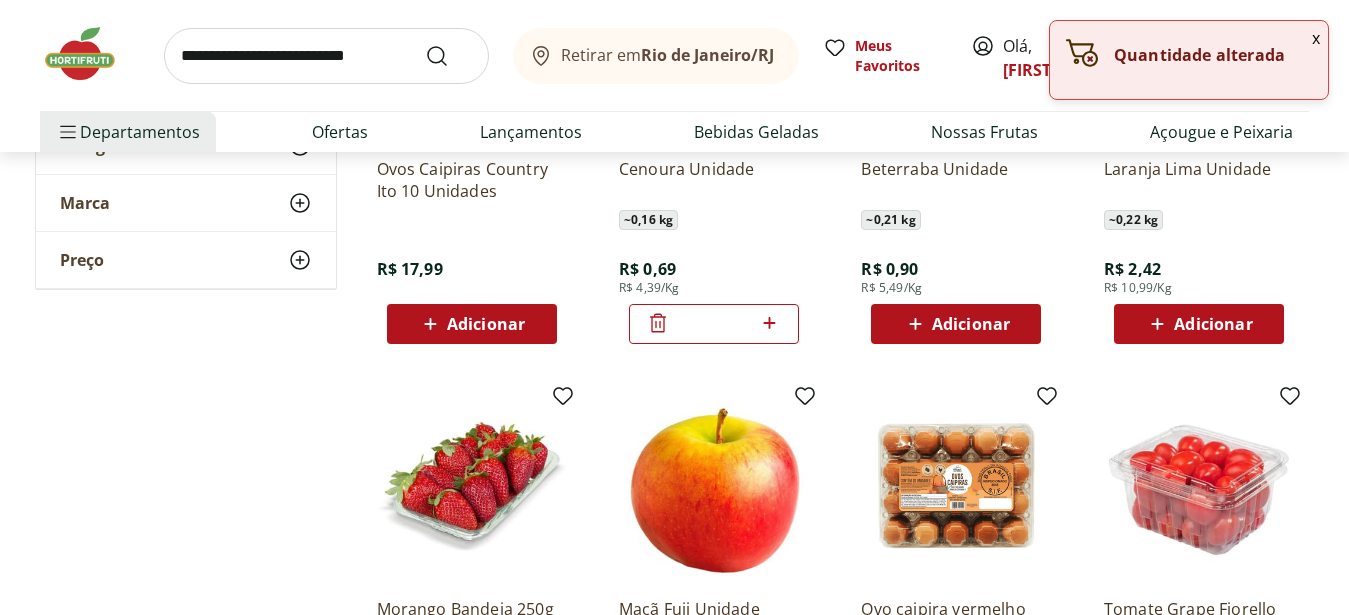 click 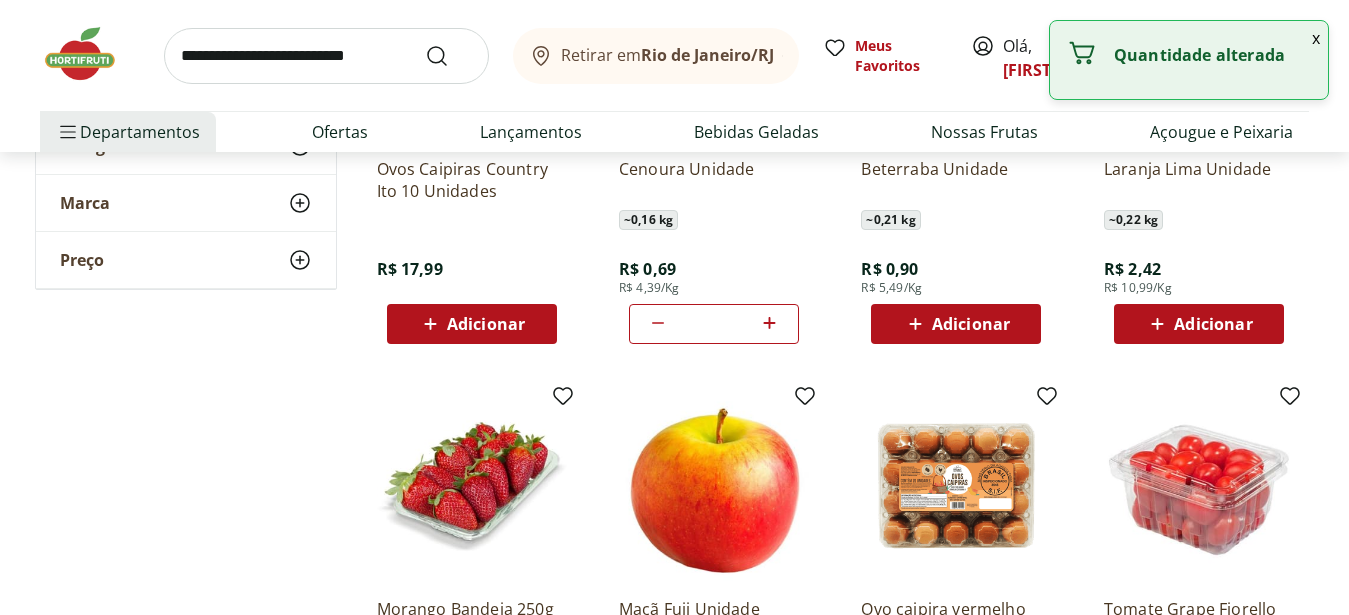 click 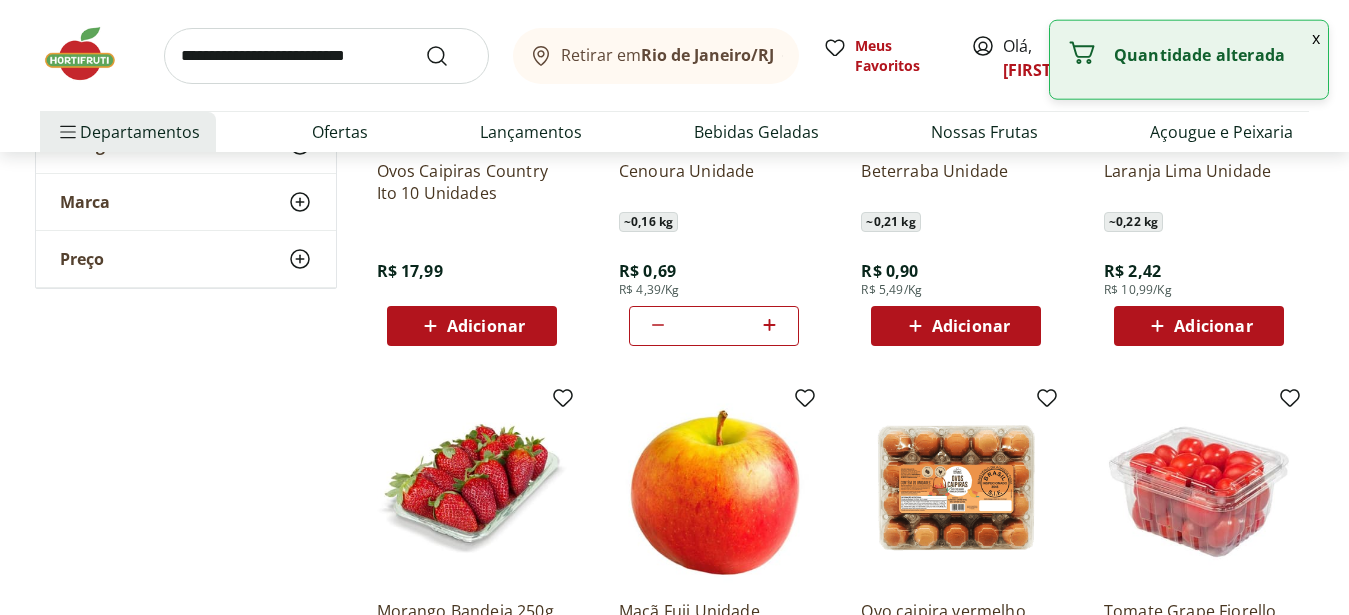scroll, scrollTop: 2142, scrollLeft: 0, axis: vertical 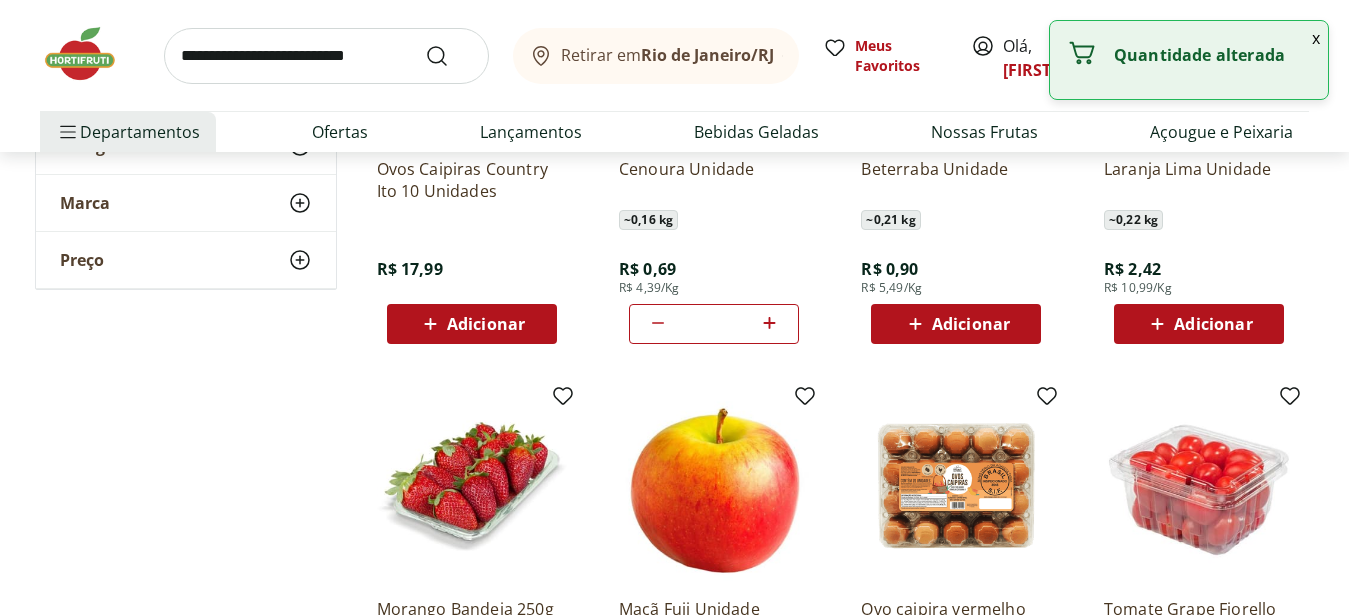 click 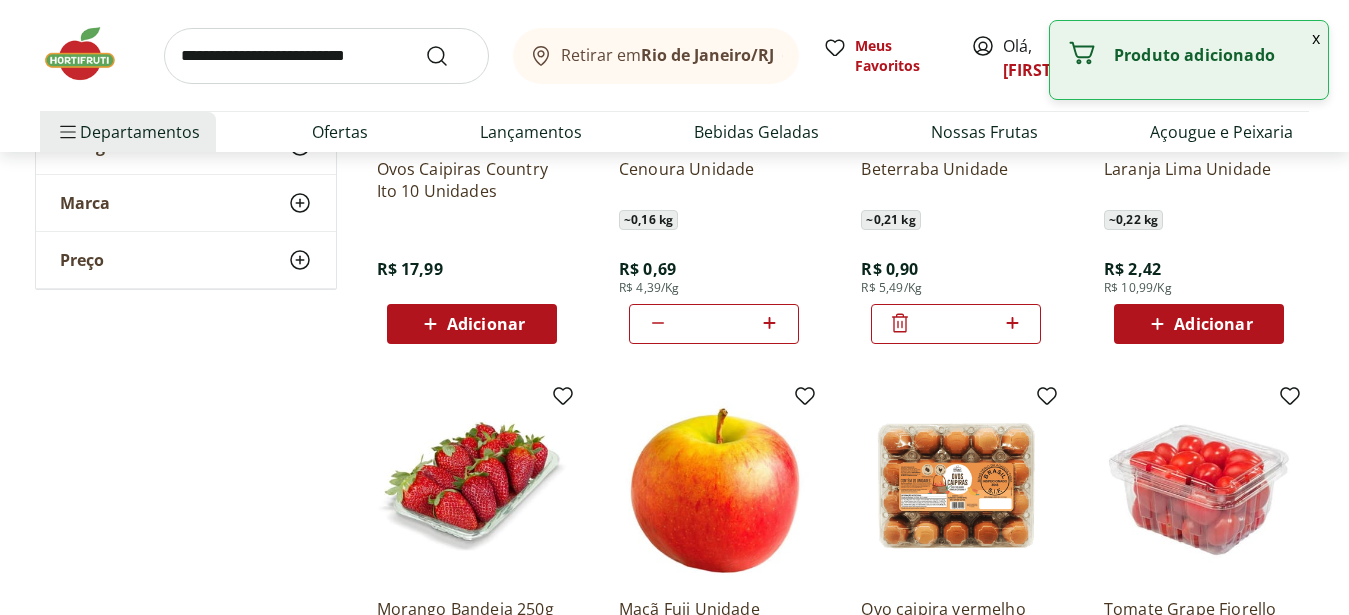 click 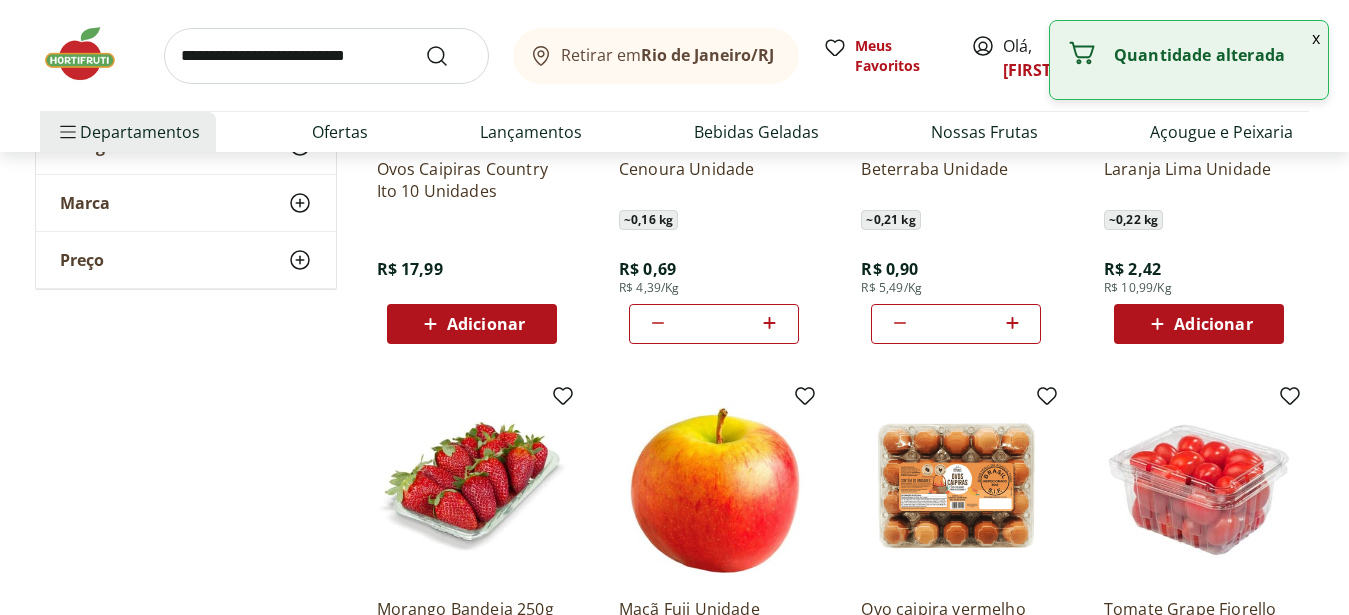 click 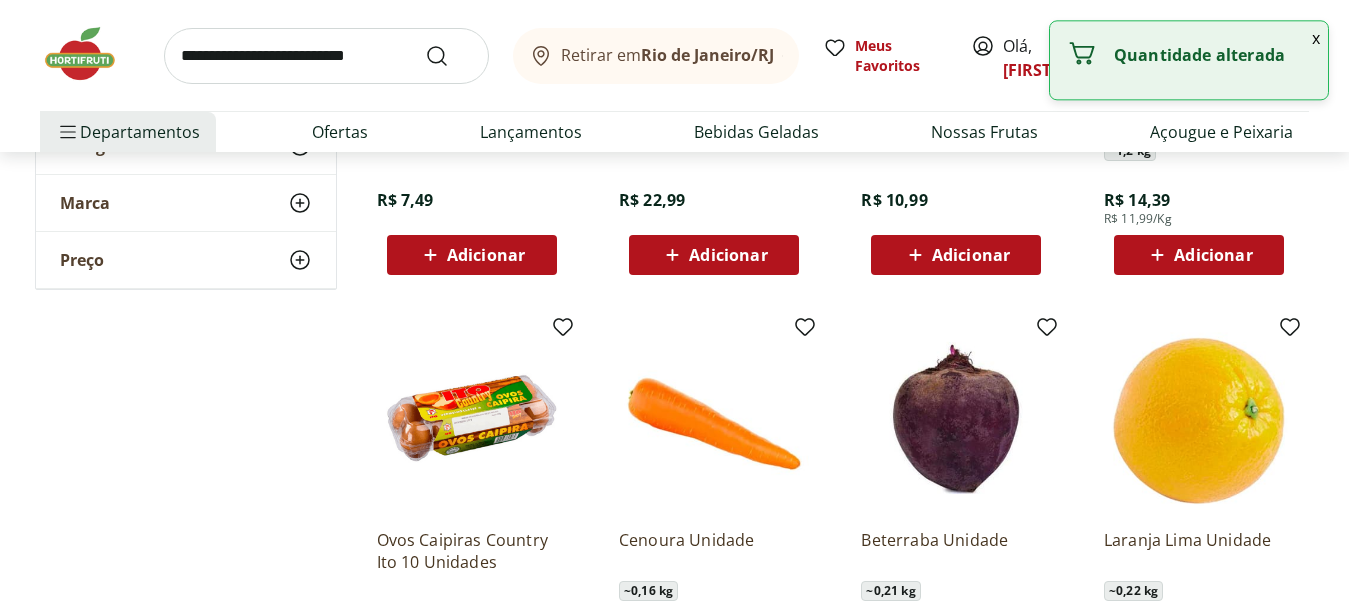 scroll, scrollTop: 1632, scrollLeft: 0, axis: vertical 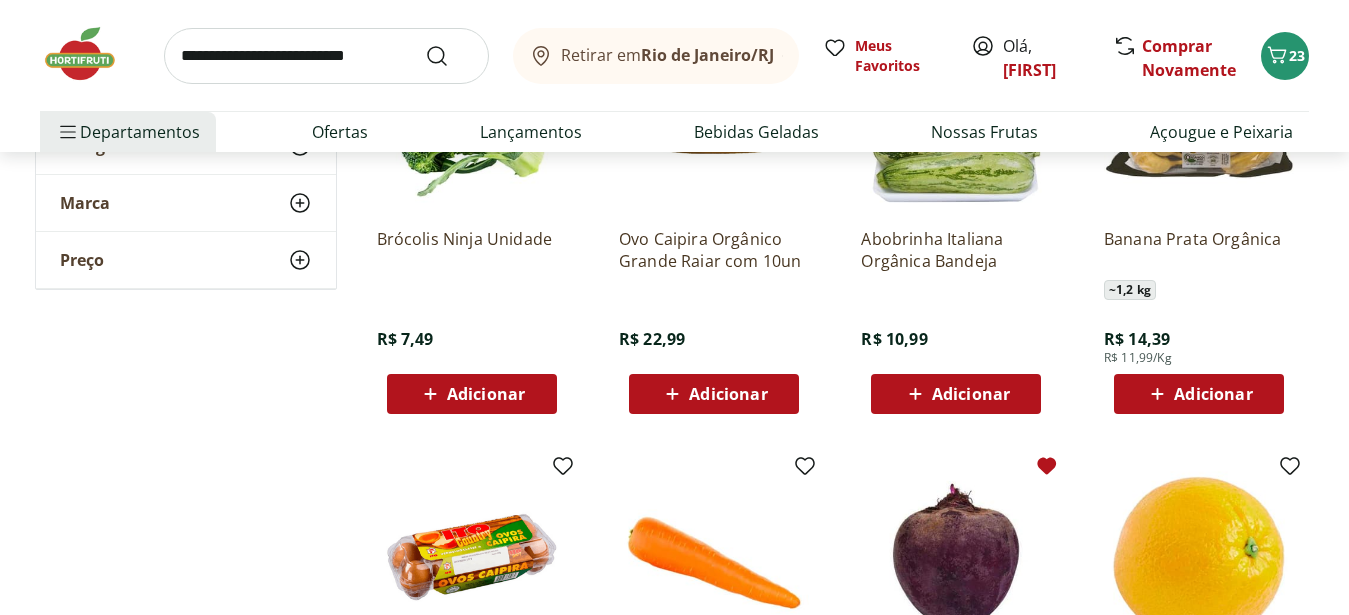 click 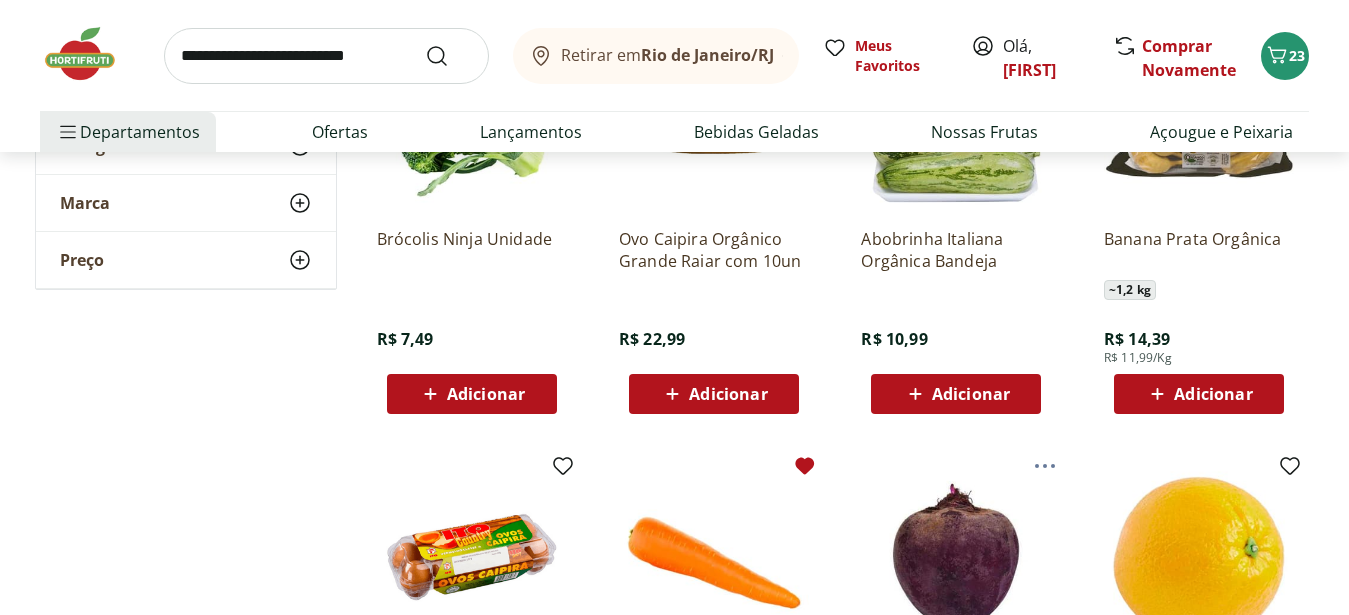 click 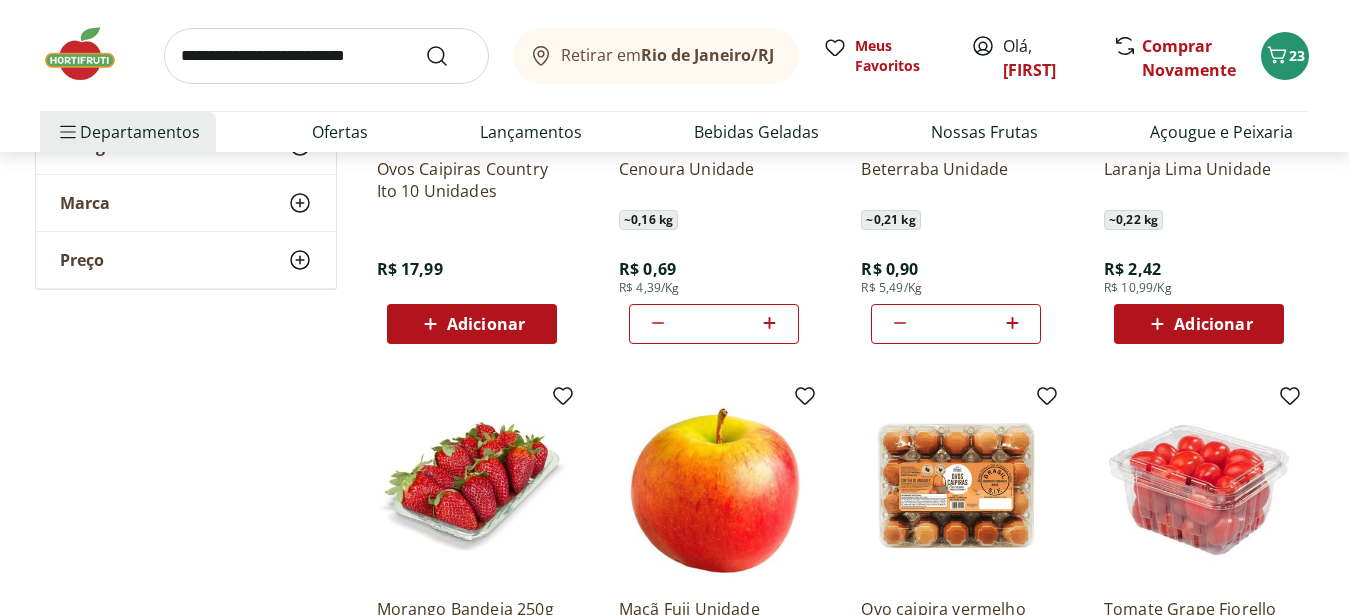 scroll, scrollTop: 2448, scrollLeft: 0, axis: vertical 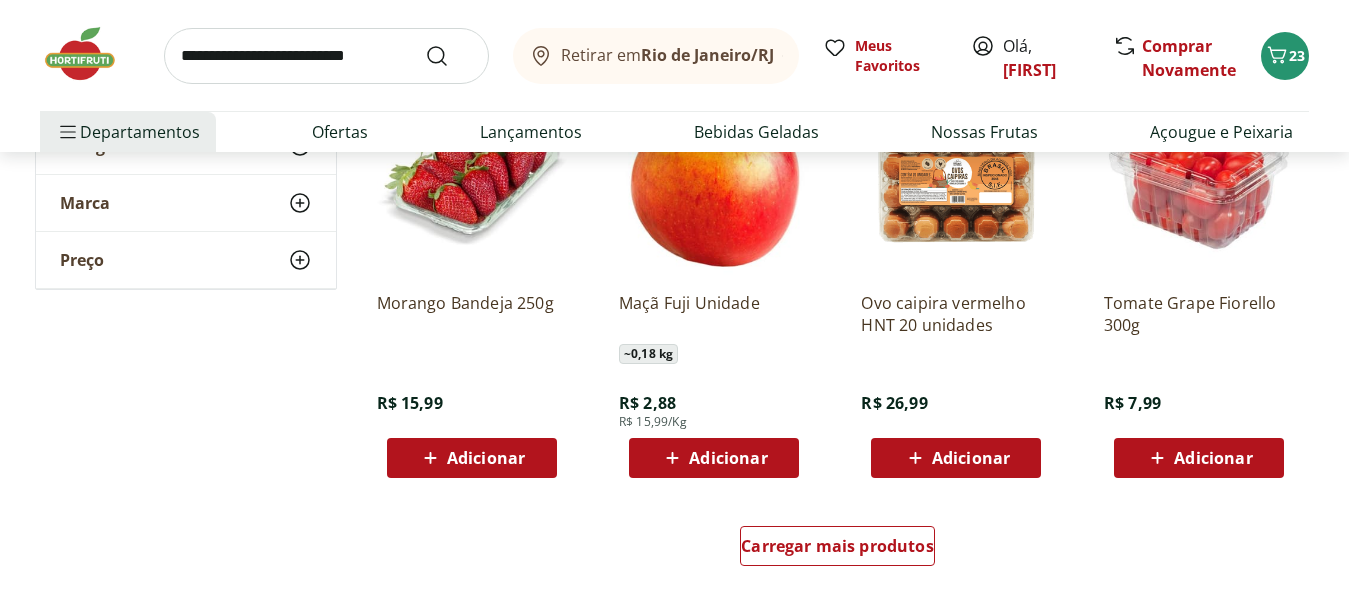 click 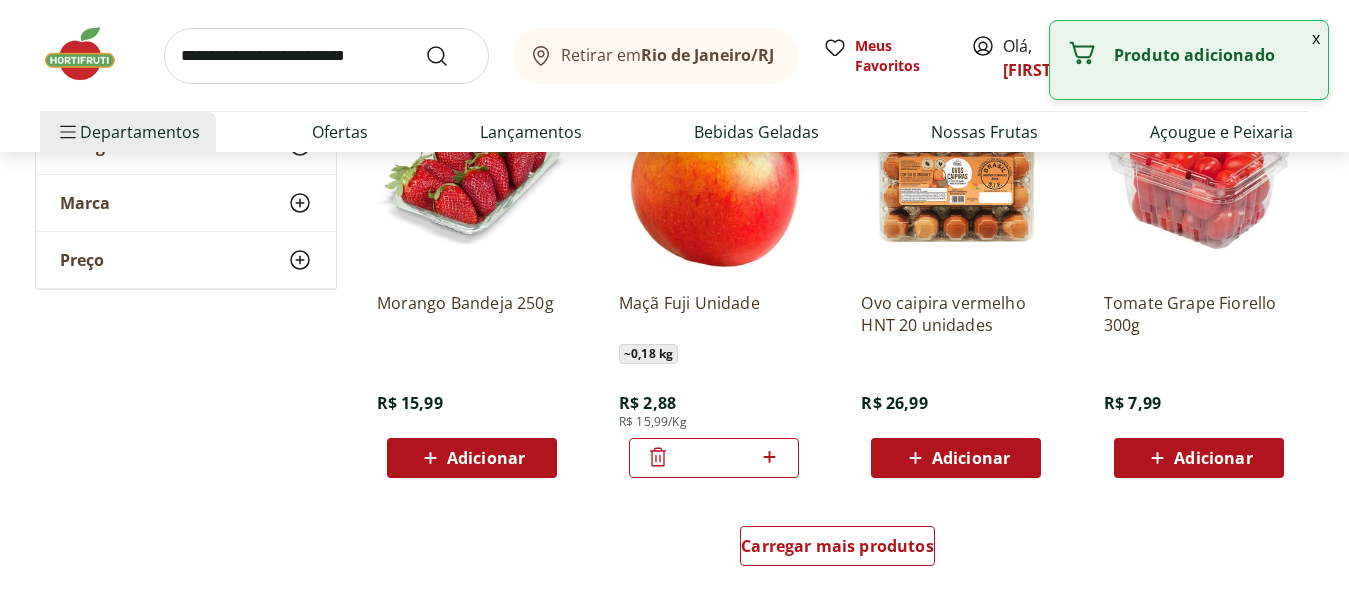 click 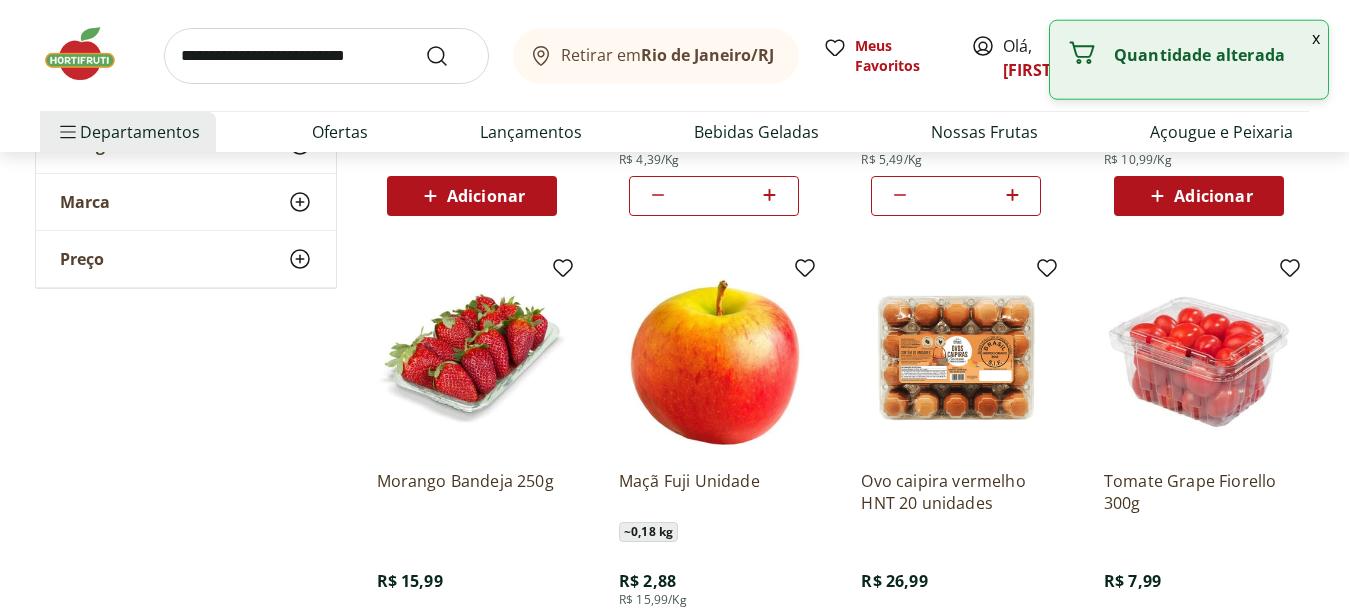scroll, scrollTop: 2244, scrollLeft: 0, axis: vertical 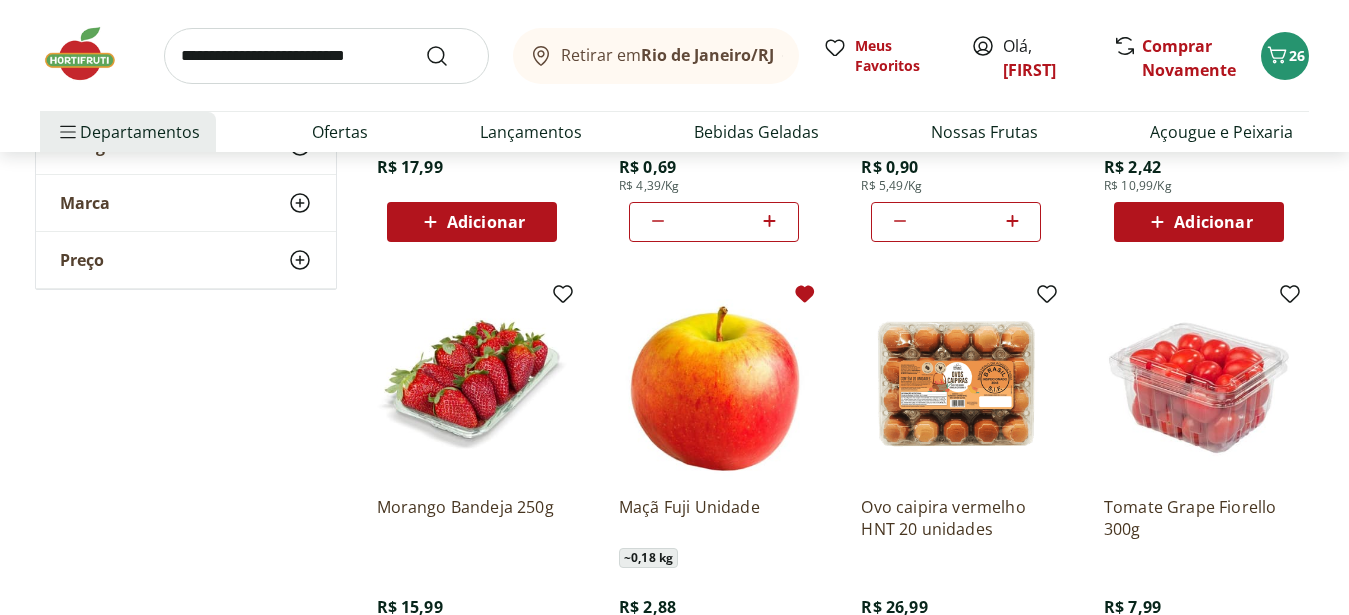 click 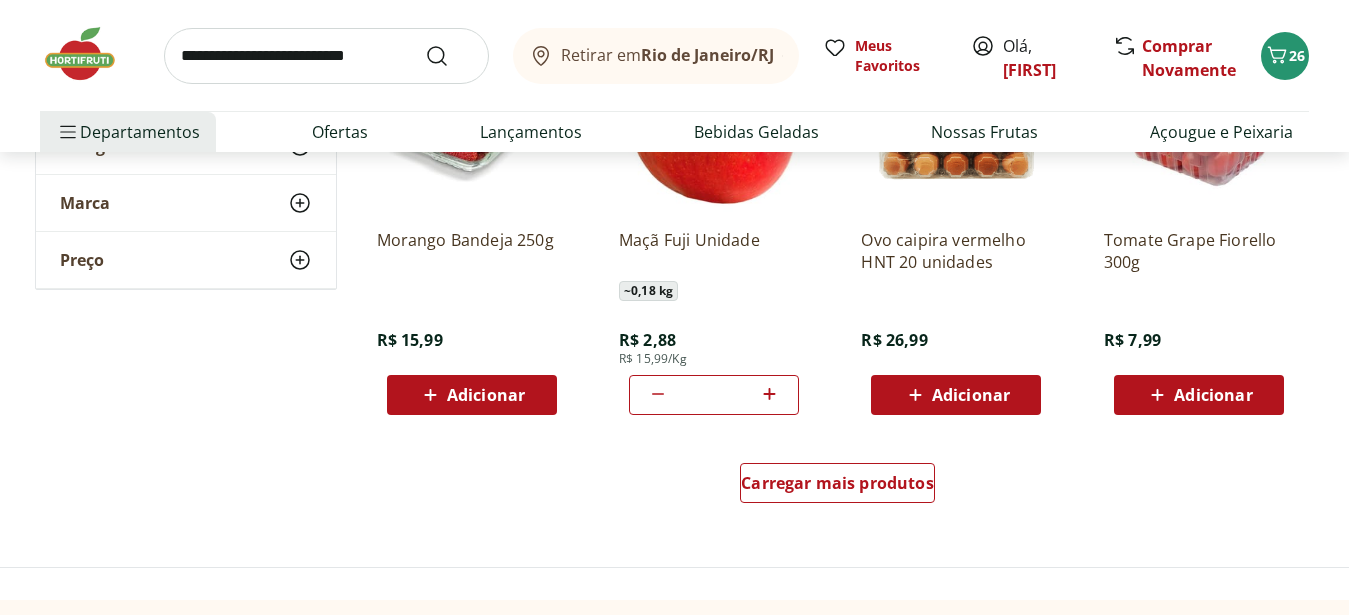 scroll, scrollTop: 2652, scrollLeft: 0, axis: vertical 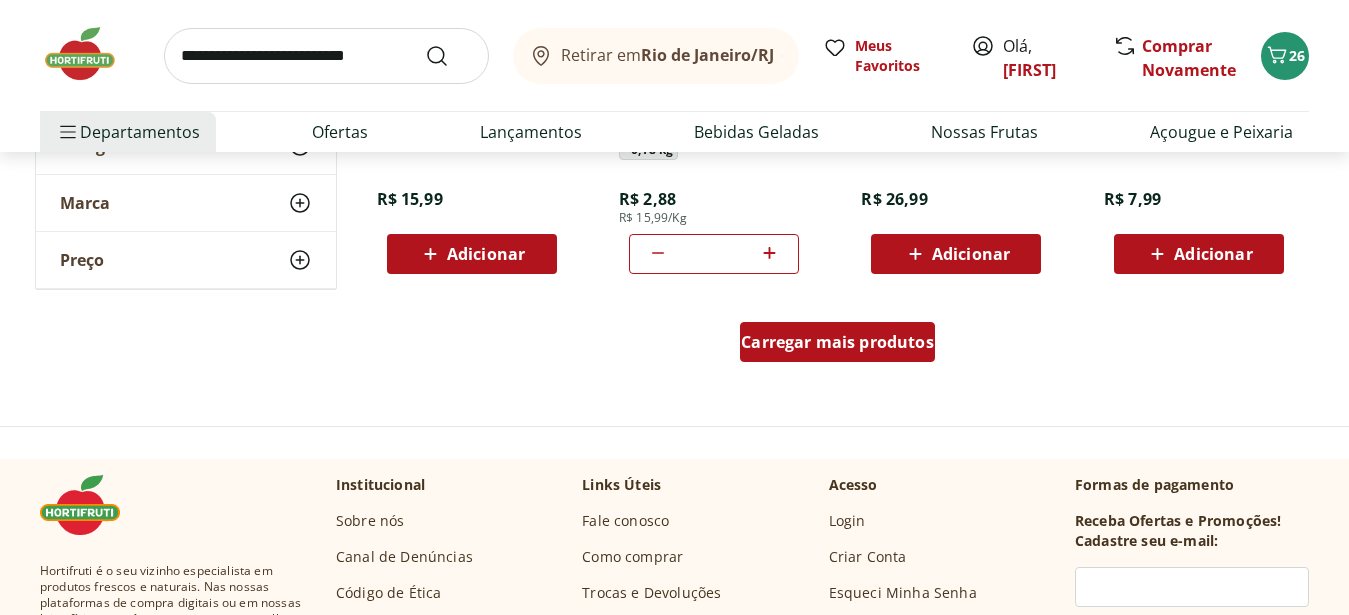 click on "Carregar mais produtos" at bounding box center [837, 342] 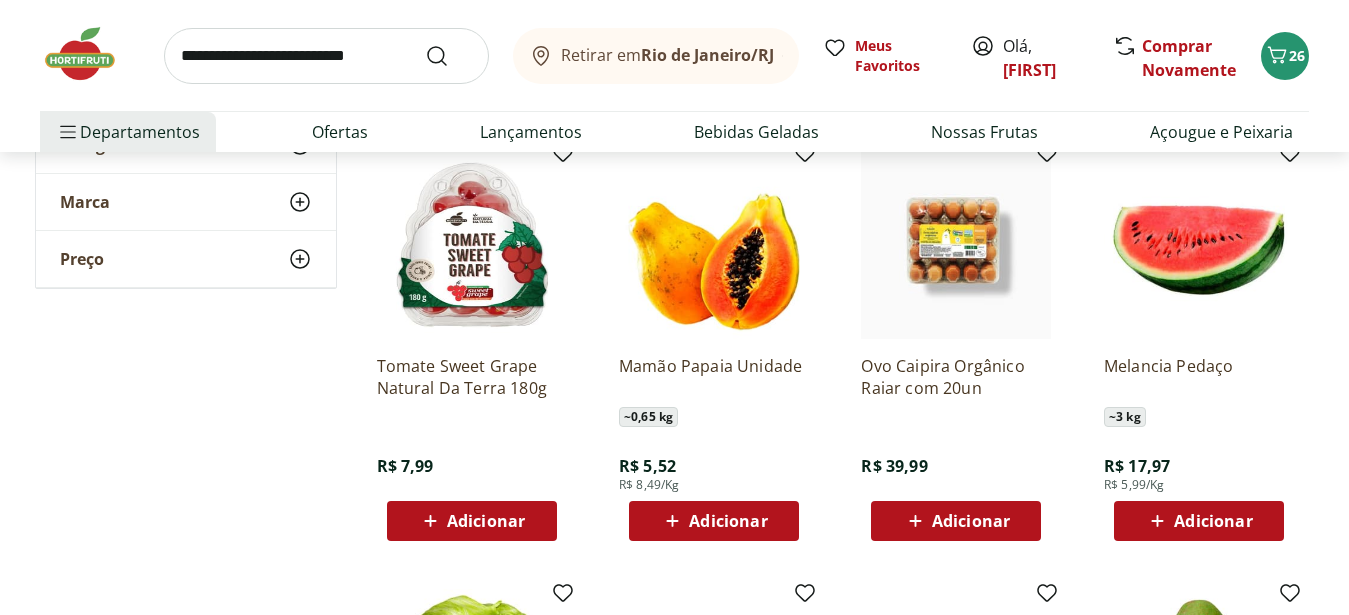 scroll, scrollTop: 2856, scrollLeft: 0, axis: vertical 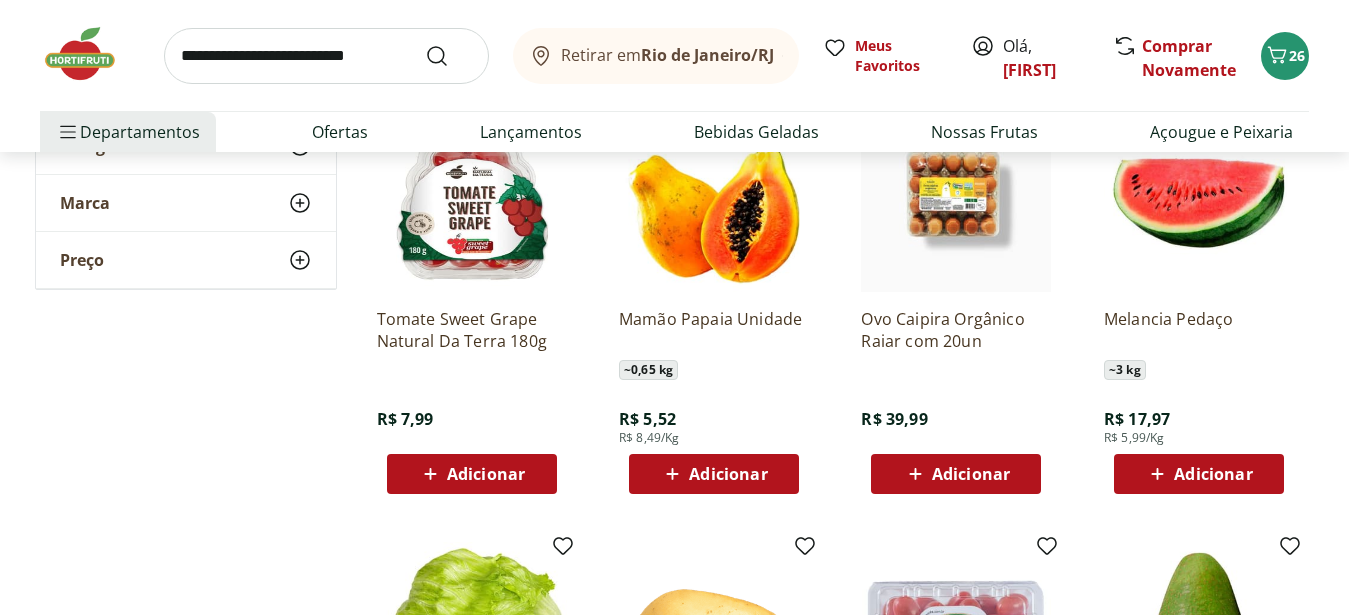 click on "Adicionar" at bounding box center (714, 474) 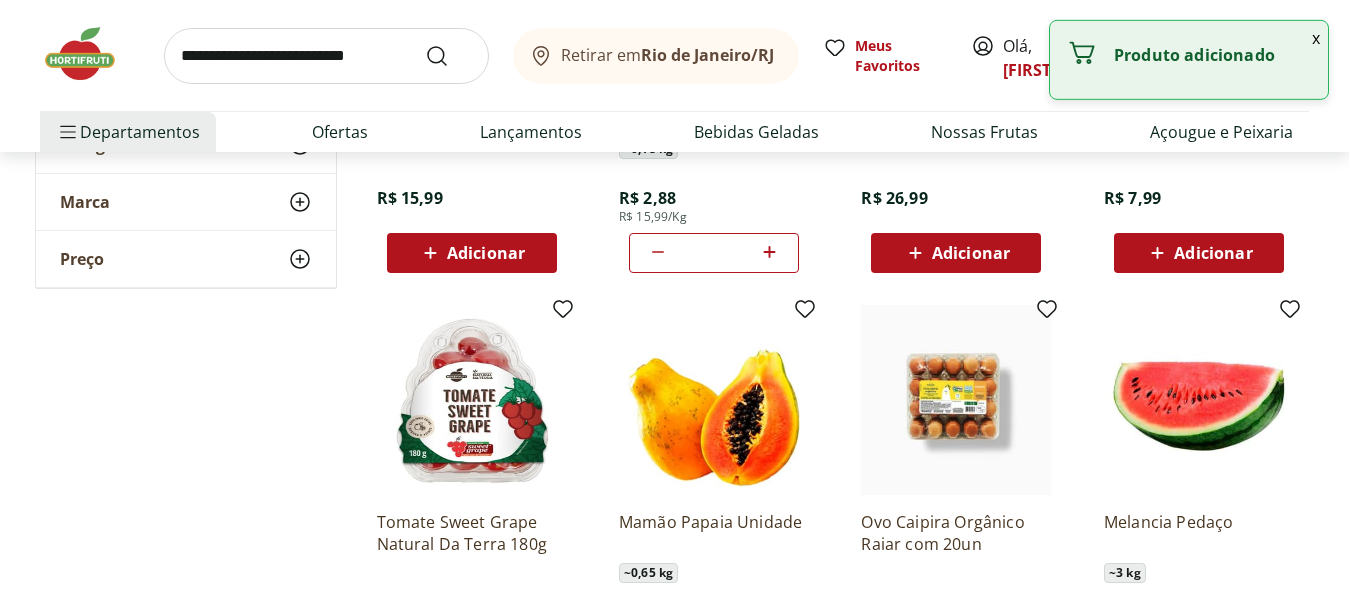 scroll, scrollTop: 2652, scrollLeft: 0, axis: vertical 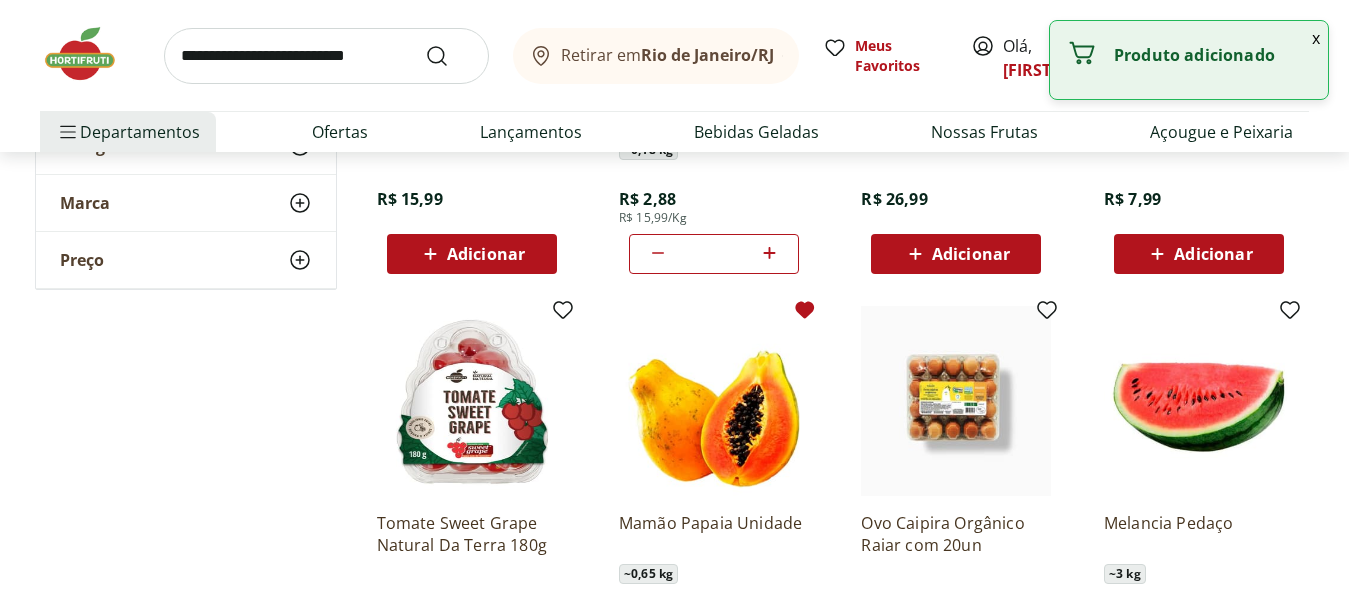 click 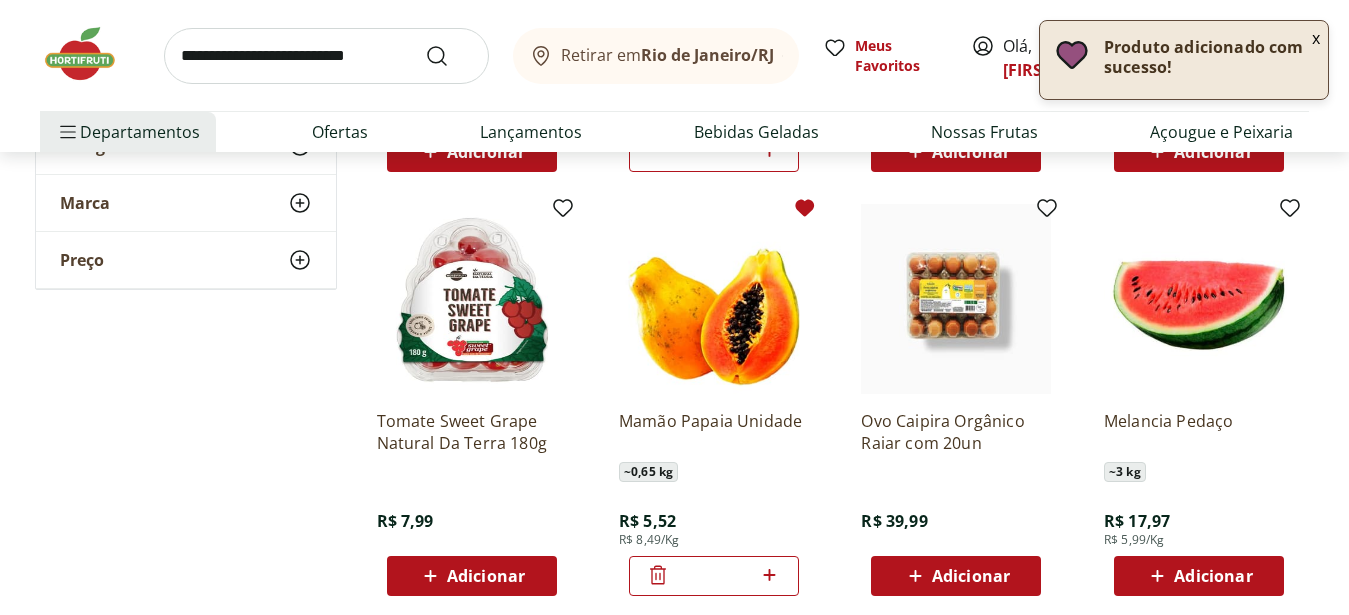 scroll, scrollTop: 2856, scrollLeft: 0, axis: vertical 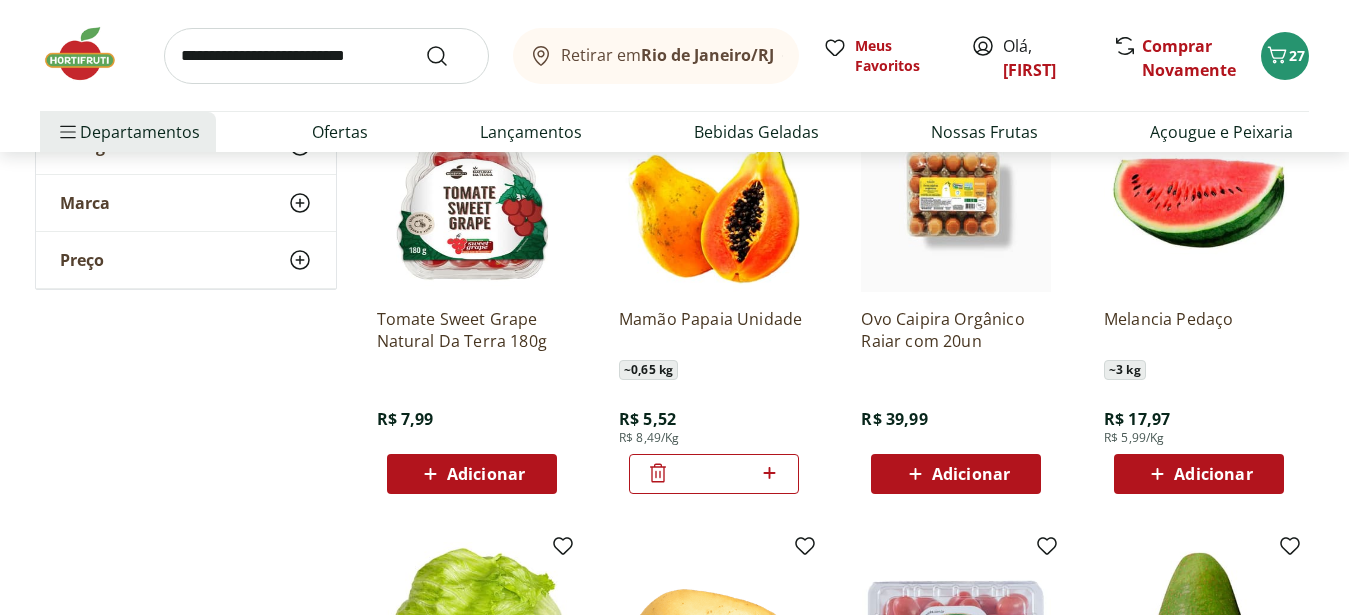 click 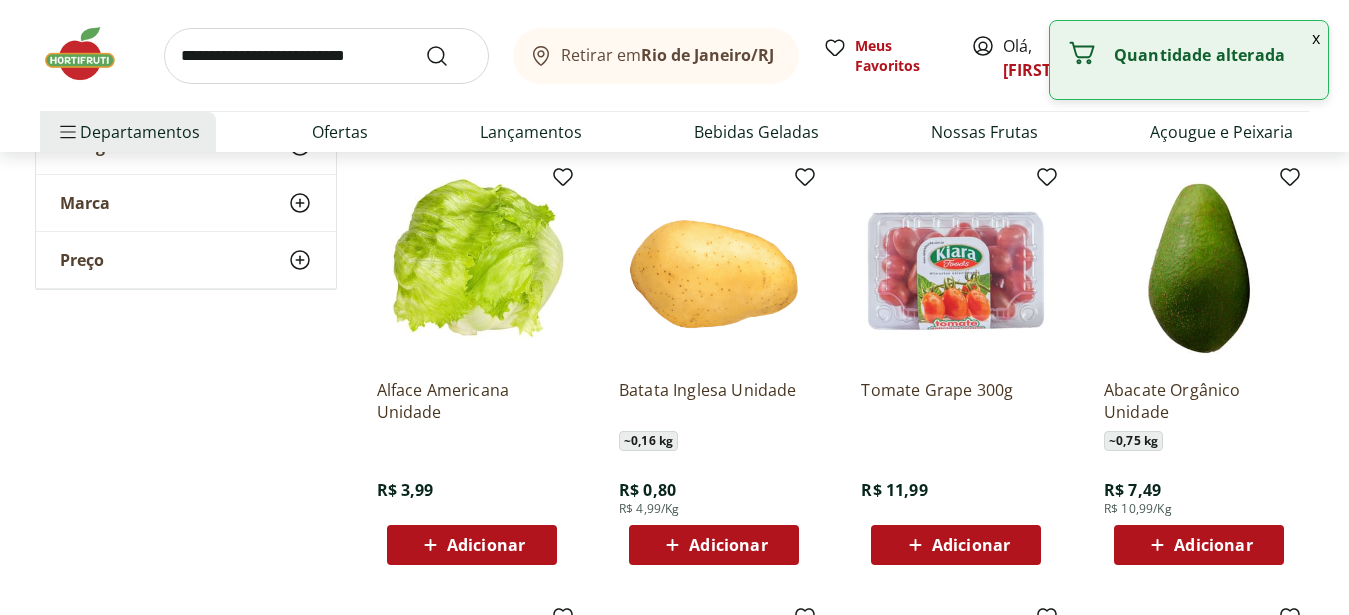 scroll, scrollTop: 3264, scrollLeft: 0, axis: vertical 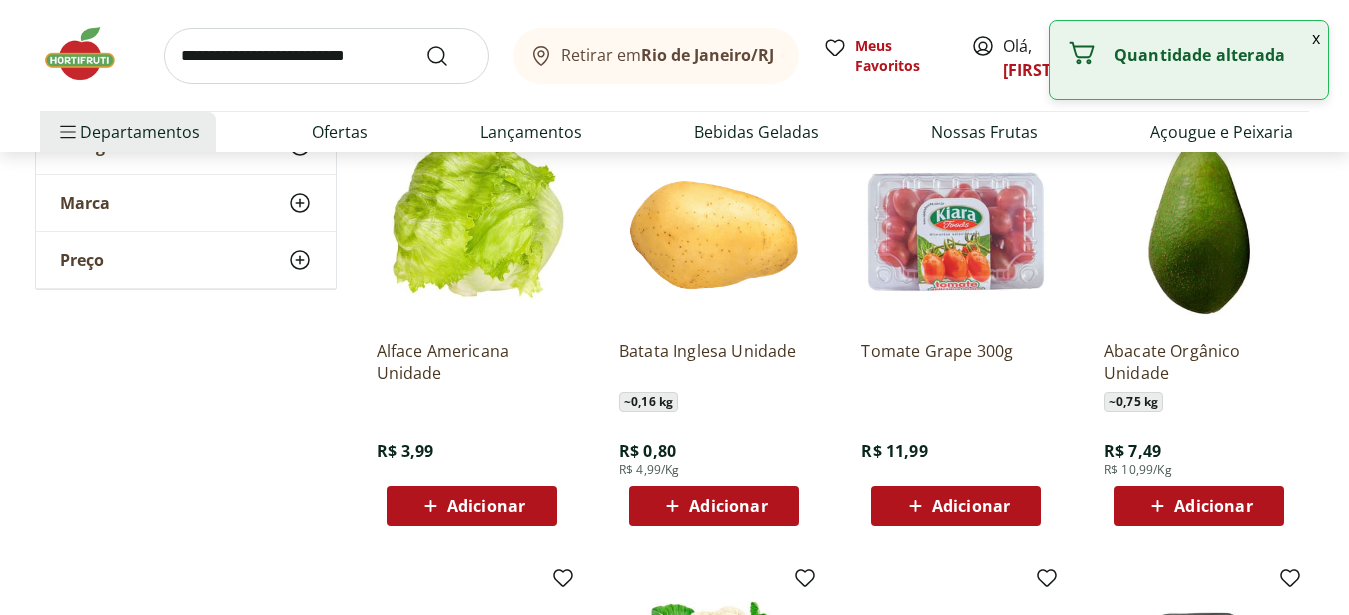 click 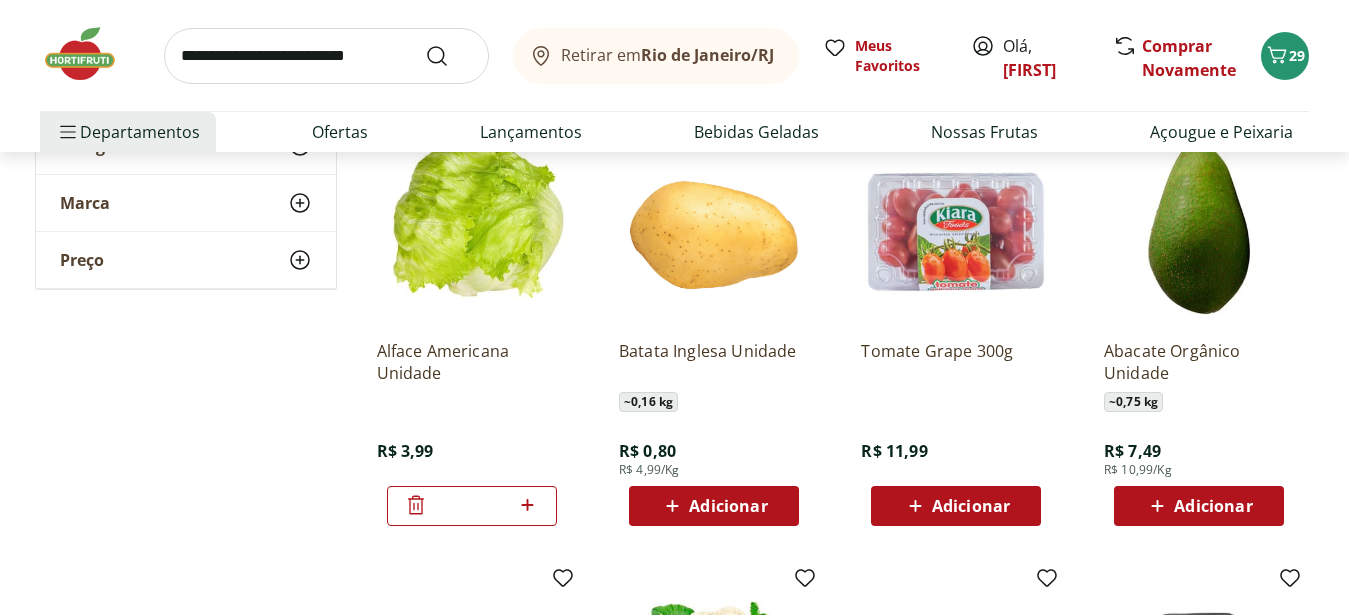 click 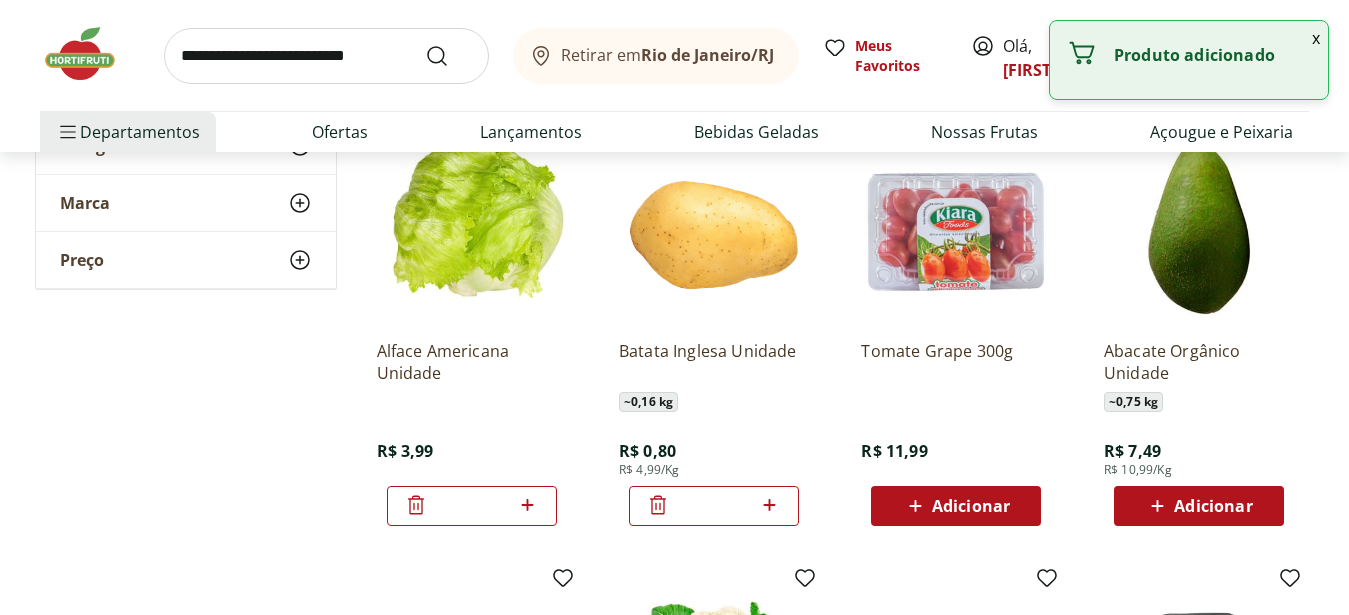 click 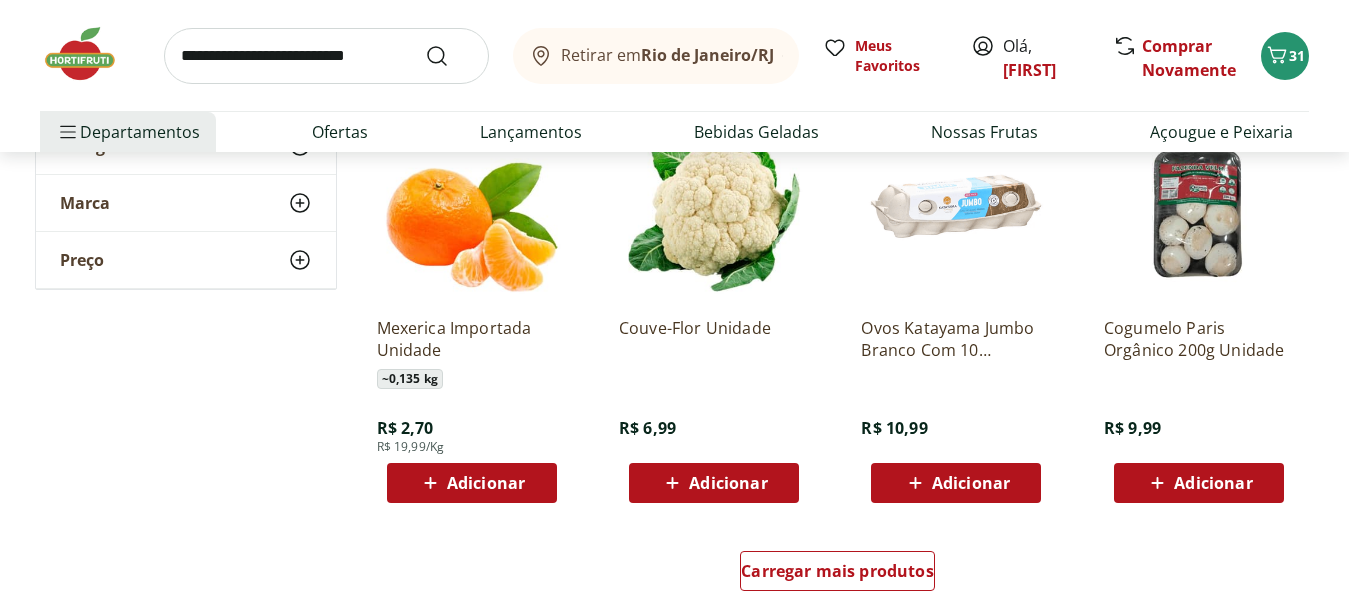 scroll, scrollTop: 3774, scrollLeft: 0, axis: vertical 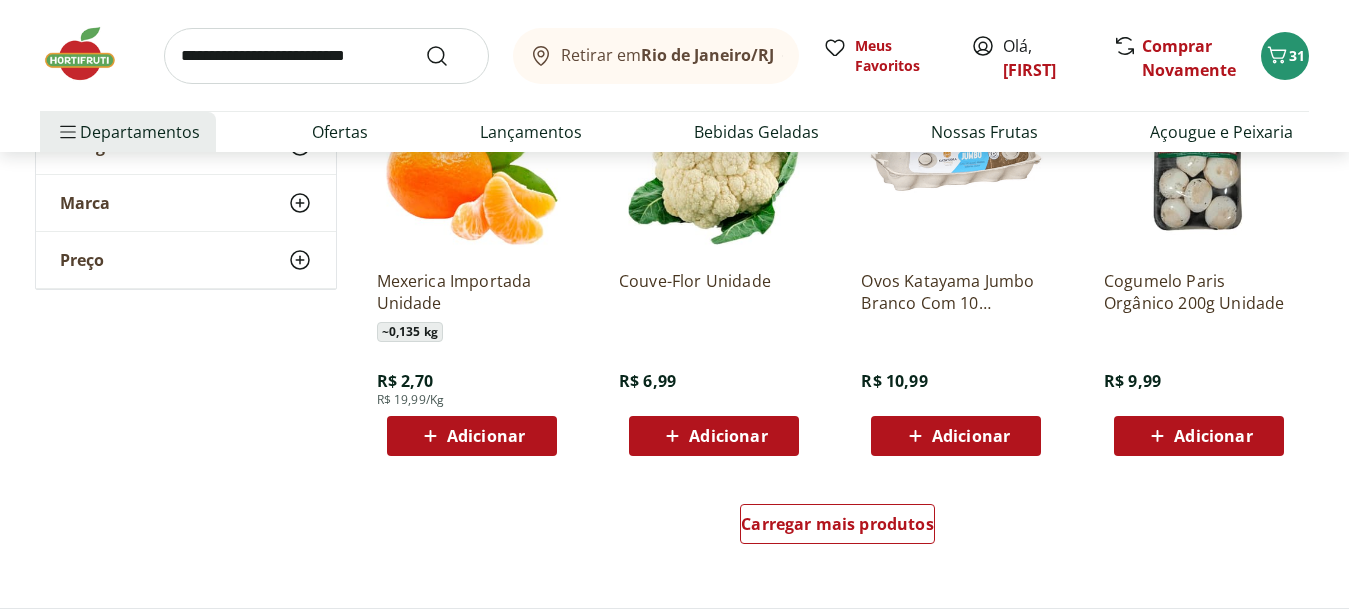 click 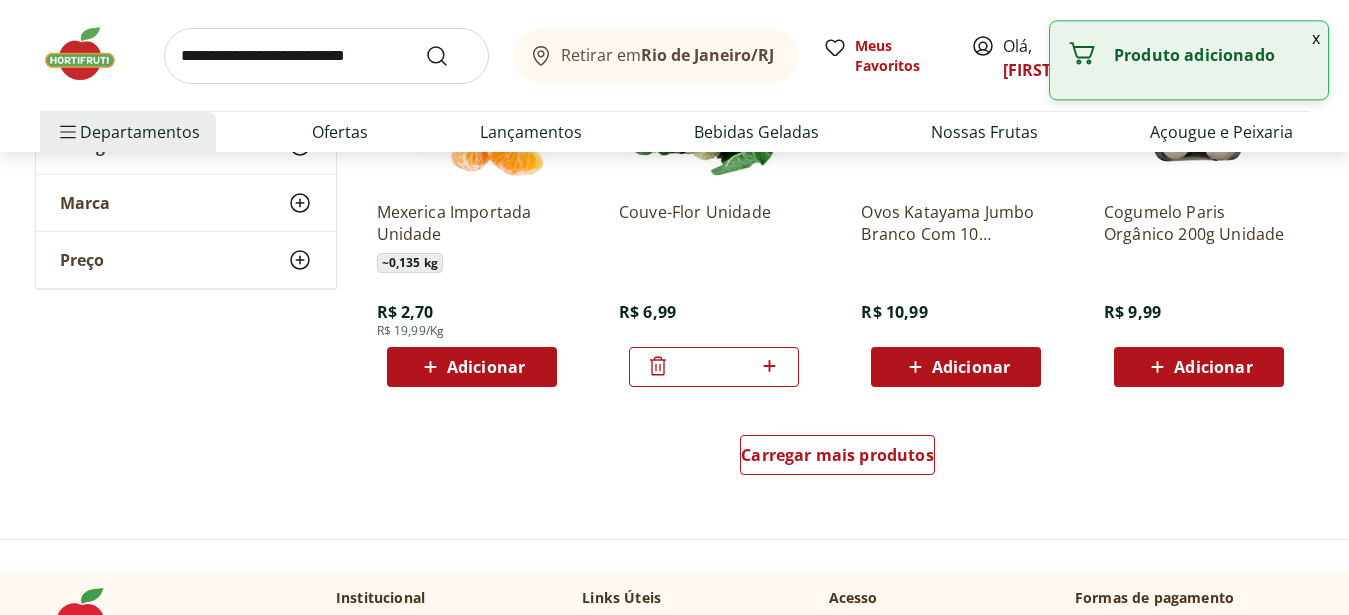 scroll, scrollTop: 3876, scrollLeft: 0, axis: vertical 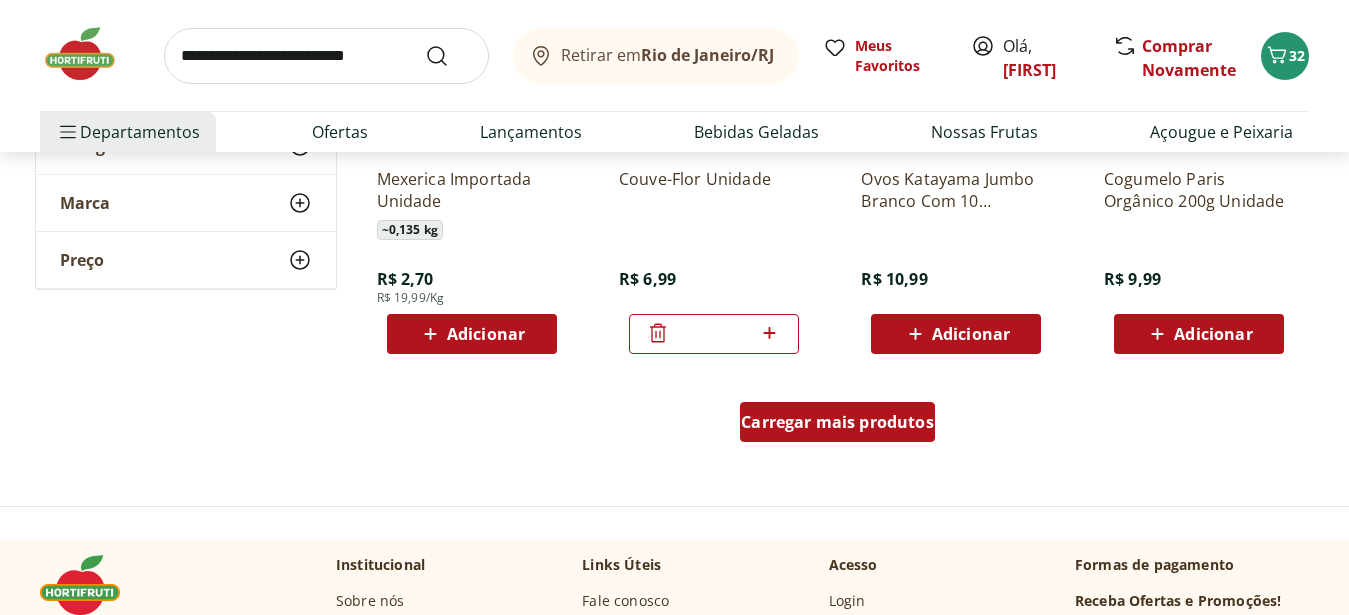 click on "Carregar mais produtos" at bounding box center [837, 422] 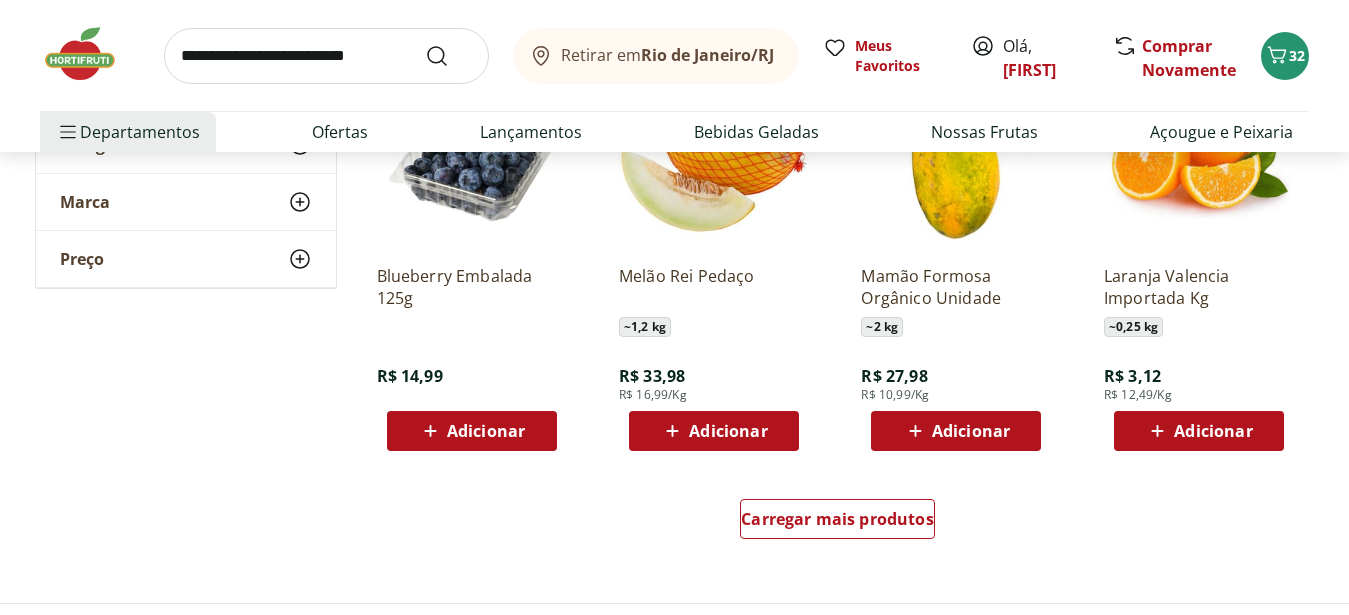 scroll, scrollTop: 5100, scrollLeft: 0, axis: vertical 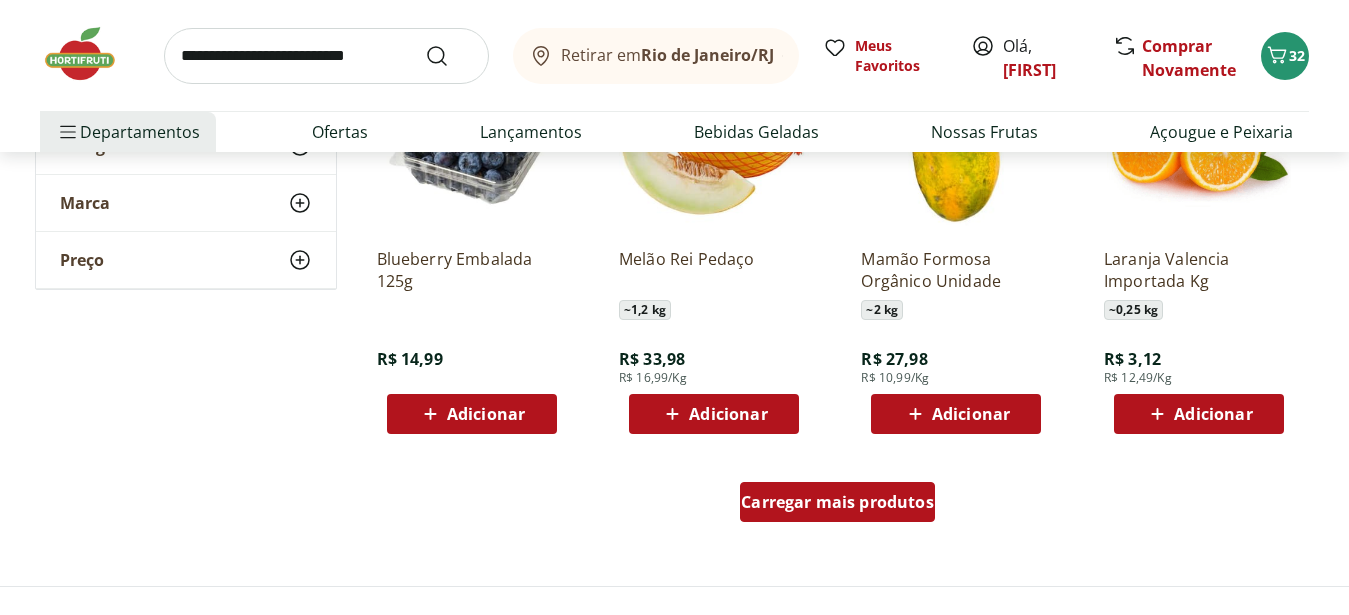 click on "Carregar mais produtos" at bounding box center [837, 502] 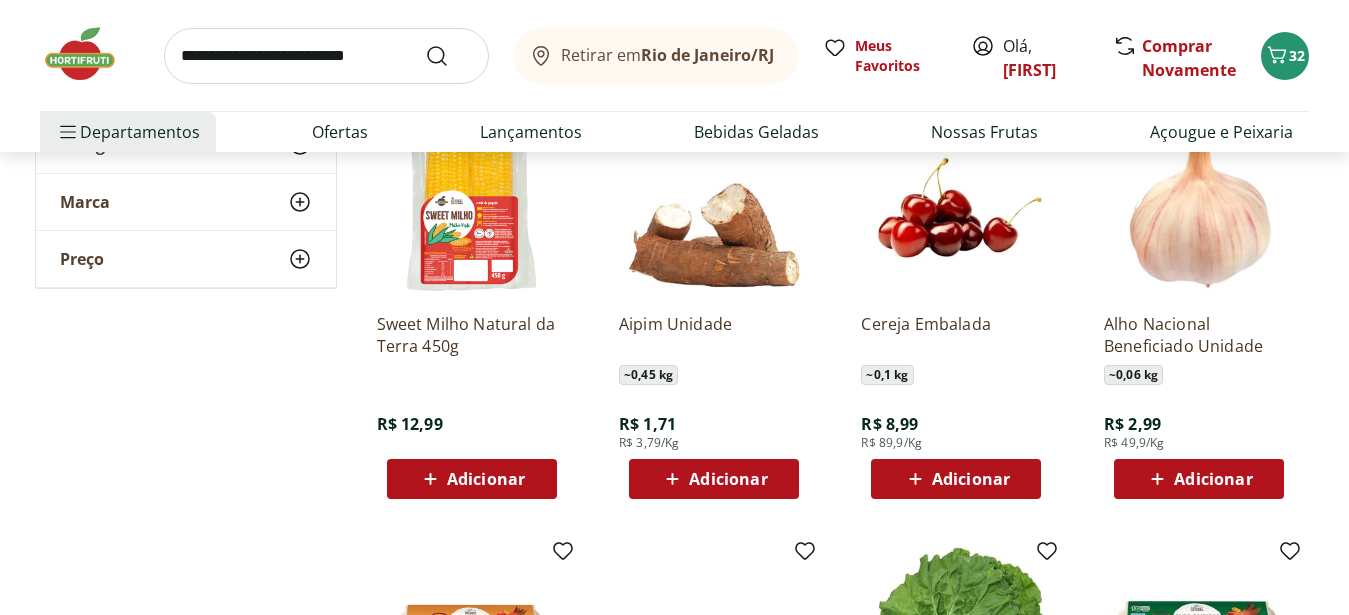 scroll, scrollTop: 5508, scrollLeft: 0, axis: vertical 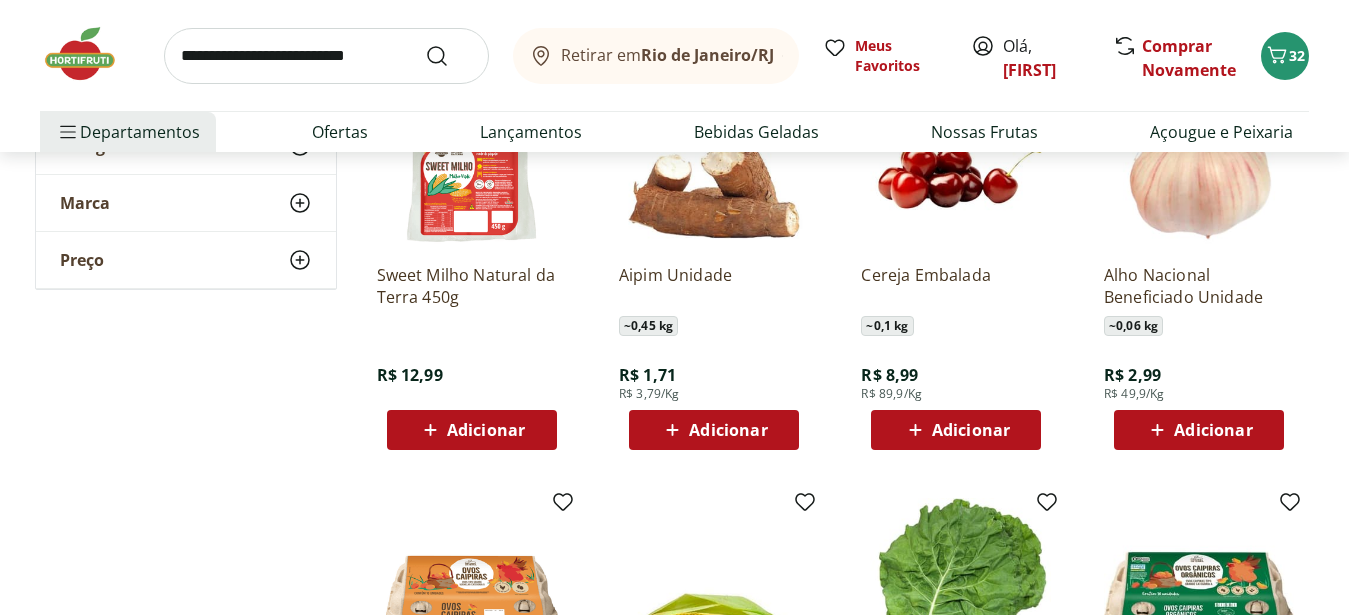 click 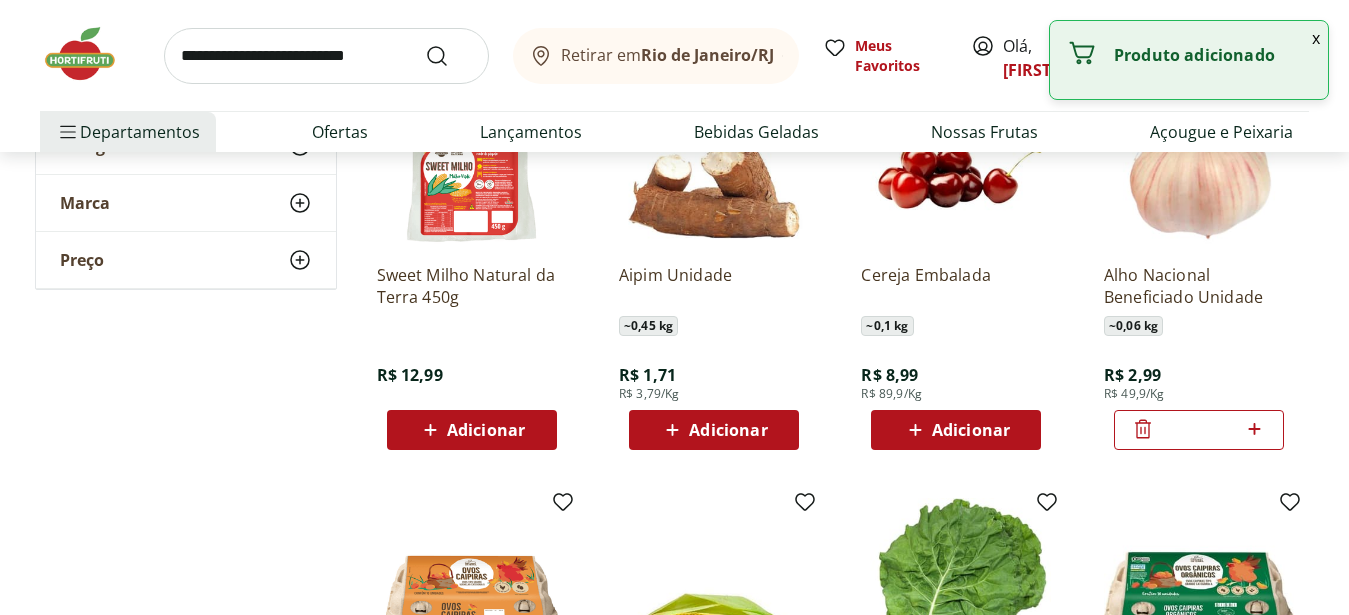 click 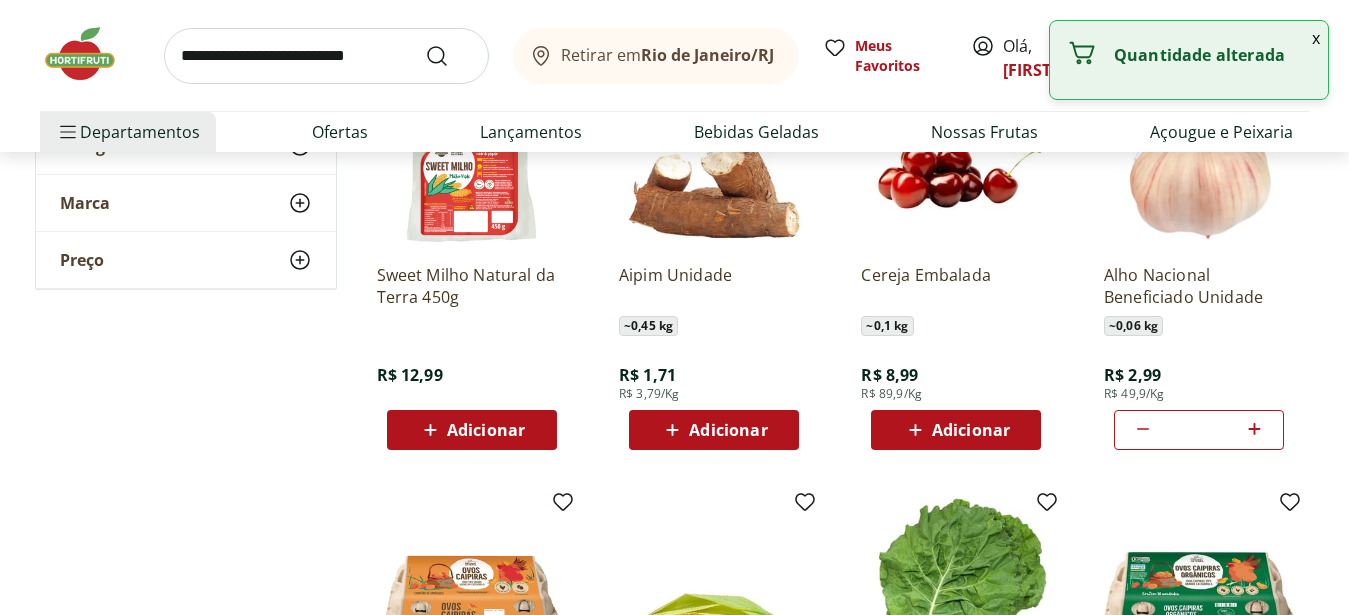 click 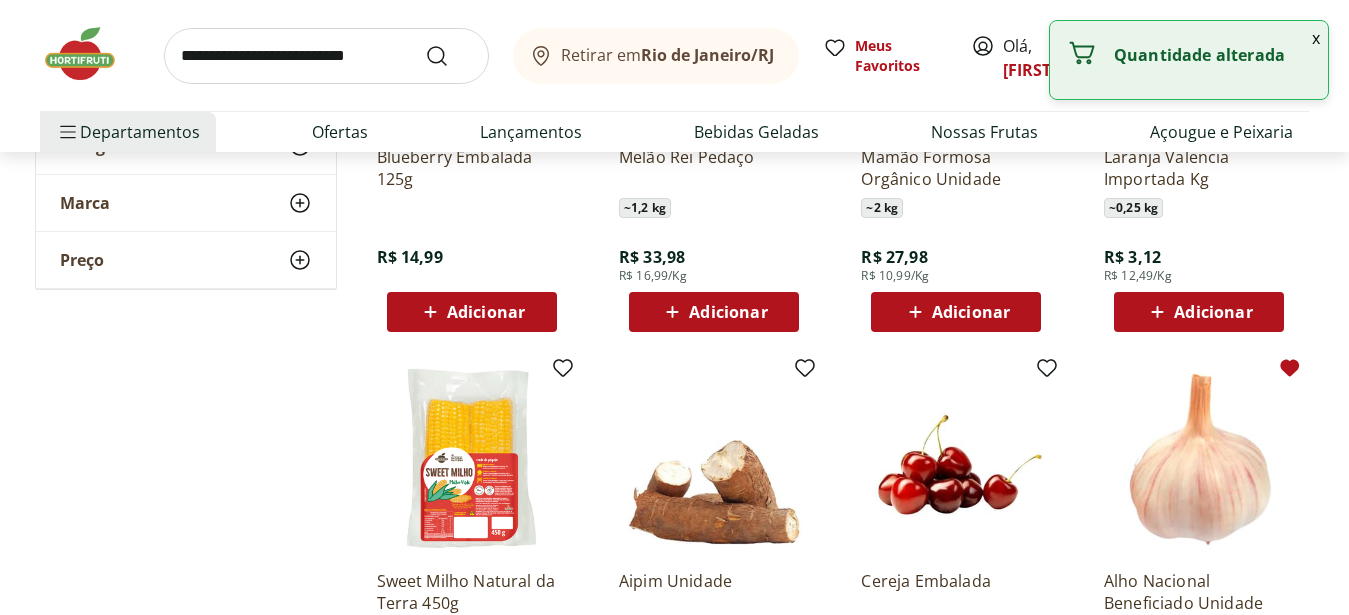 click 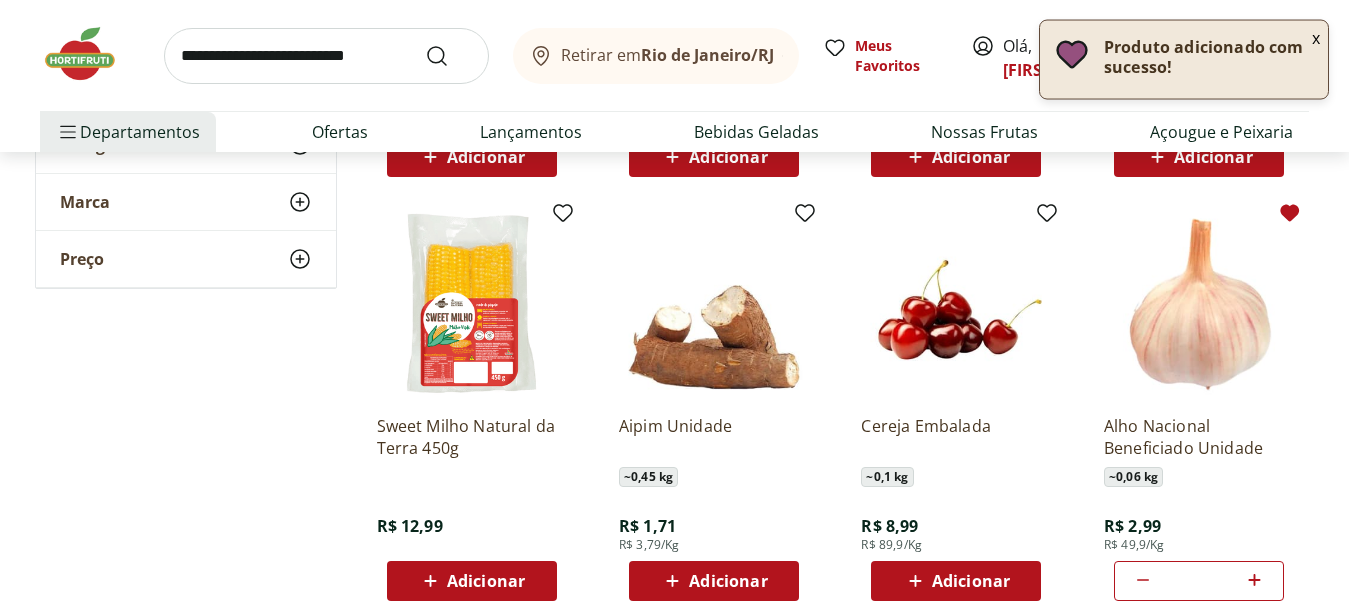scroll, scrollTop: 5508, scrollLeft: 0, axis: vertical 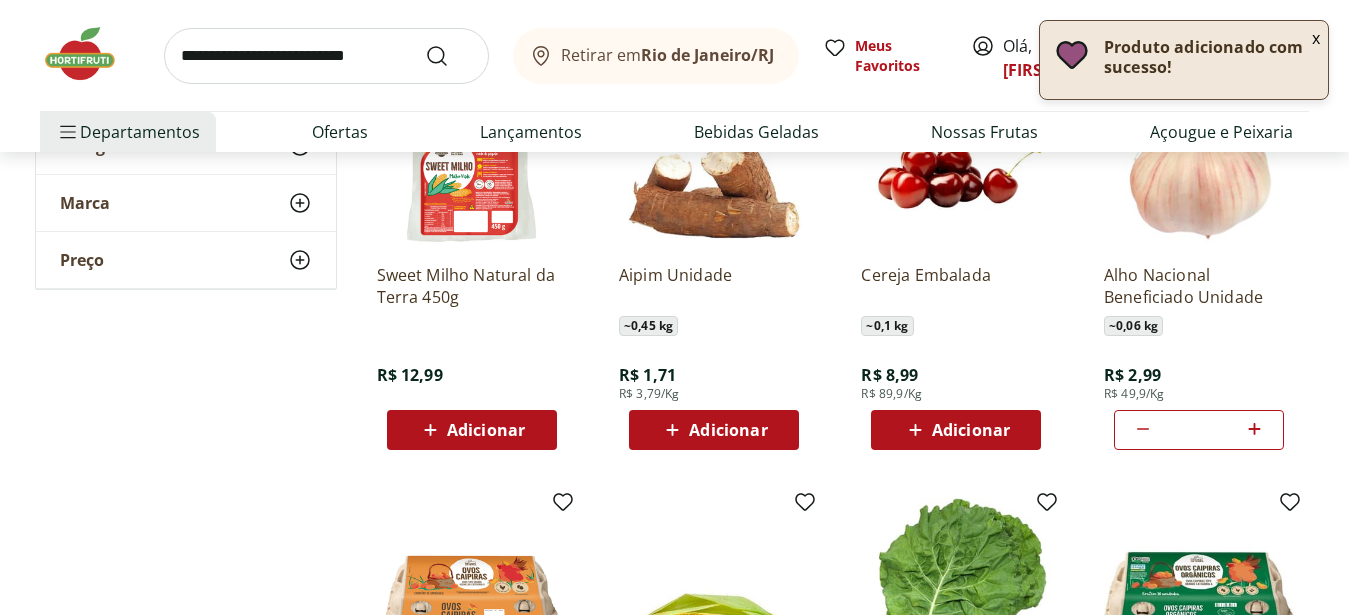 click 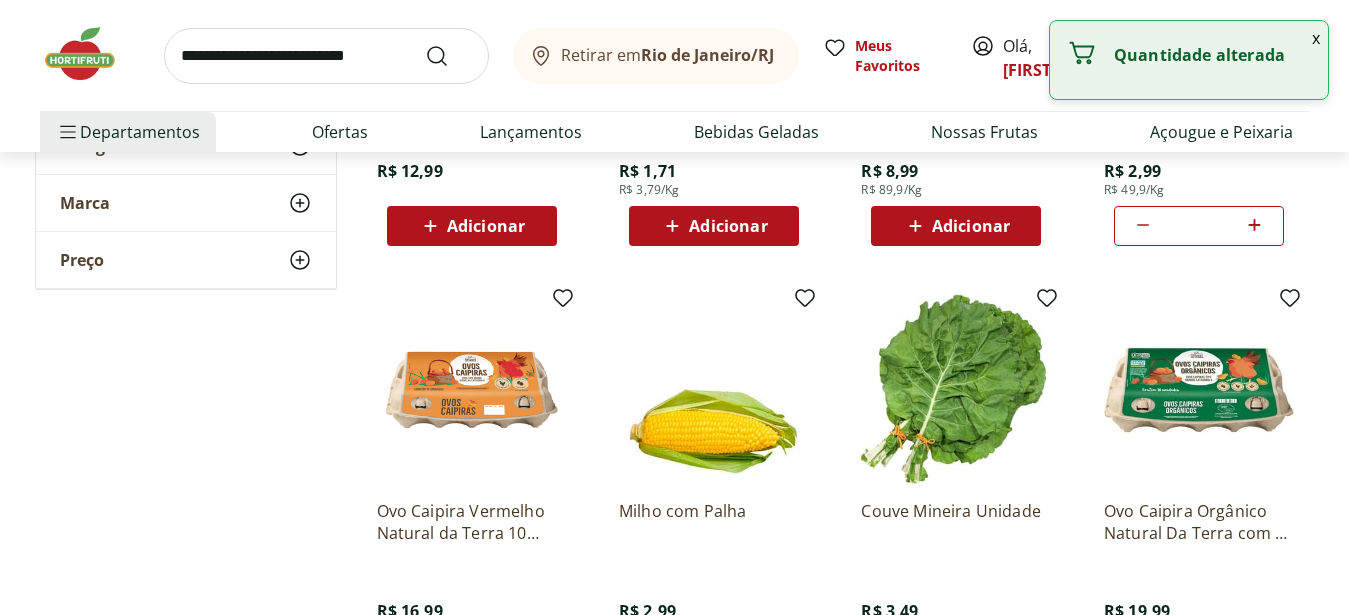 scroll, scrollTop: 5814, scrollLeft: 0, axis: vertical 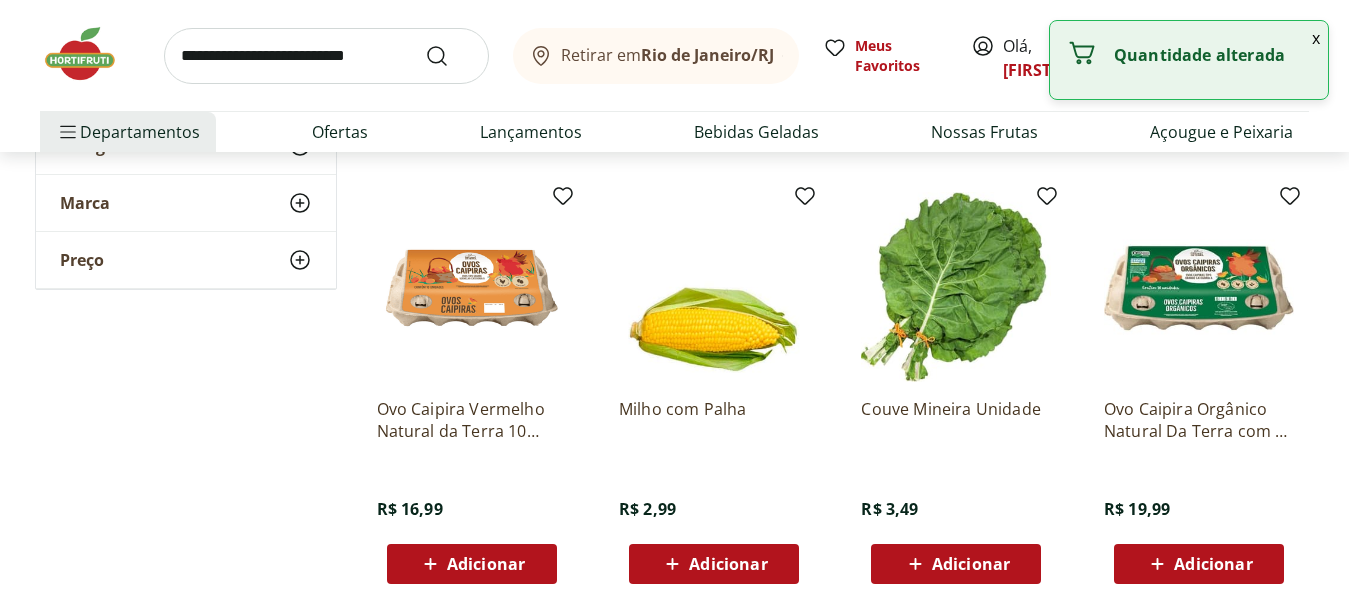 click on "Adicionar" at bounding box center [956, 564] 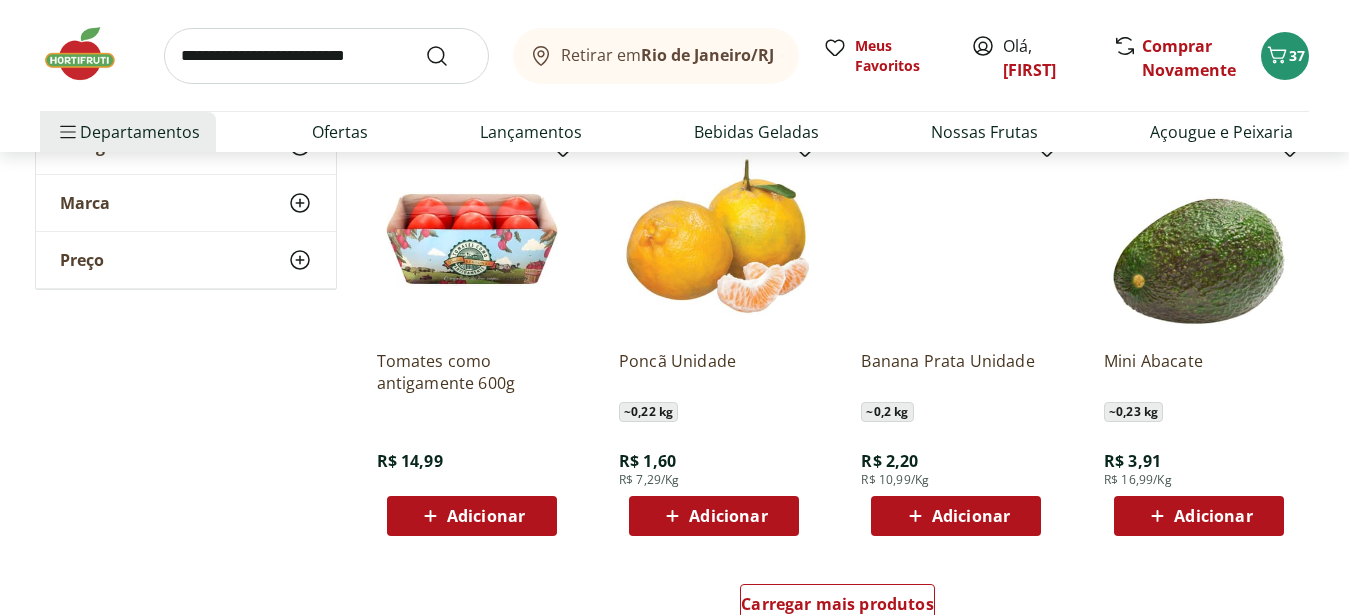 scroll, scrollTop: 6324, scrollLeft: 0, axis: vertical 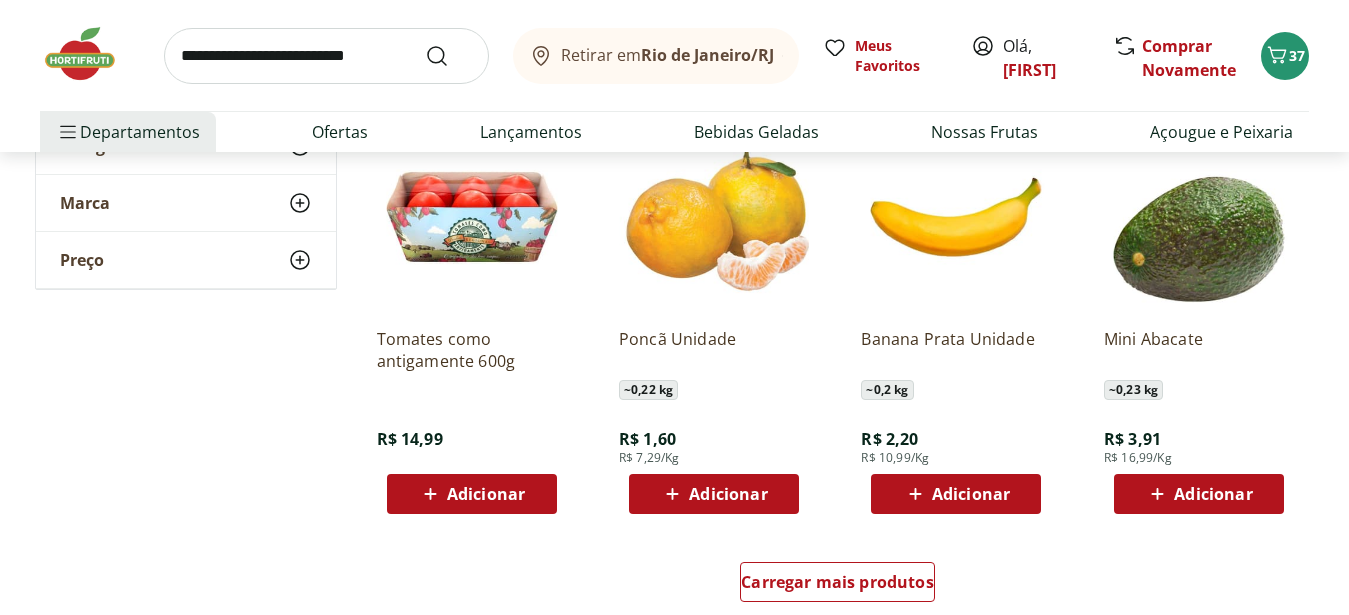 click 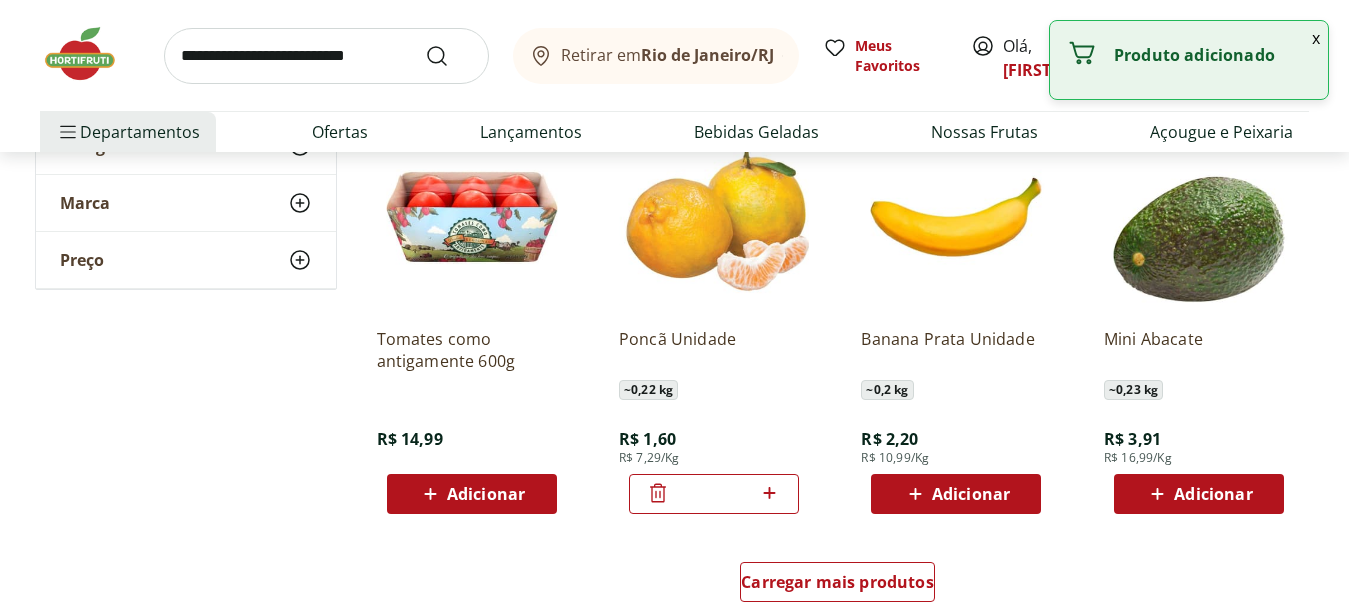 click 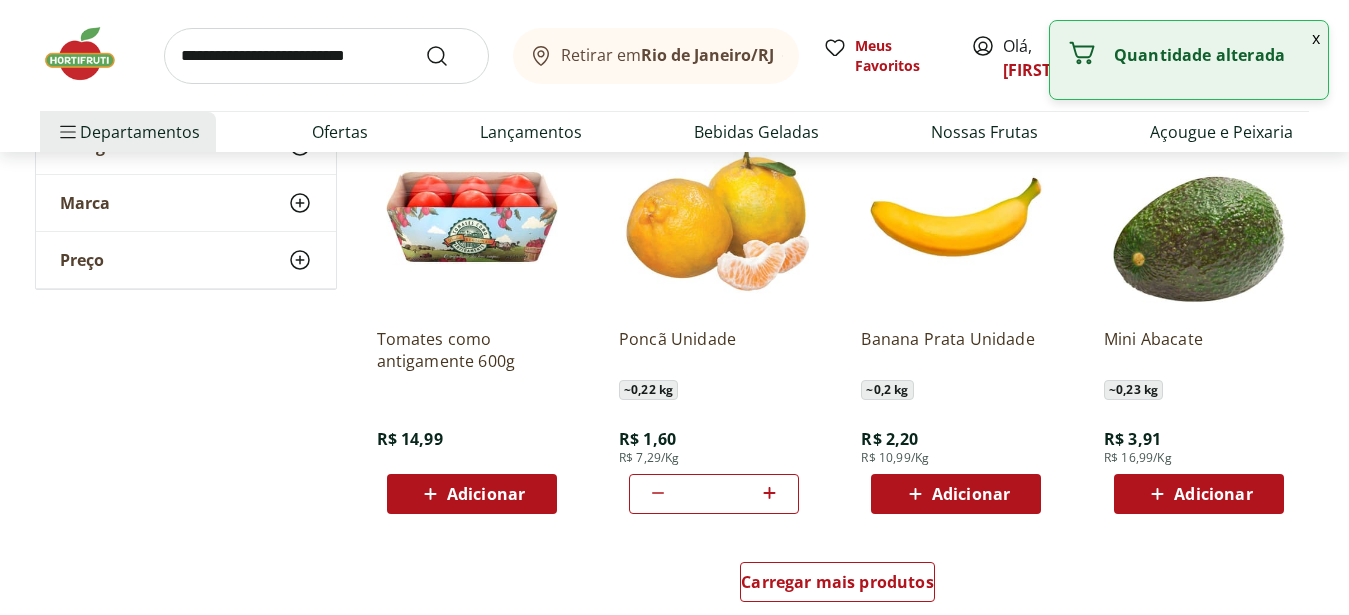 click 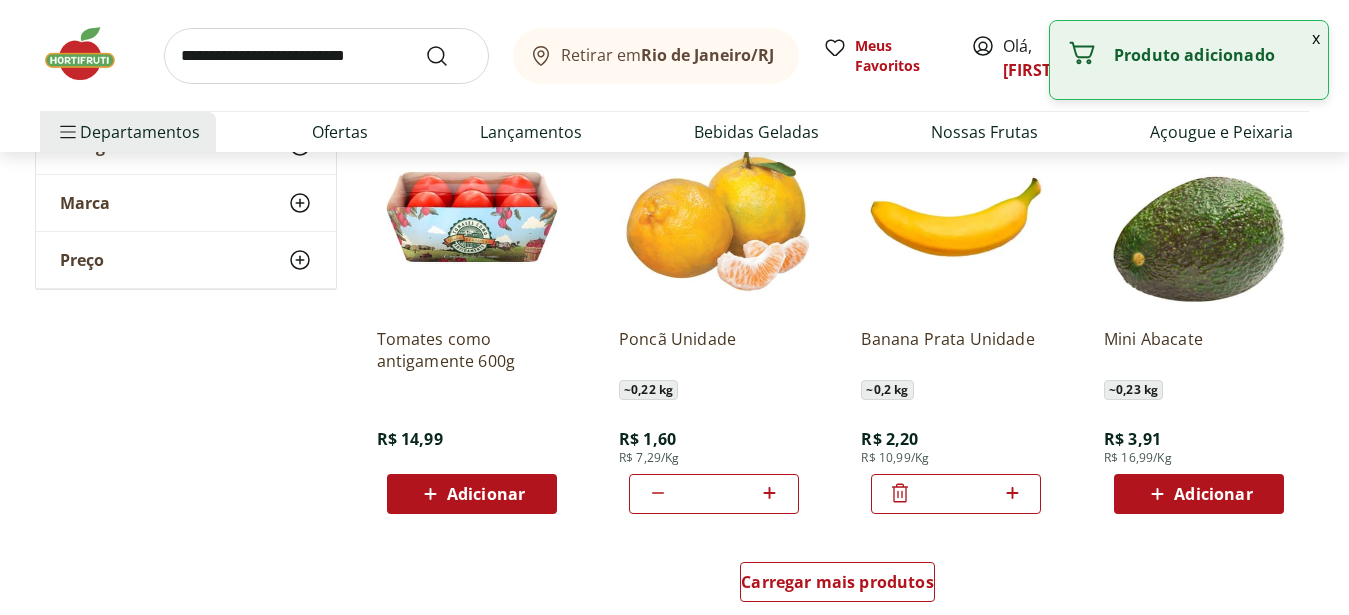 click 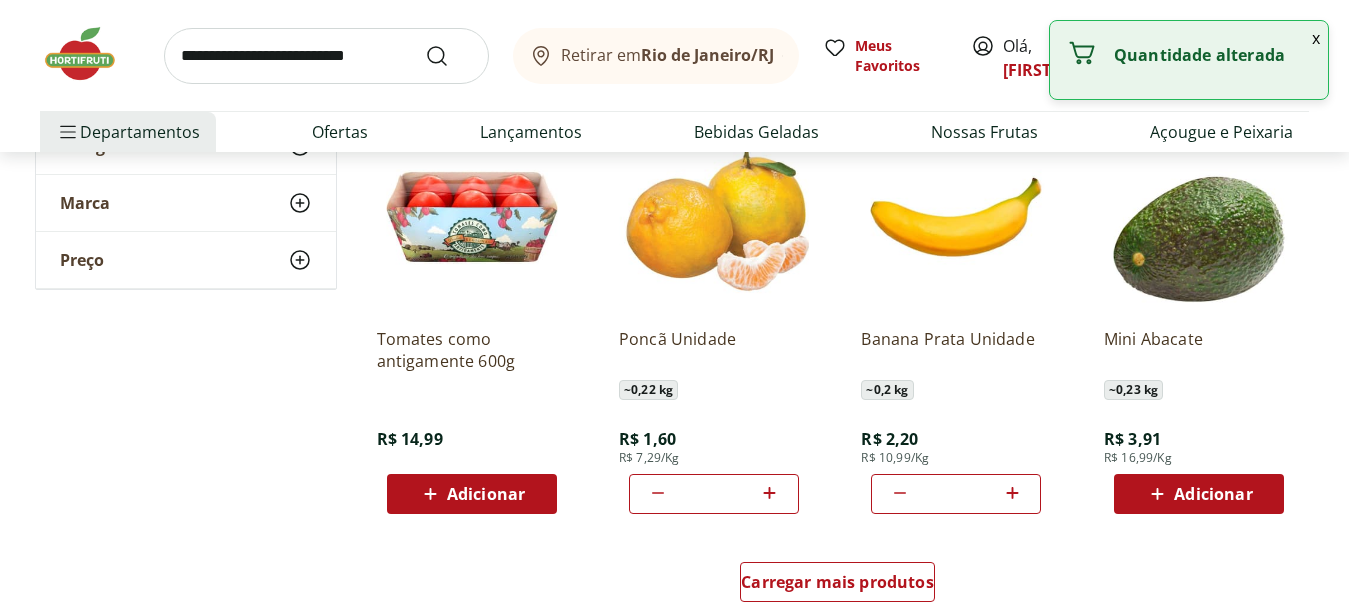 click 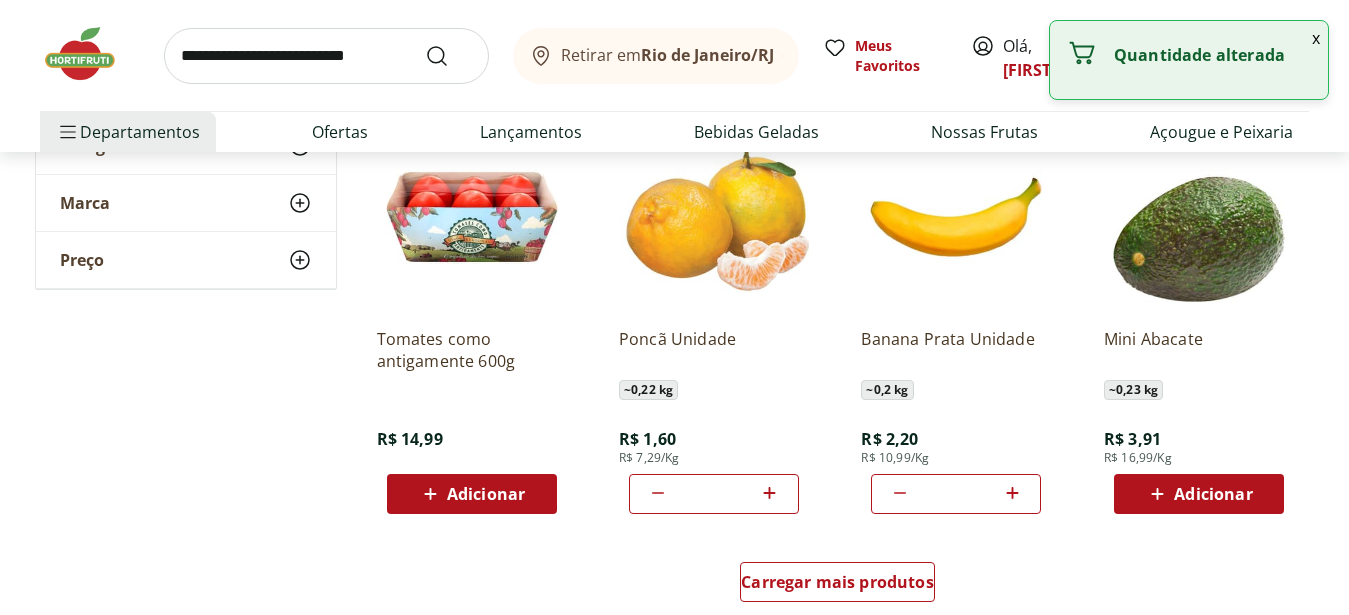 click 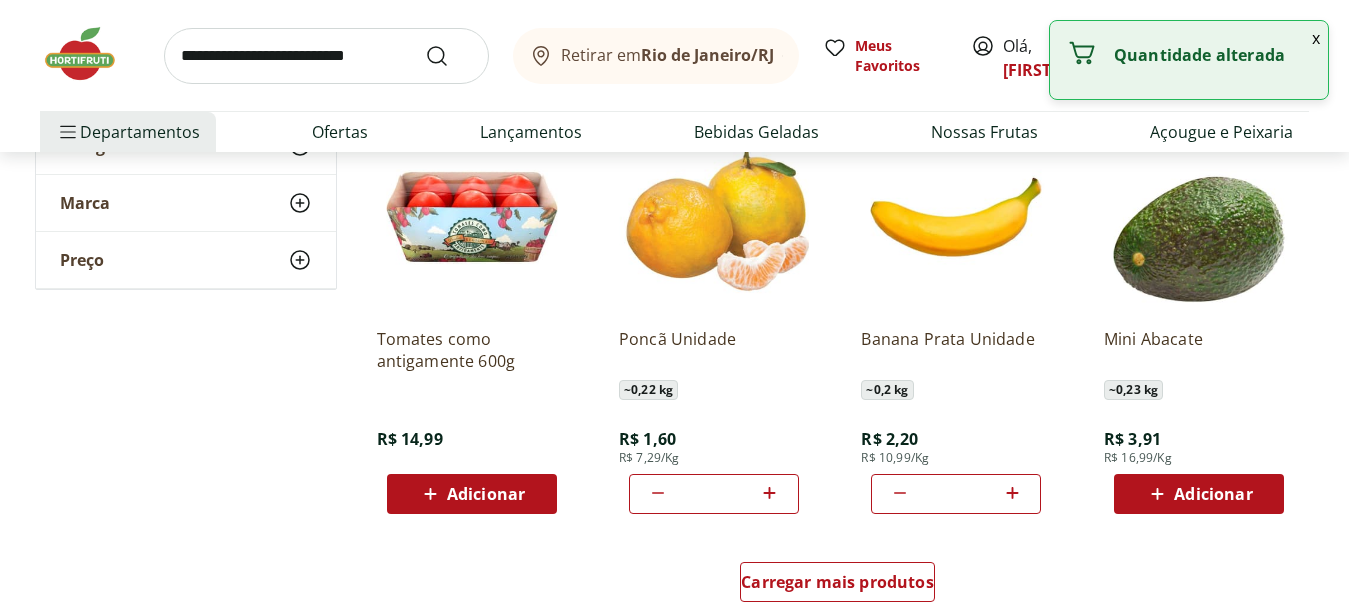 scroll, scrollTop: 6222, scrollLeft: 0, axis: vertical 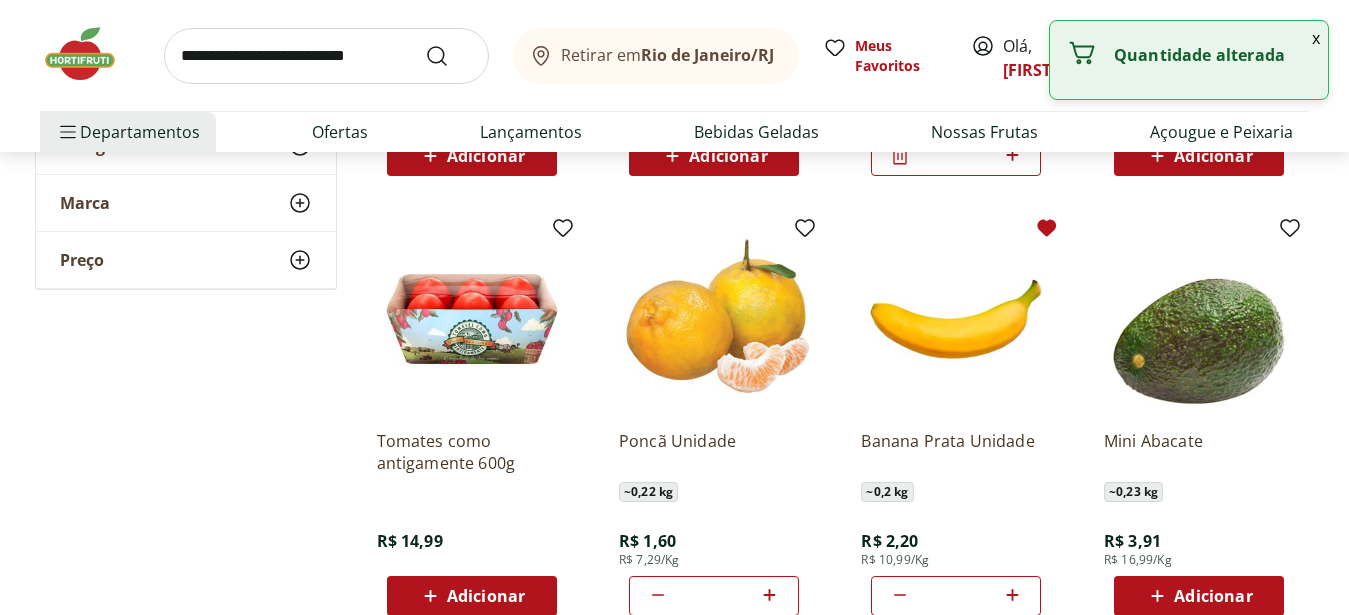 click 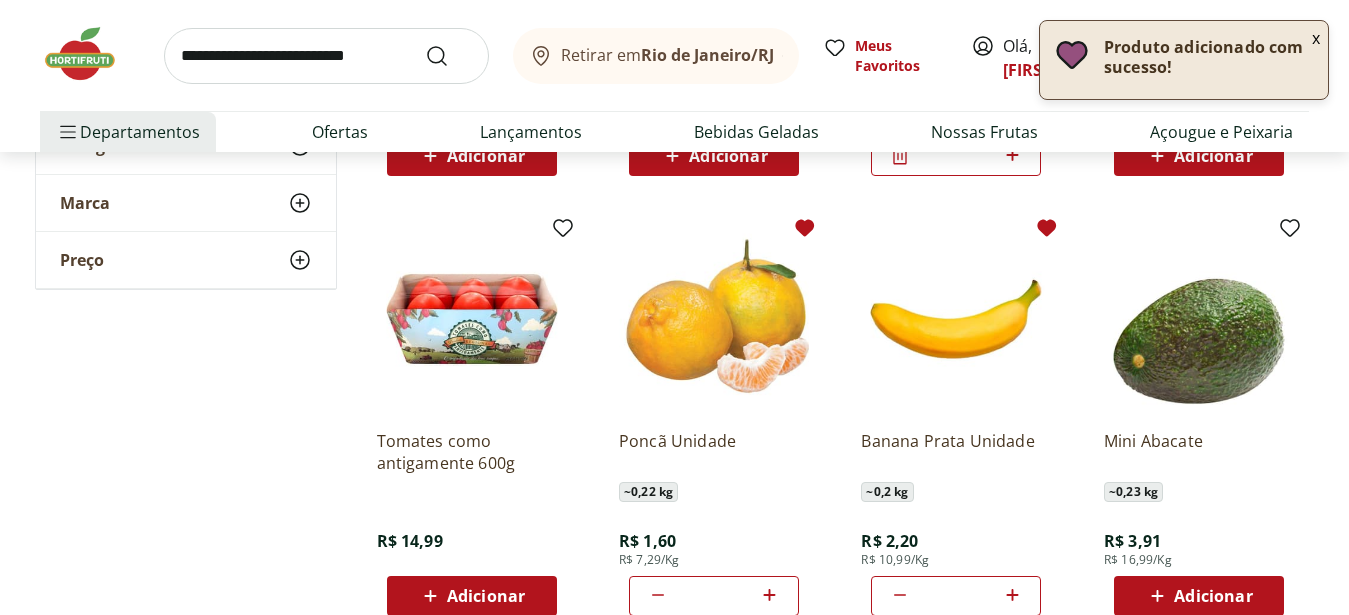 click 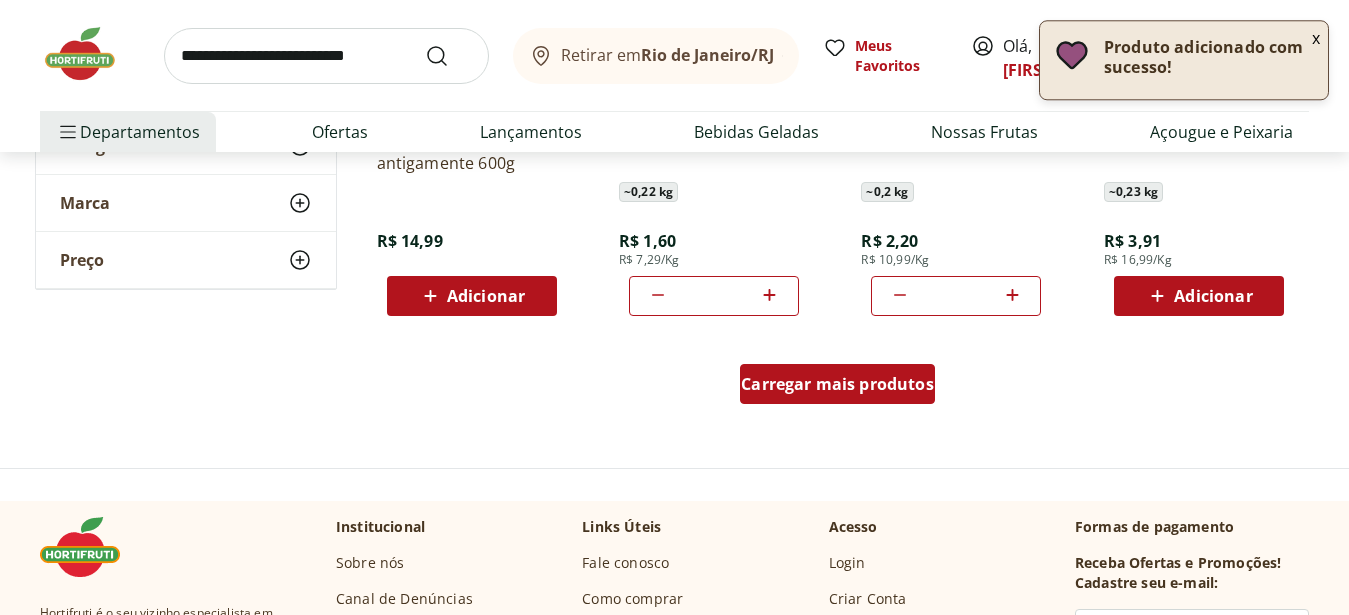 scroll, scrollTop: 6630, scrollLeft: 0, axis: vertical 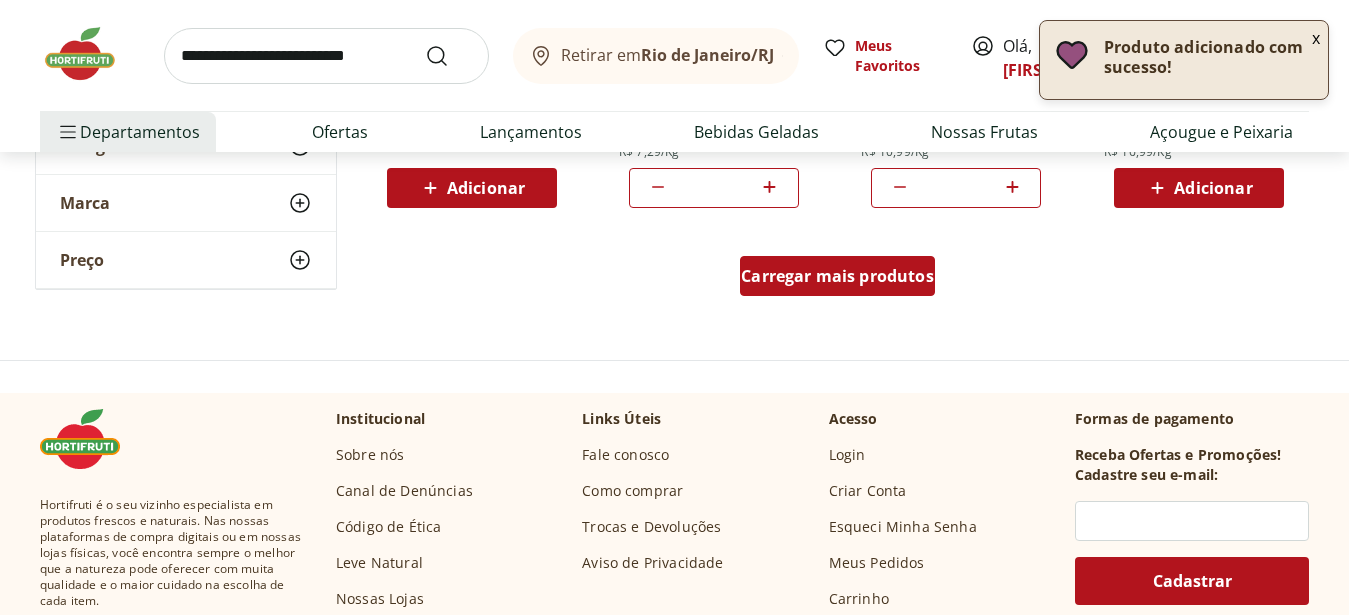 click on "Carregar mais produtos" at bounding box center (837, 276) 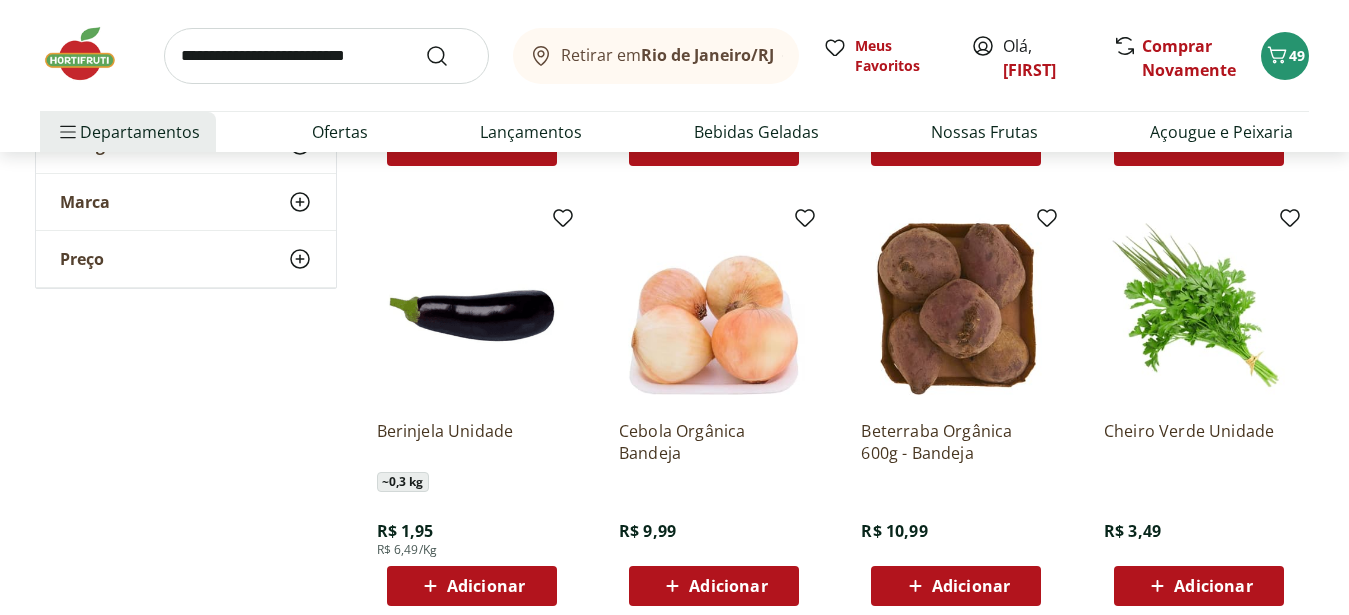 scroll, scrollTop: 7140, scrollLeft: 0, axis: vertical 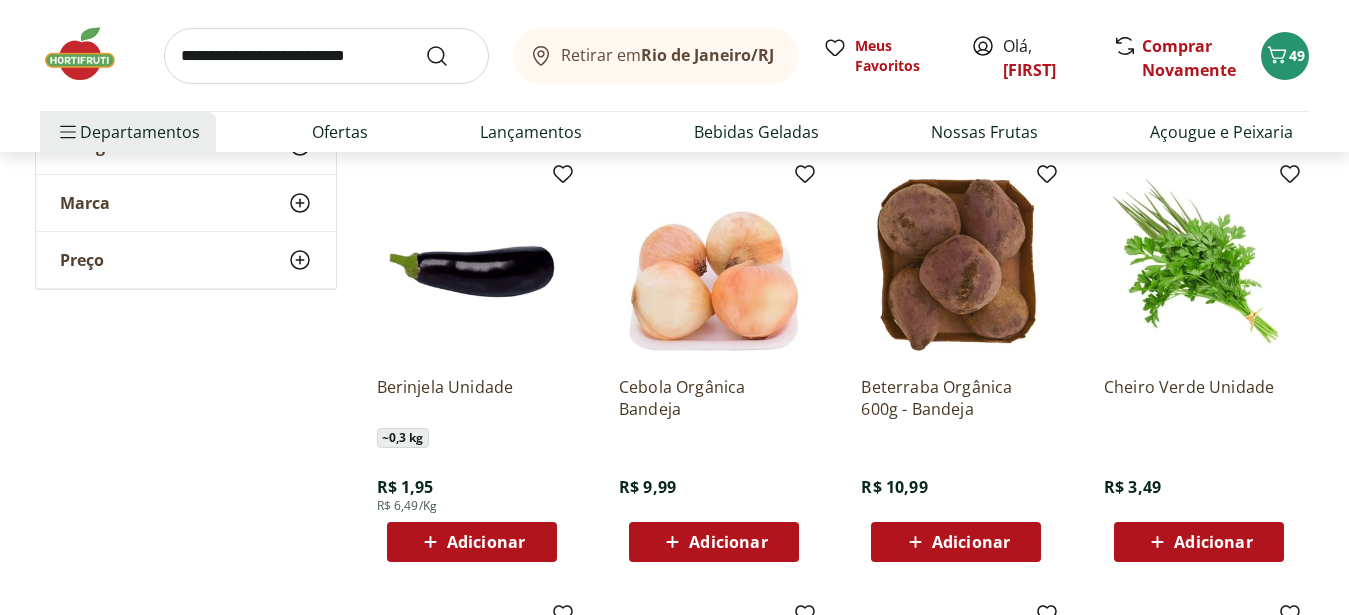 click 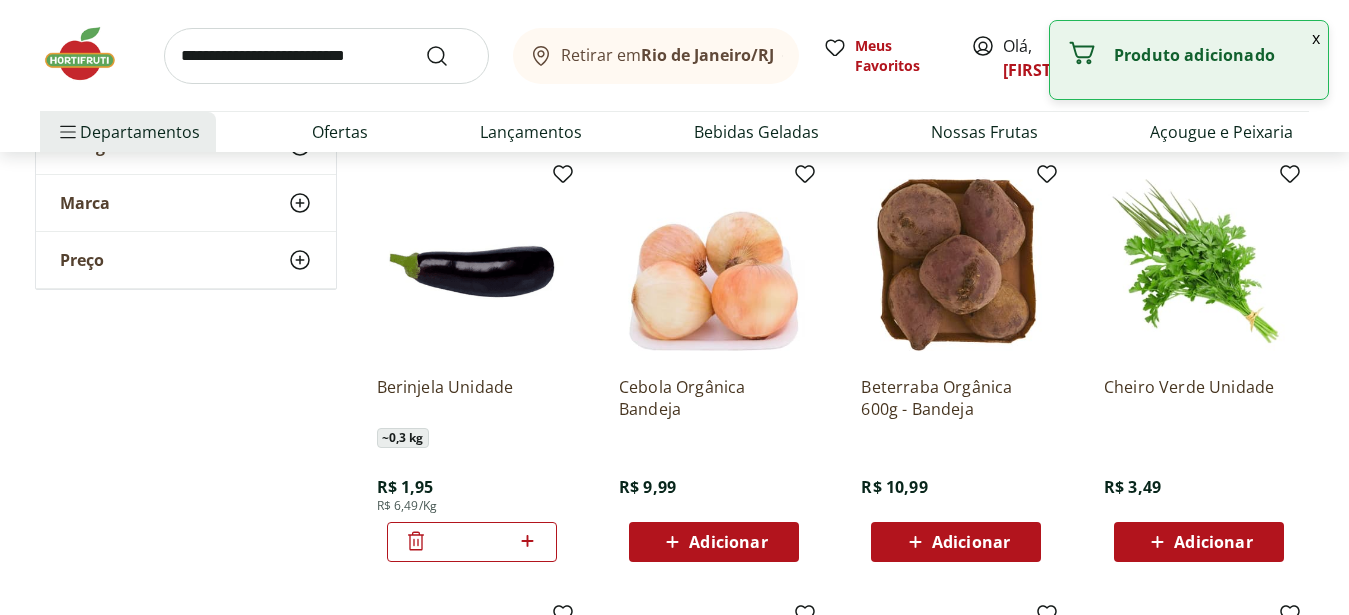 click 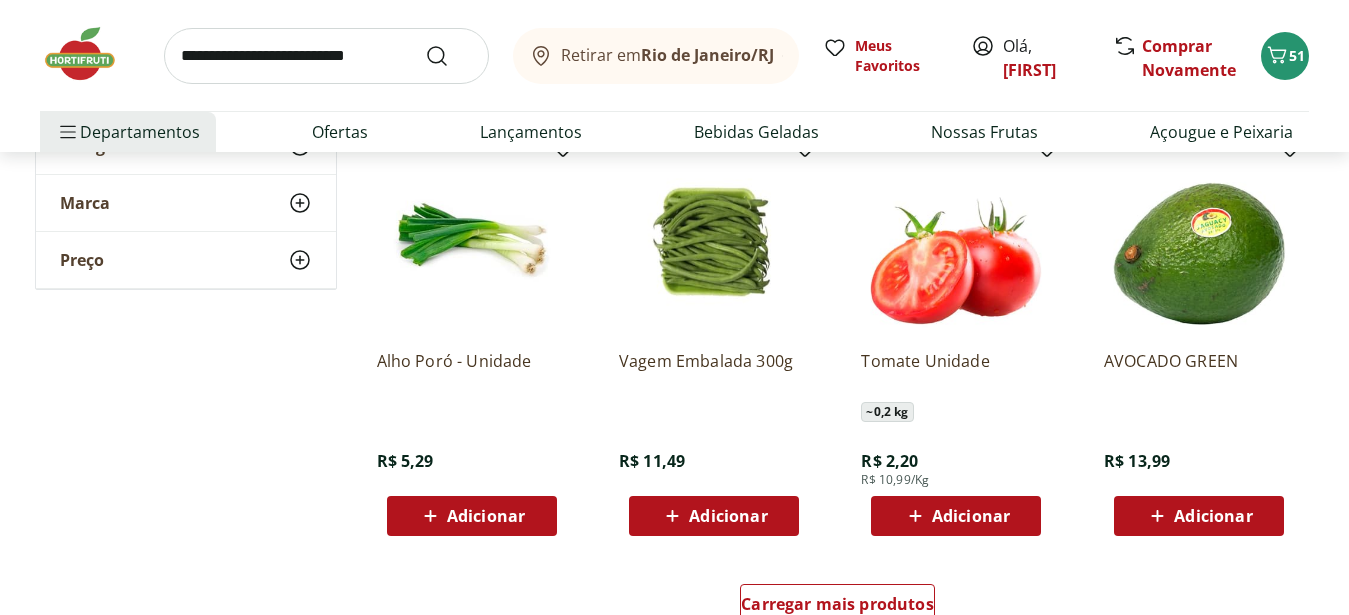 scroll, scrollTop: 7752, scrollLeft: 0, axis: vertical 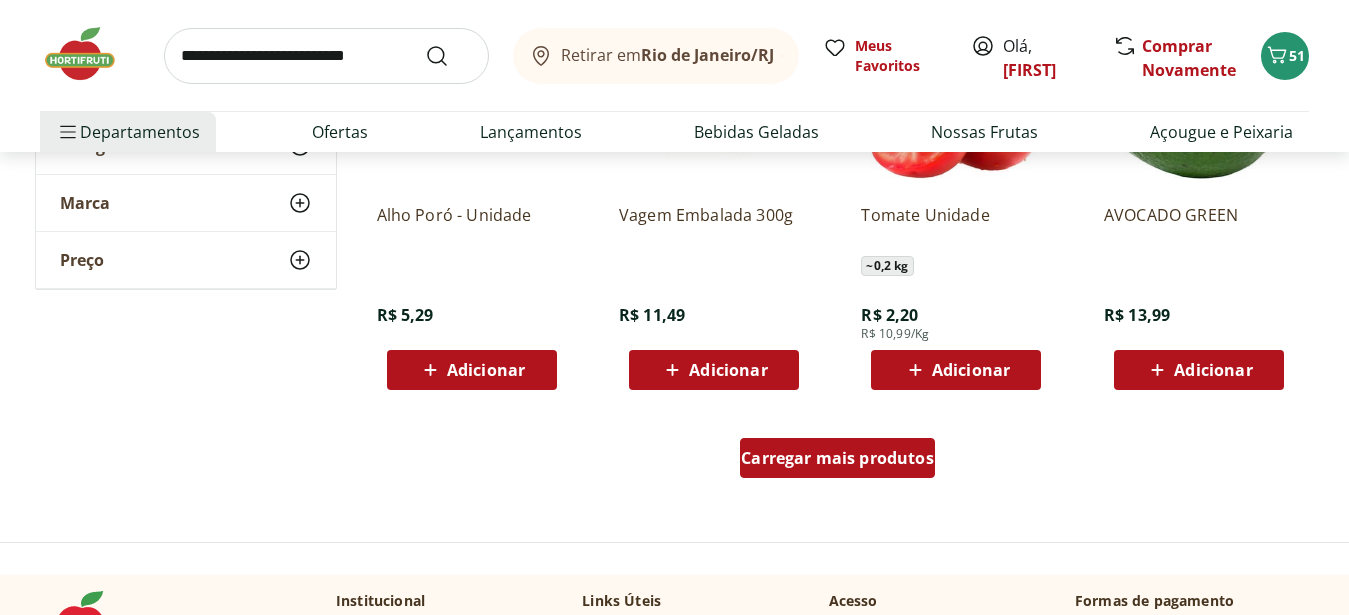 drag, startPoint x: 895, startPoint y: 432, endPoint x: 887, endPoint y: 440, distance: 11.313708 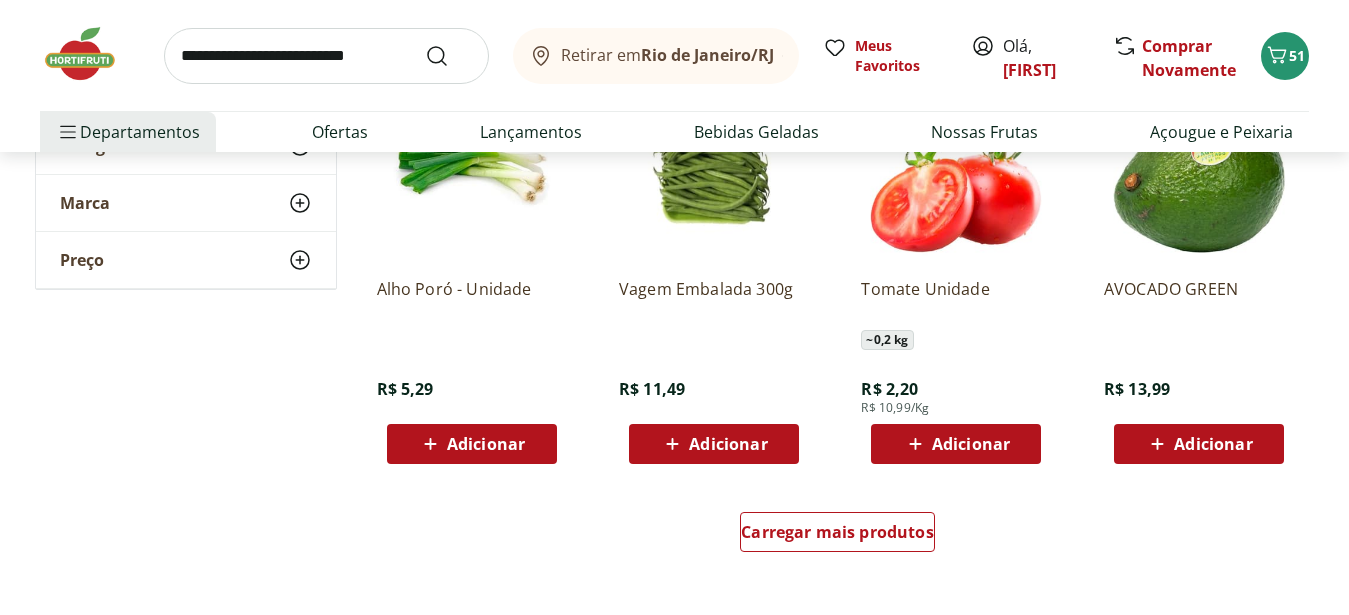 scroll, scrollTop: 7752, scrollLeft: 0, axis: vertical 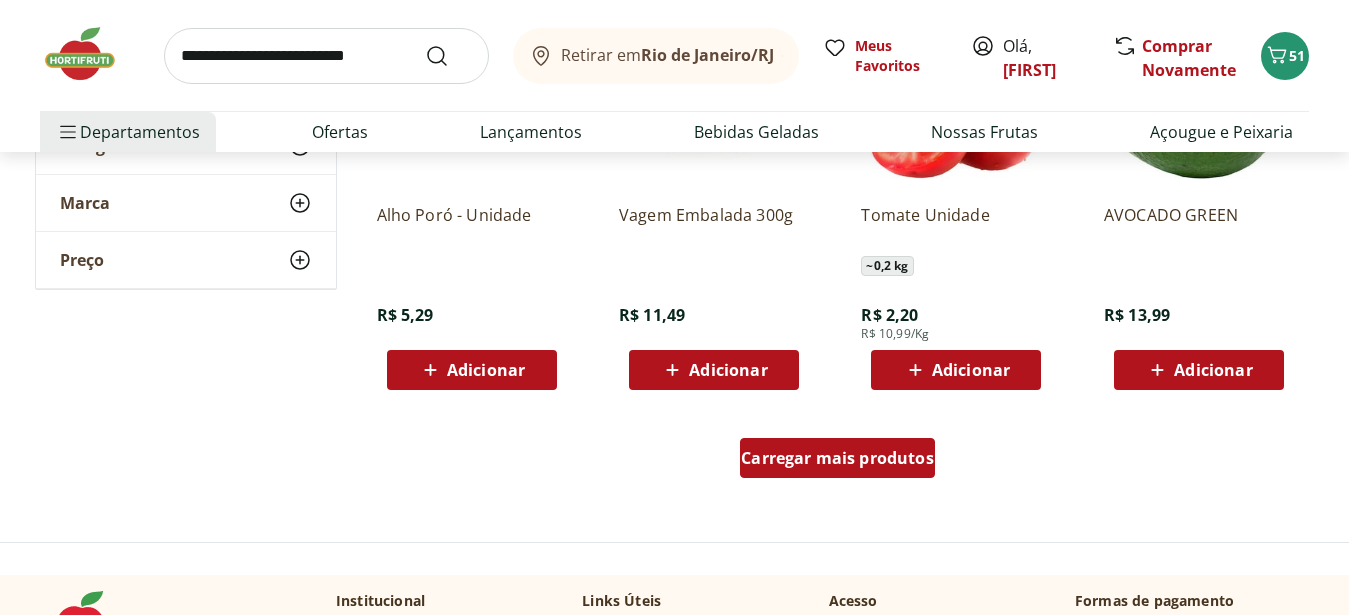 click on "Carregar mais produtos" at bounding box center (837, 458) 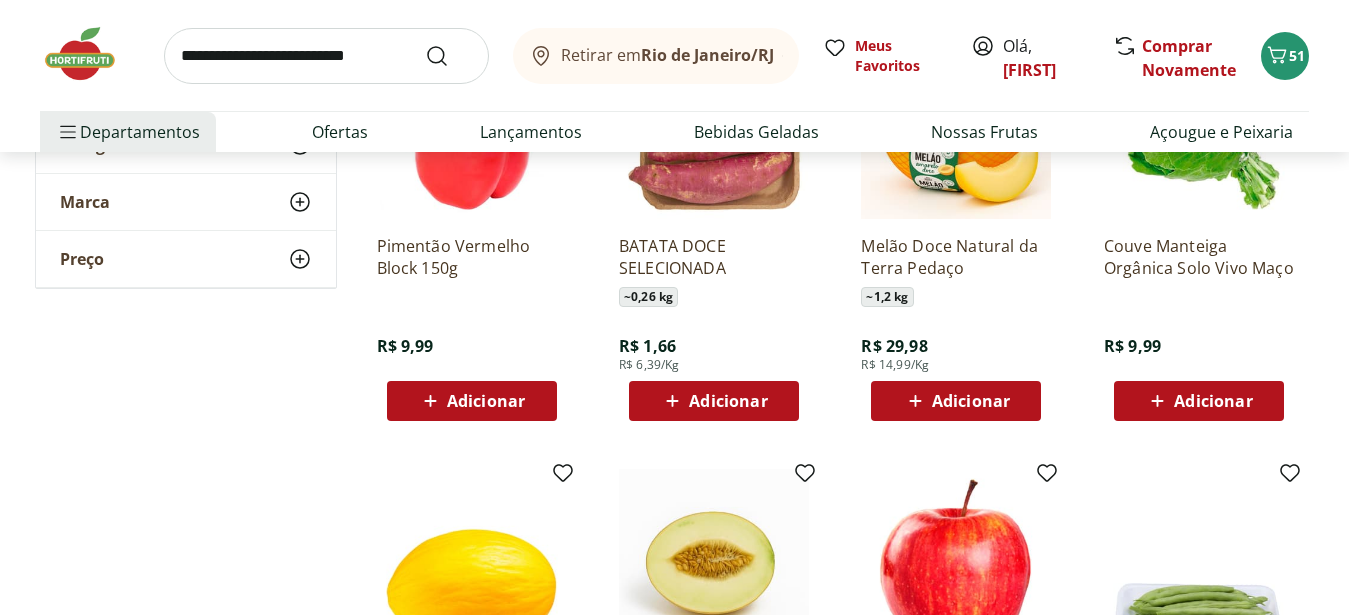 scroll, scrollTop: 8160, scrollLeft: 0, axis: vertical 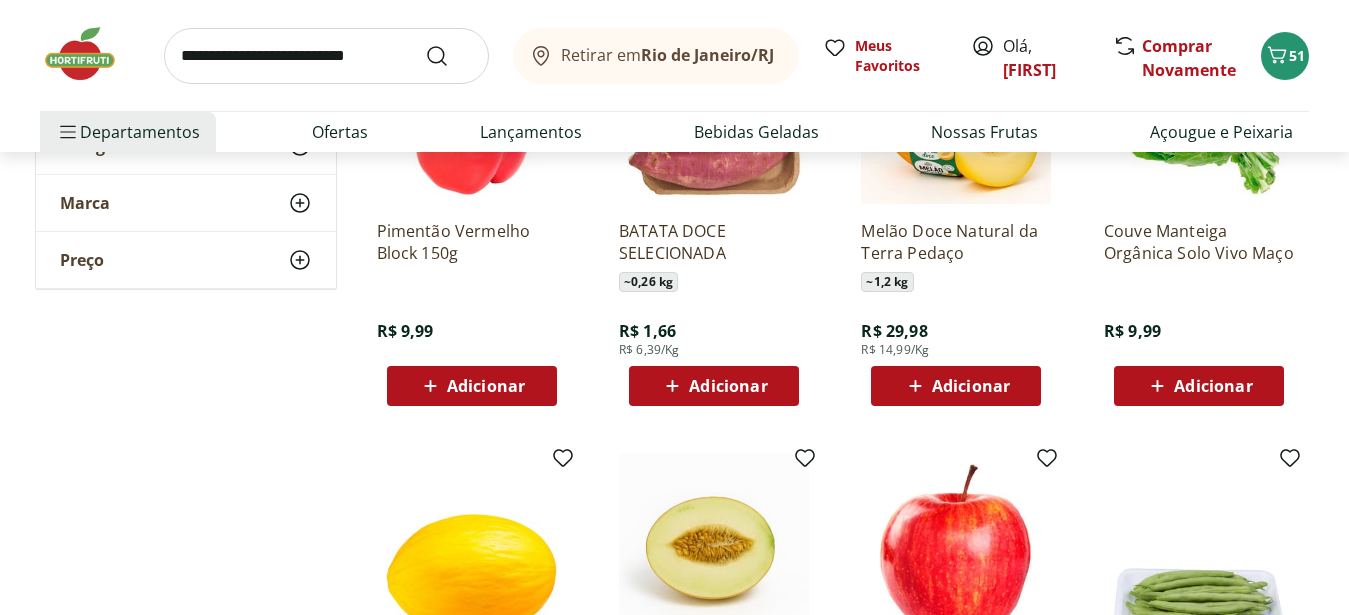 click 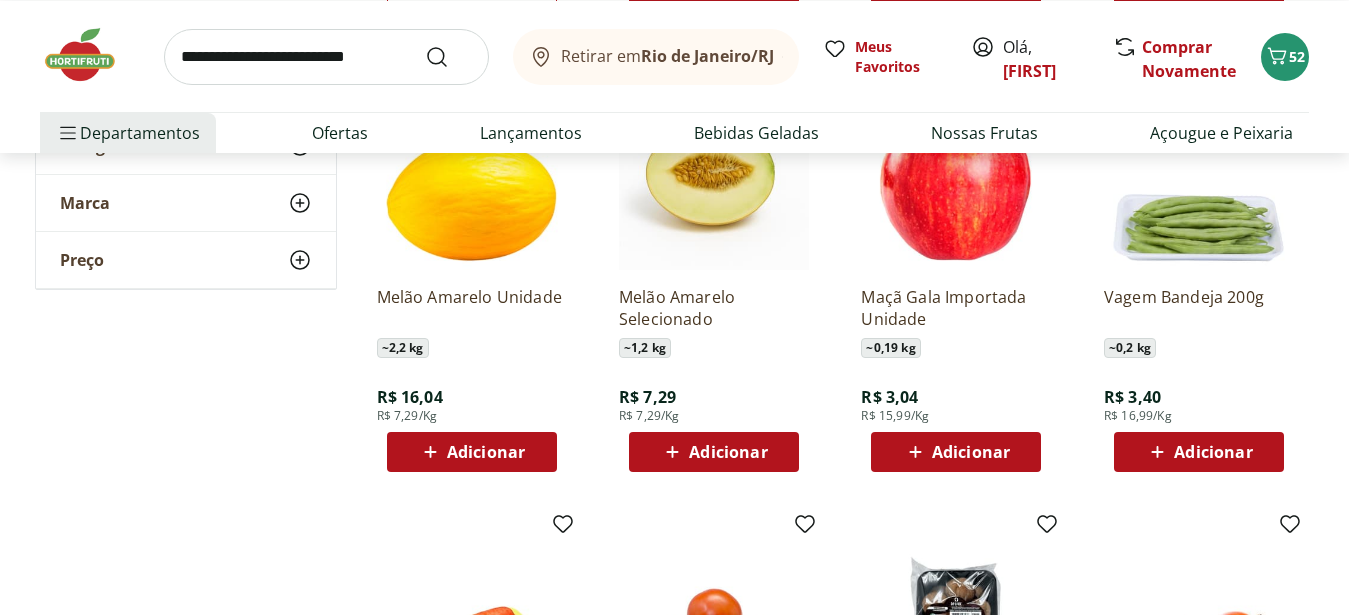 scroll, scrollTop: 8568, scrollLeft: 0, axis: vertical 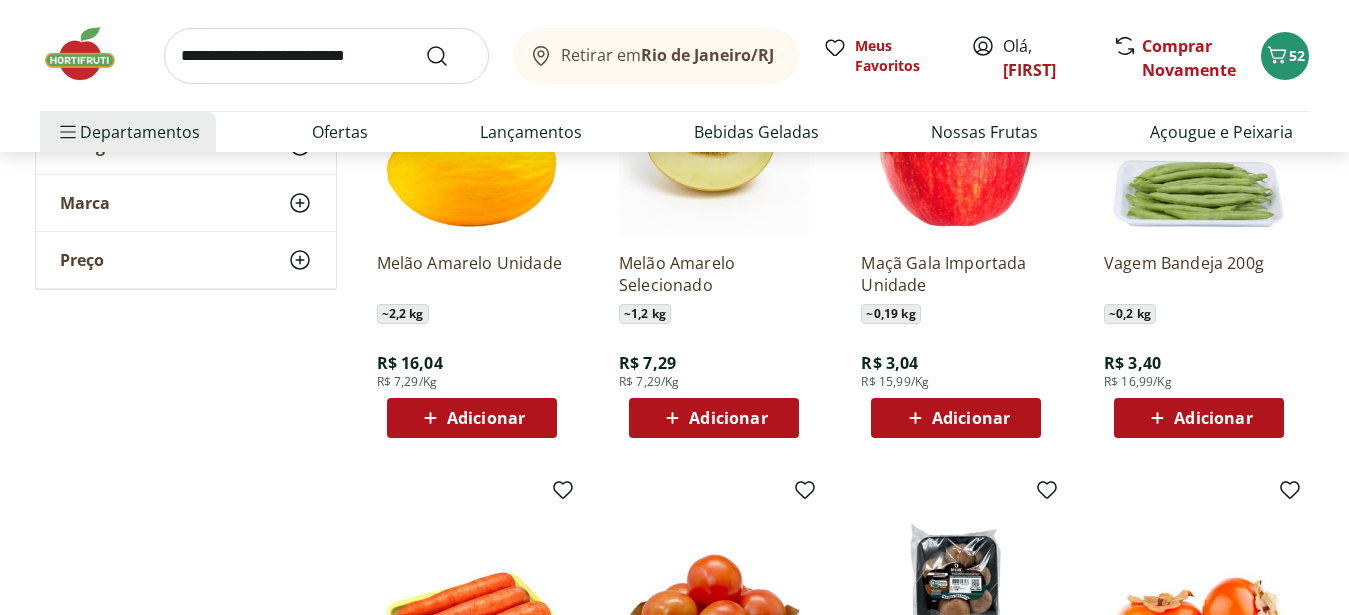 click 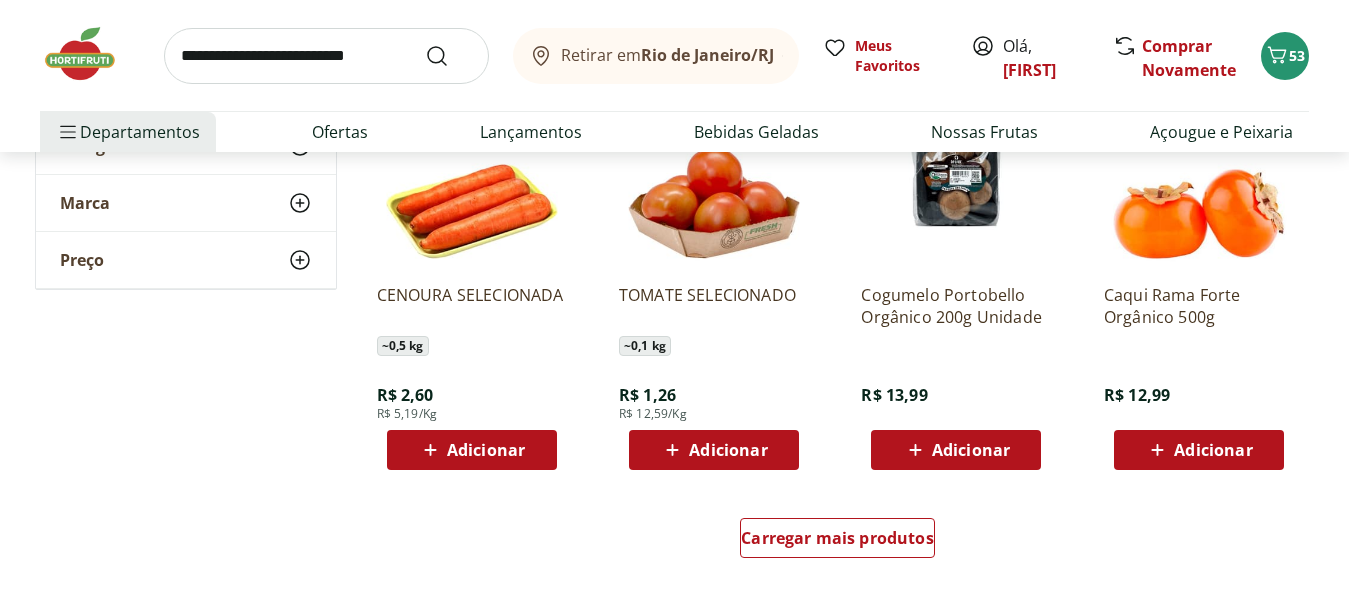 scroll, scrollTop: 9180, scrollLeft: 0, axis: vertical 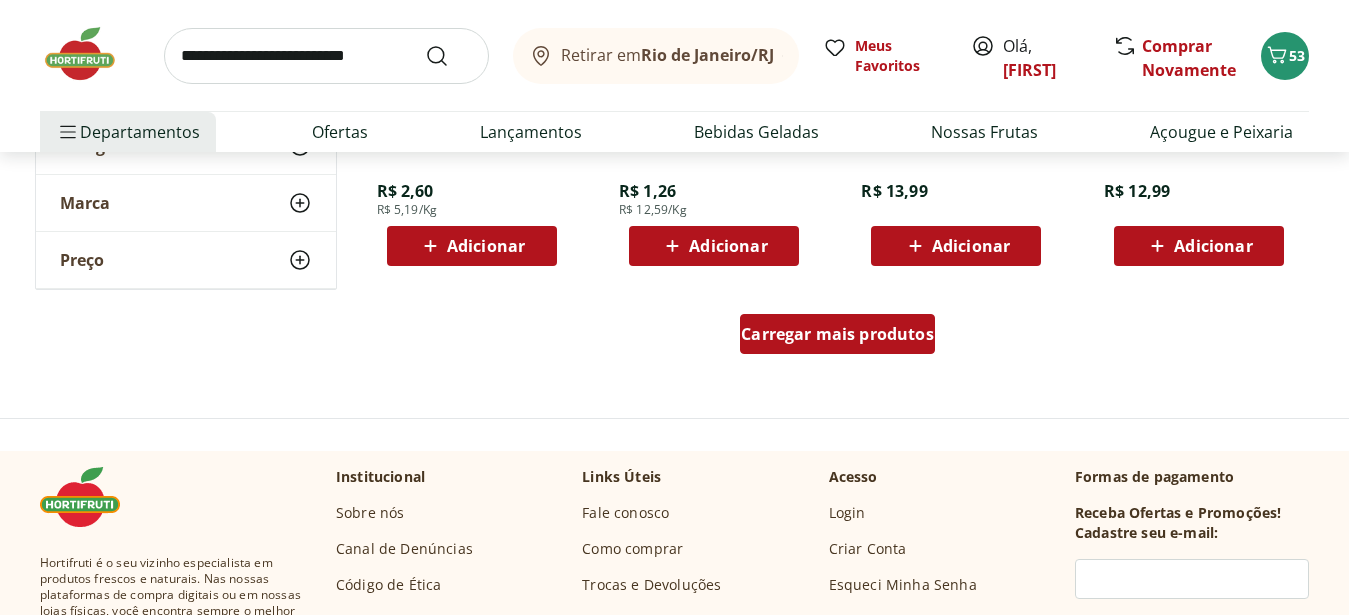 click on "Carregar mais produtos" at bounding box center (837, 334) 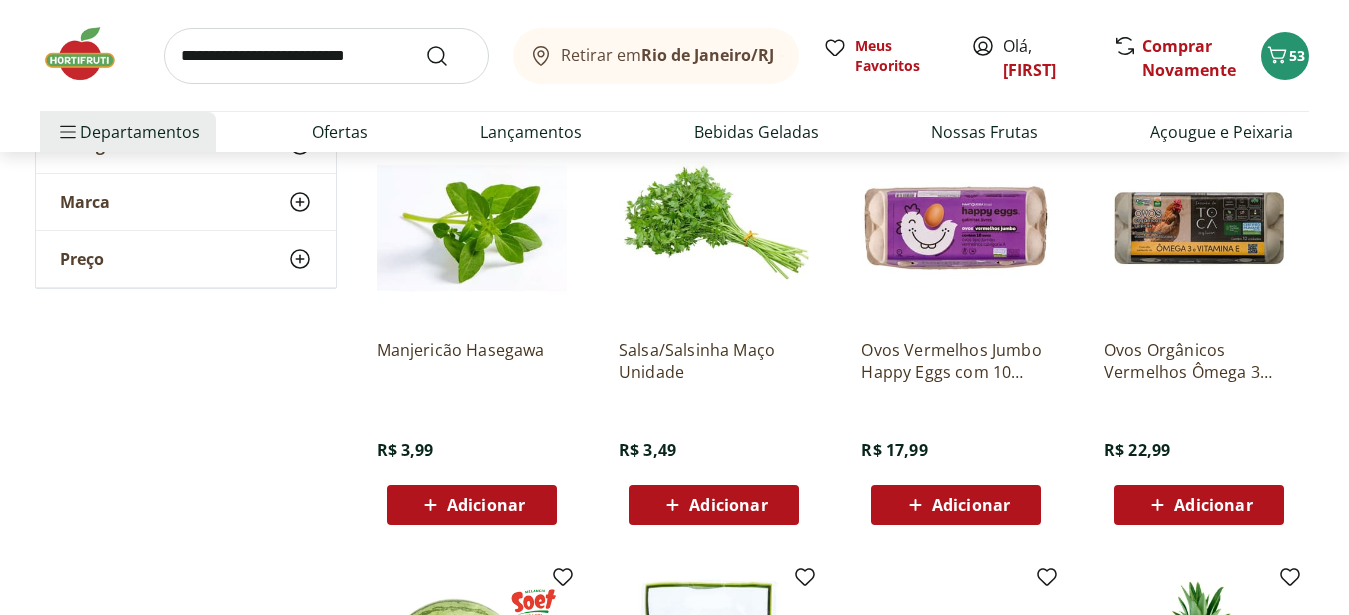 scroll, scrollTop: 9792, scrollLeft: 0, axis: vertical 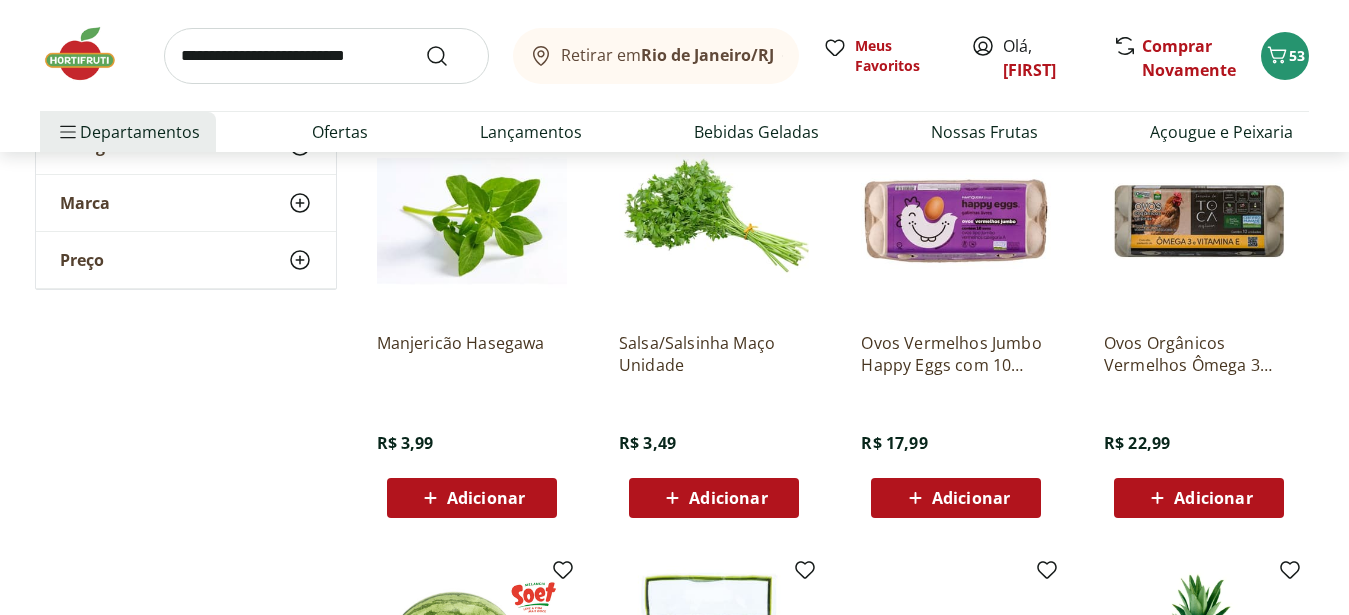 click 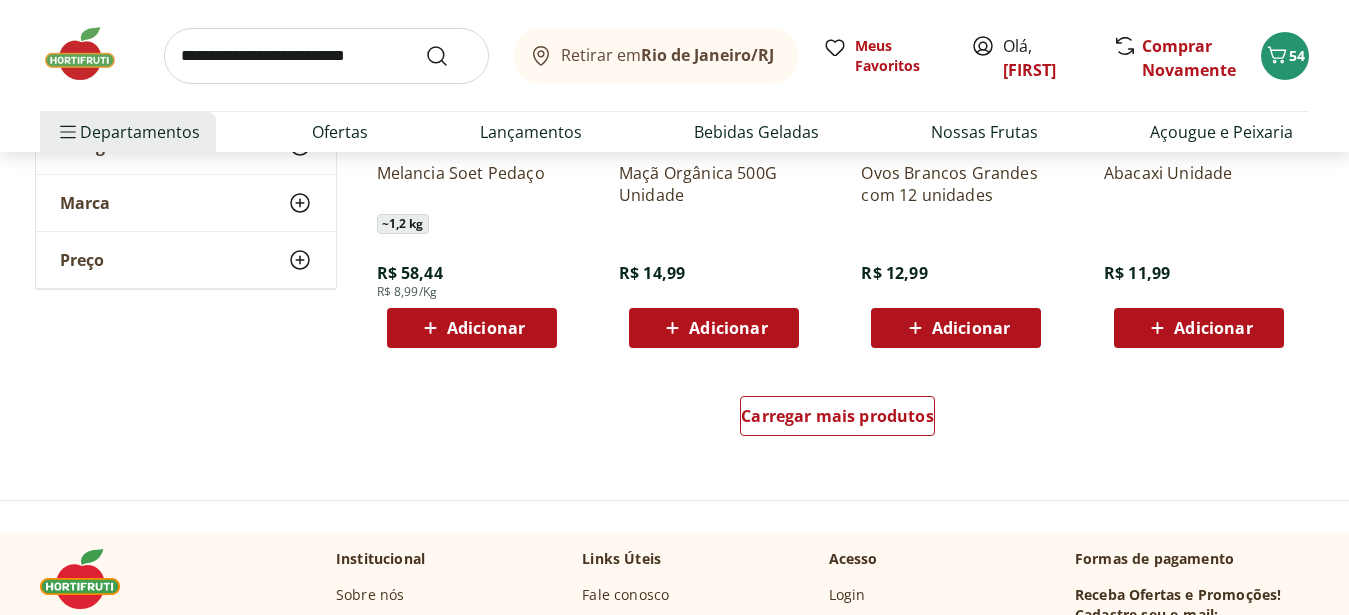 scroll, scrollTop: 10404, scrollLeft: 0, axis: vertical 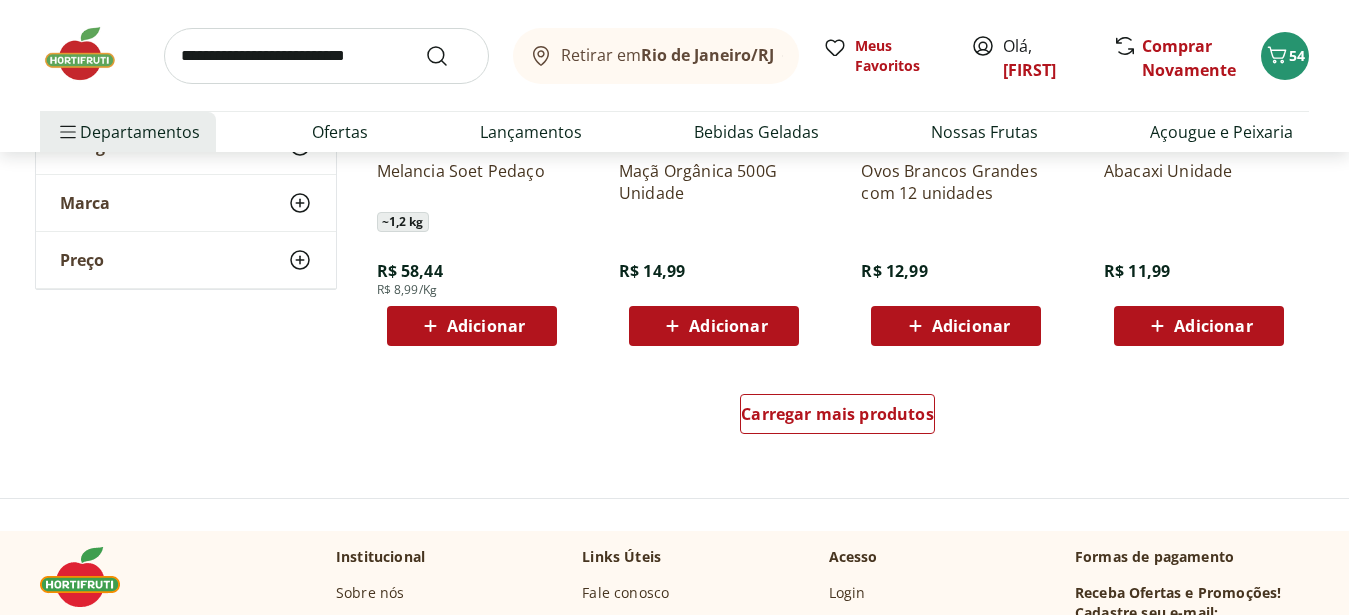 click on "Adicionar" at bounding box center [1199, 326] 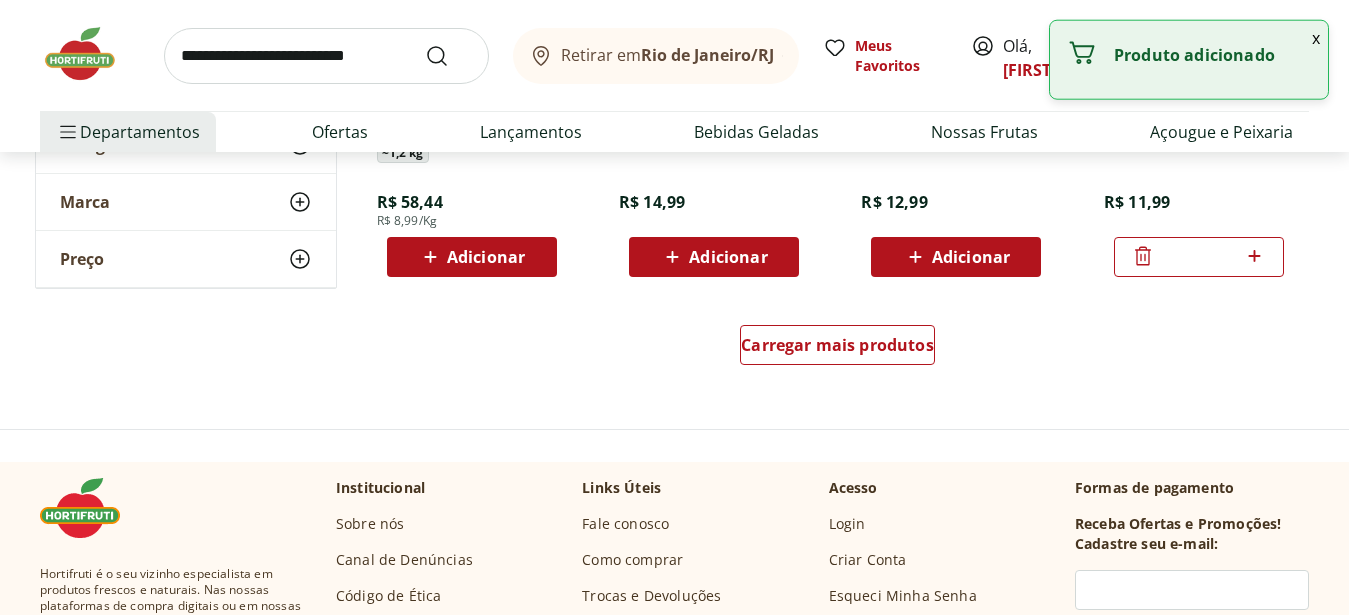 scroll, scrollTop: 10506, scrollLeft: 0, axis: vertical 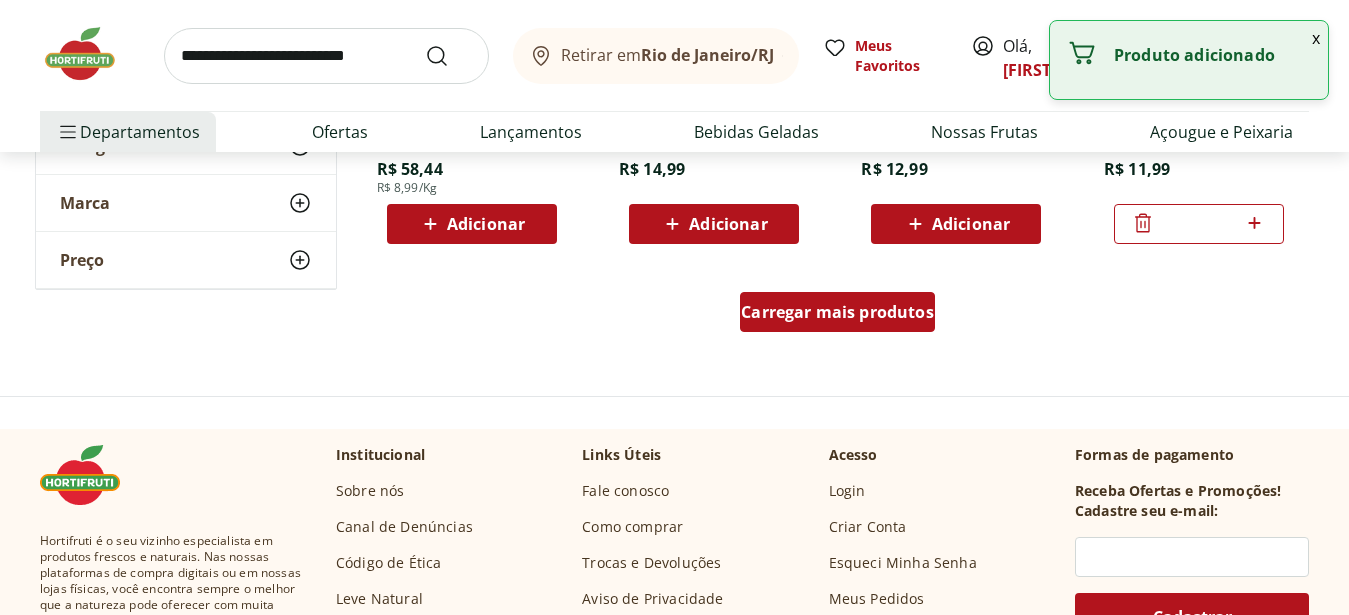 click on "Carregar mais produtos" at bounding box center [837, 312] 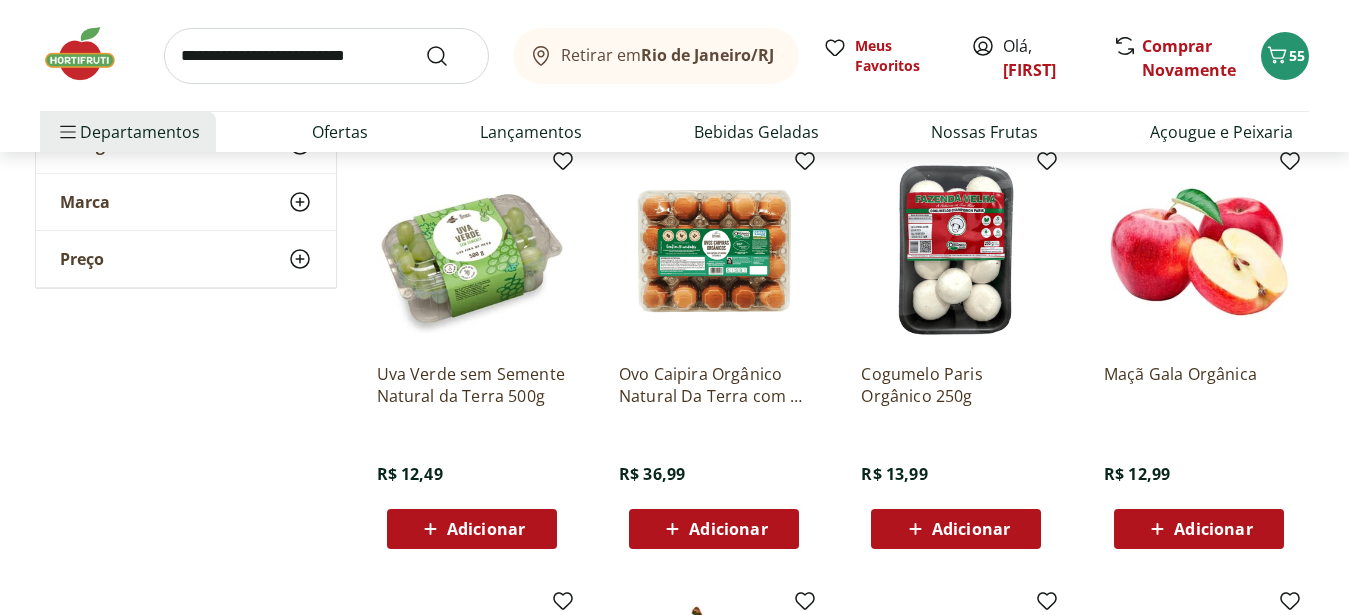 scroll, scrollTop: 11118, scrollLeft: 0, axis: vertical 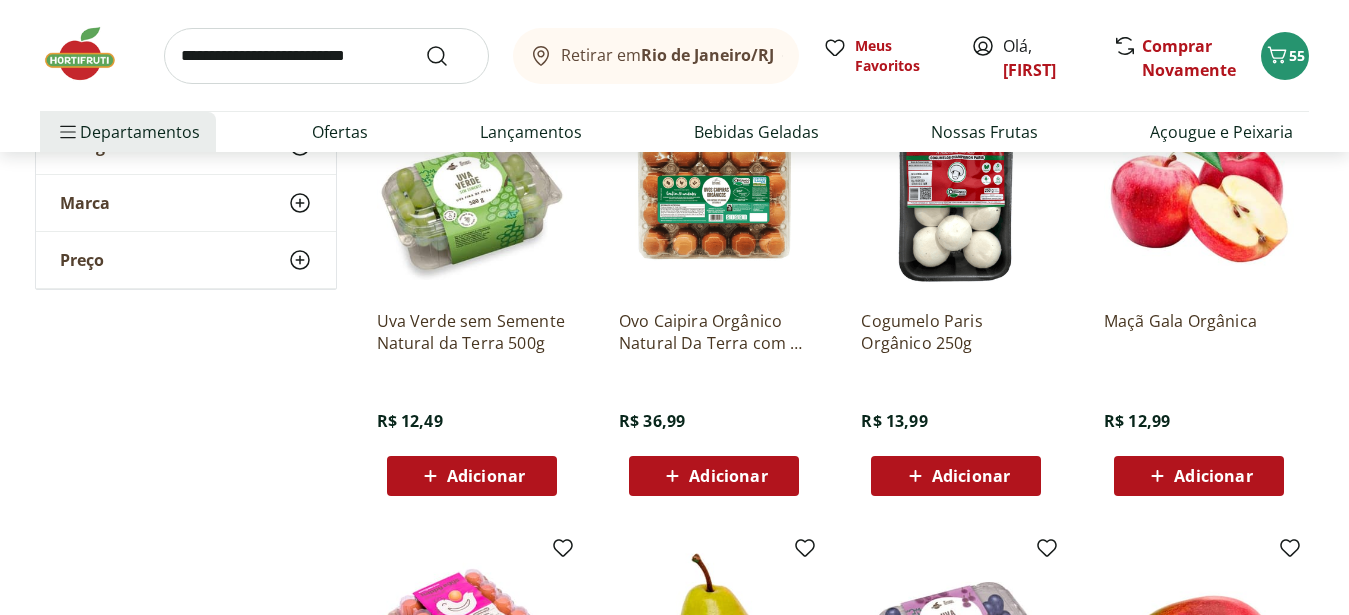 click on "Adicionar" at bounding box center [471, 476] 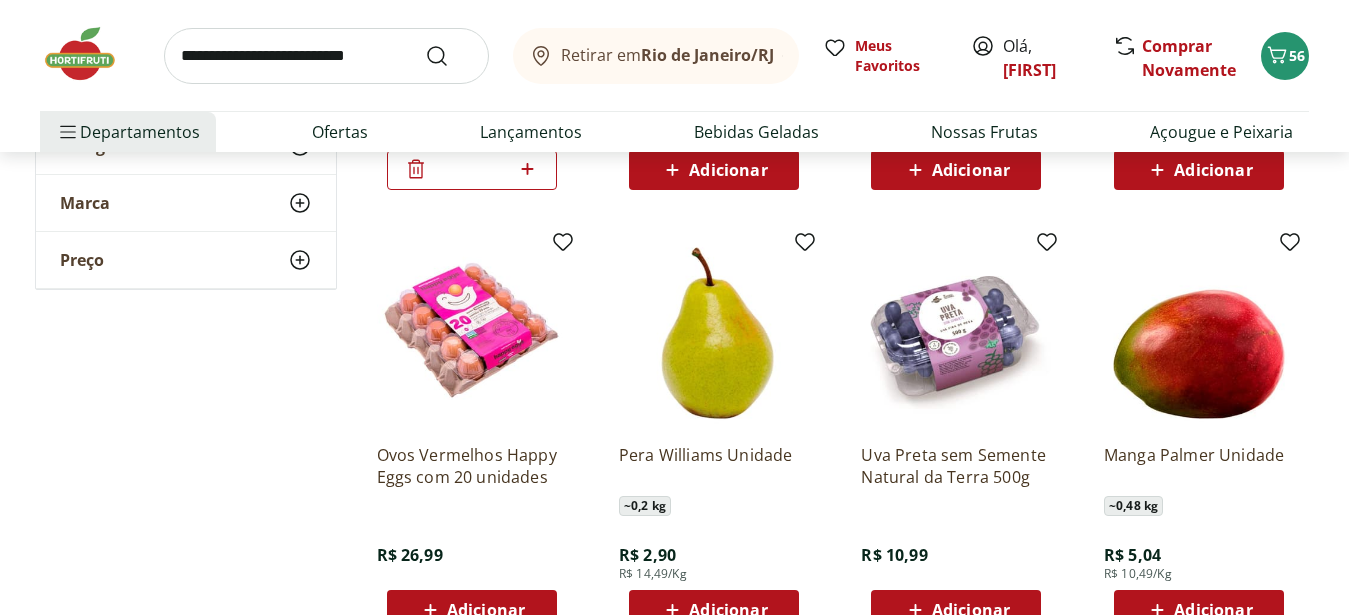 scroll, scrollTop: 11628, scrollLeft: 0, axis: vertical 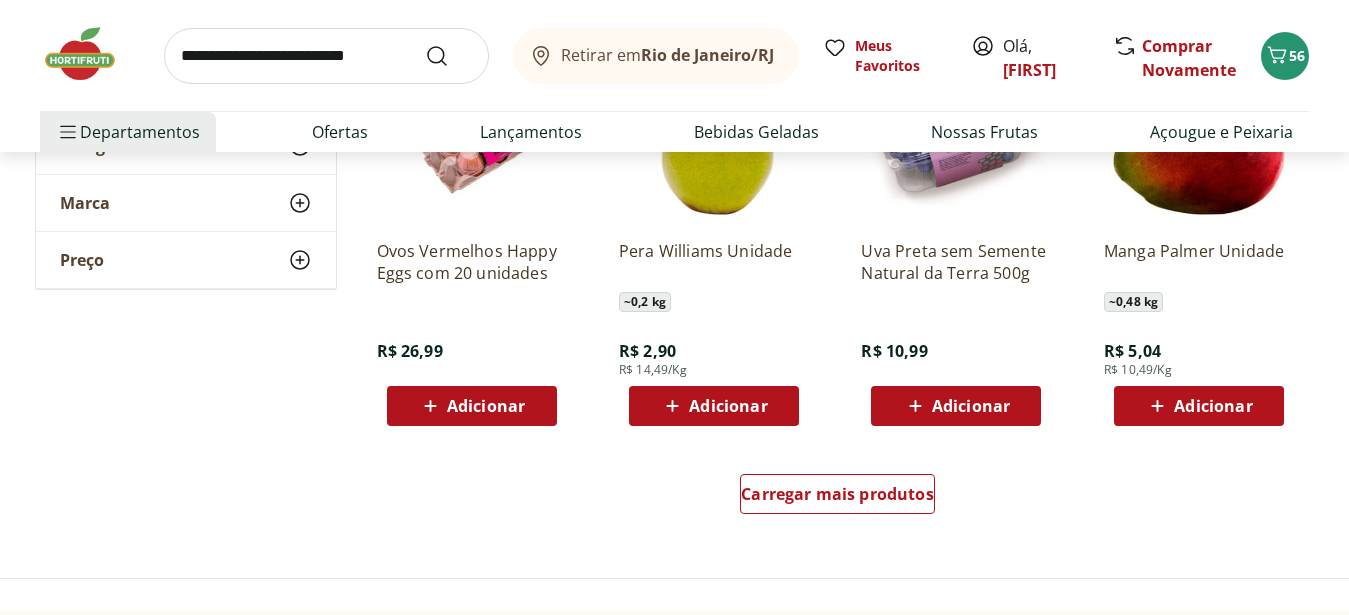 click on "Adicionar" at bounding box center (1198, 406) 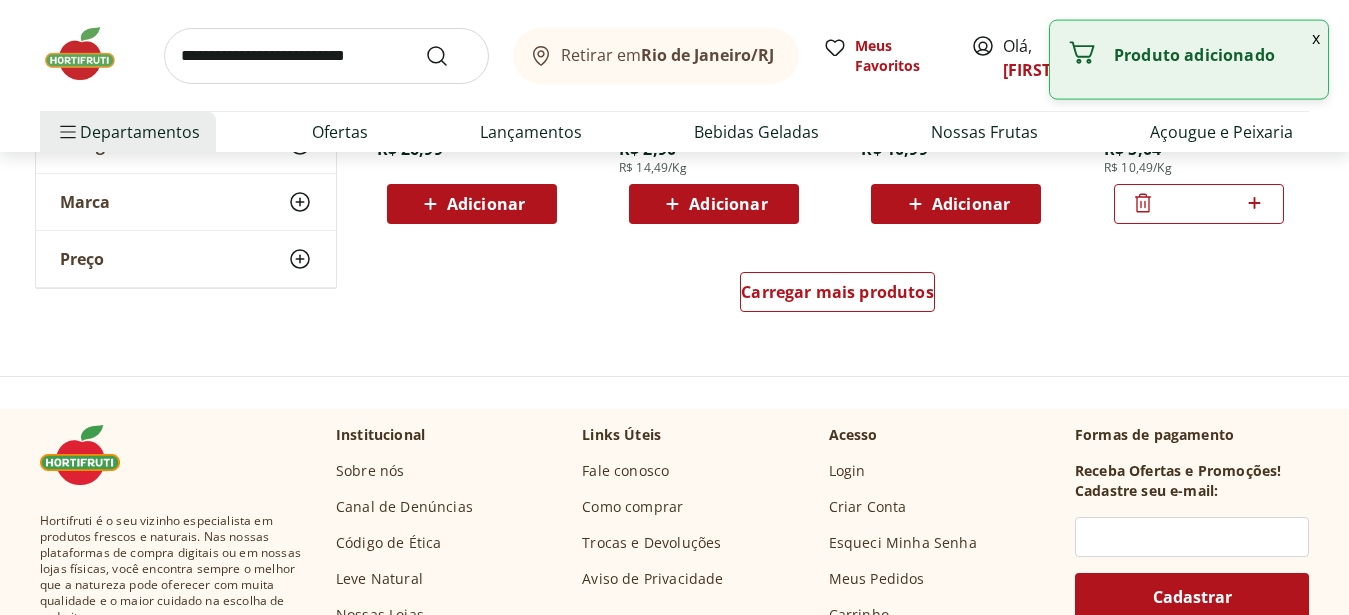 scroll, scrollTop: 11832, scrollLeft: 0, axis: vertical 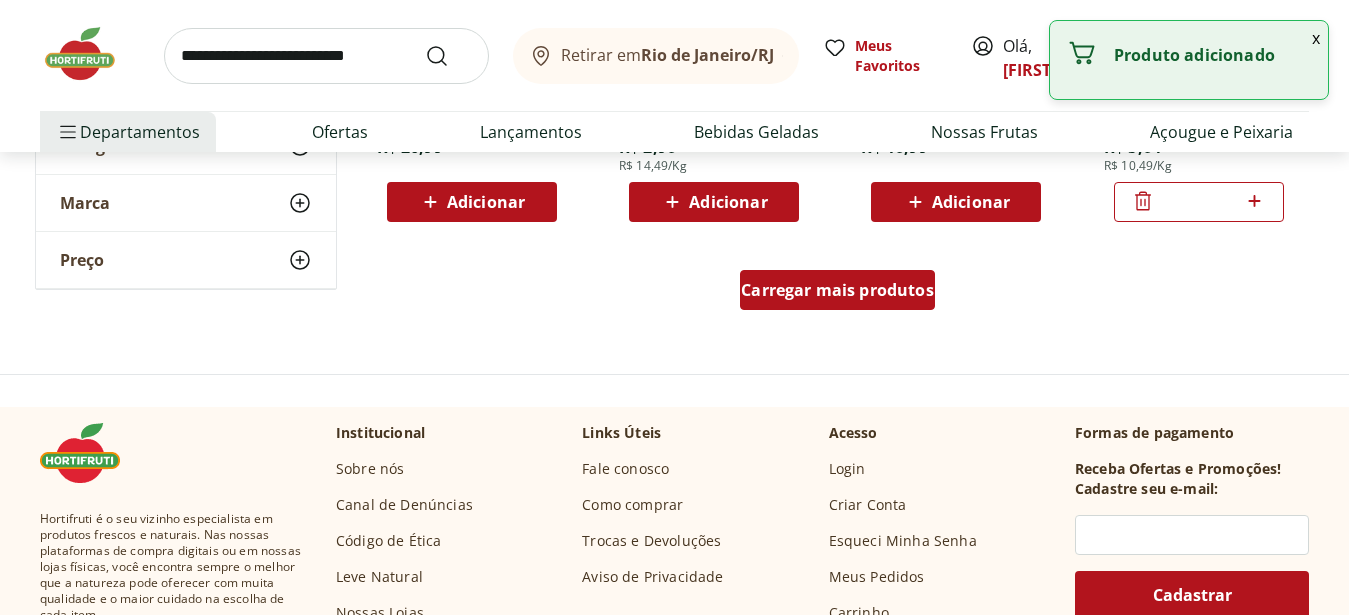 click on "Carregar mais produtos" at bounding box center [837, 290] 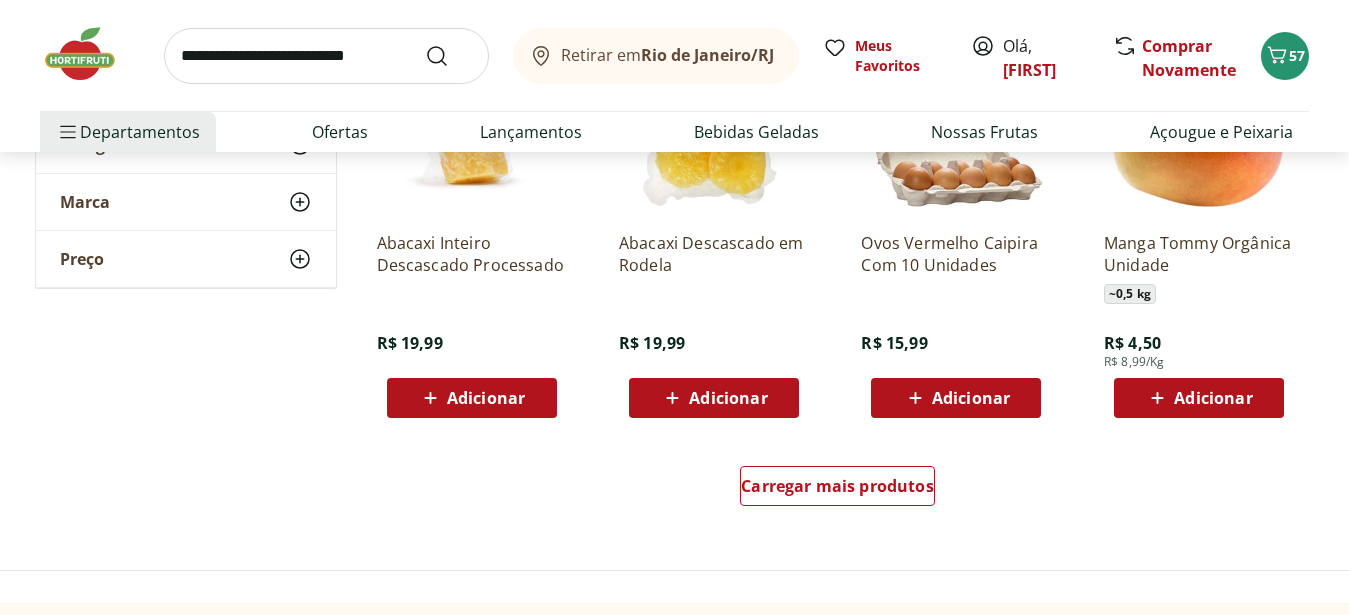scroll, scrollTop: 12954, scrollLeft: 0, axis: vertical 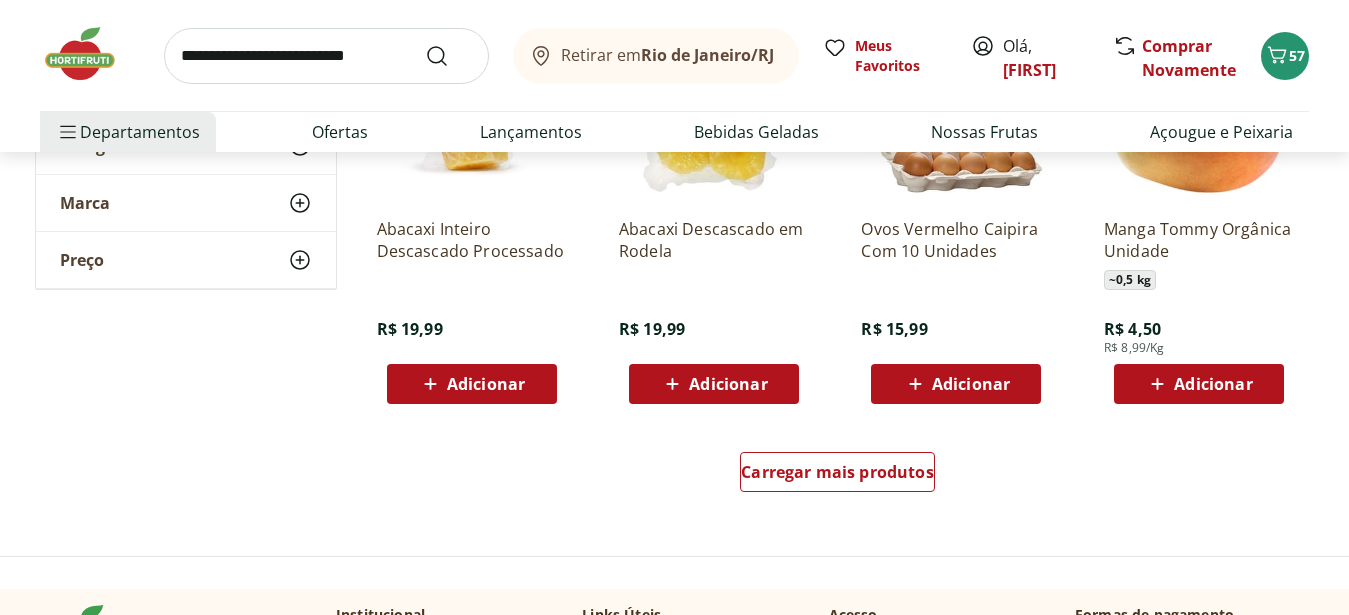 click 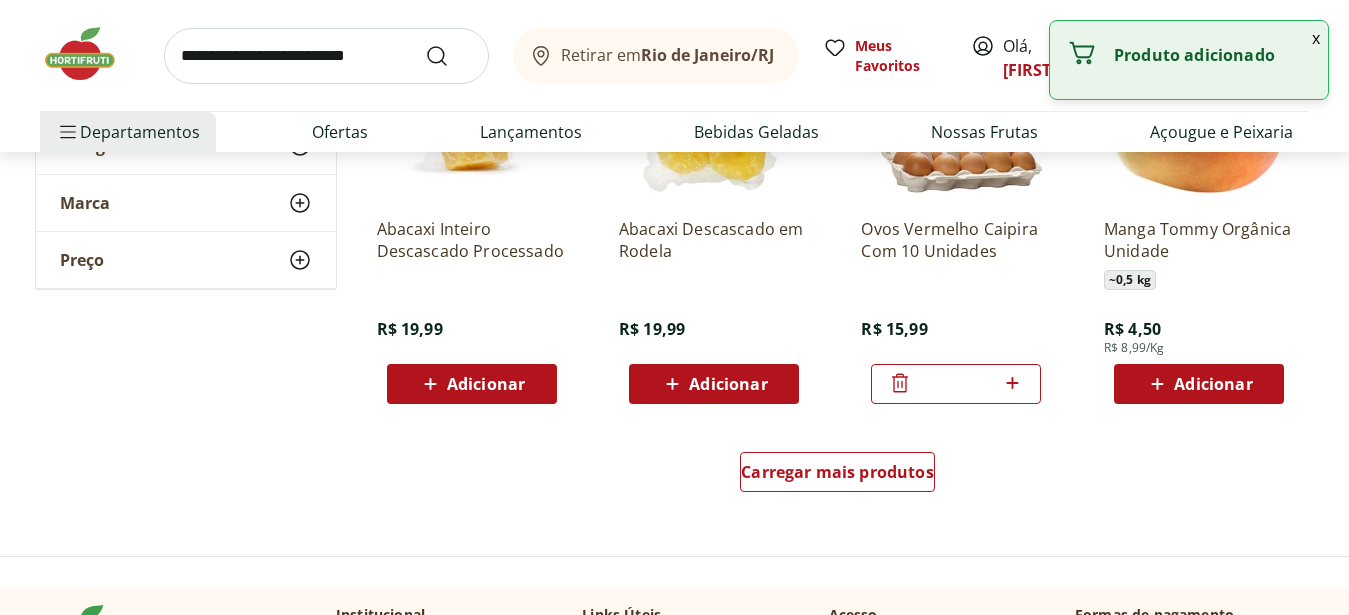 click 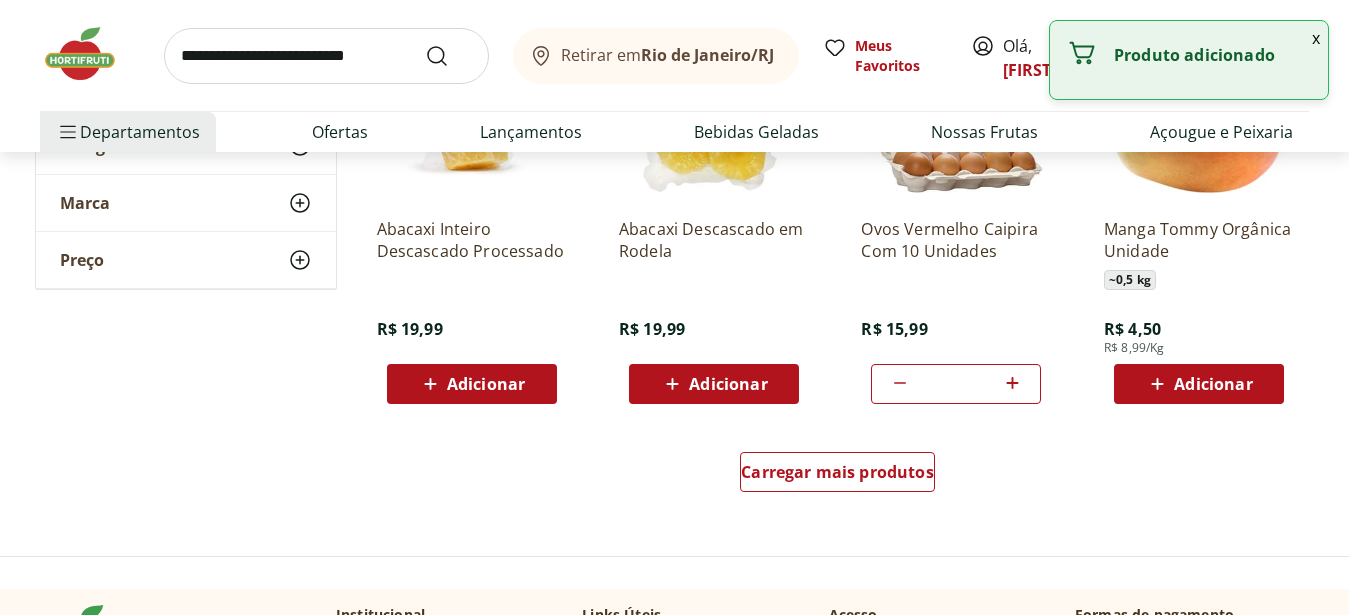 type on "*" 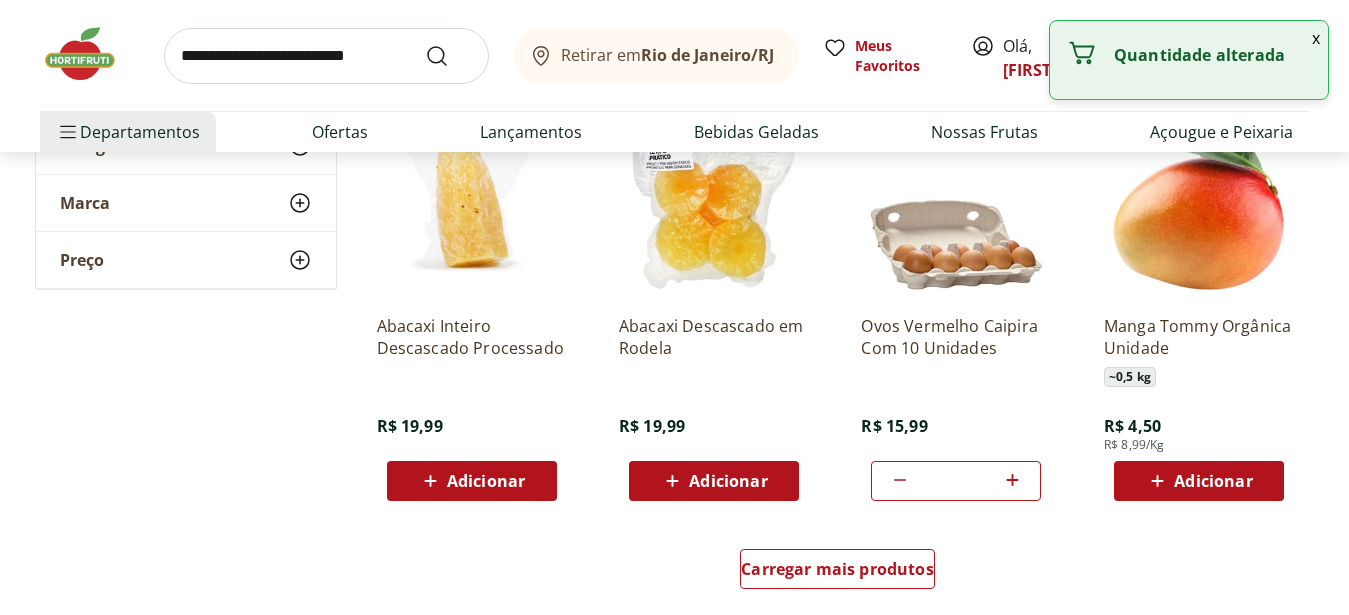scroll, scrollTop: 12852, scrollLeft: 0, axis: vertical 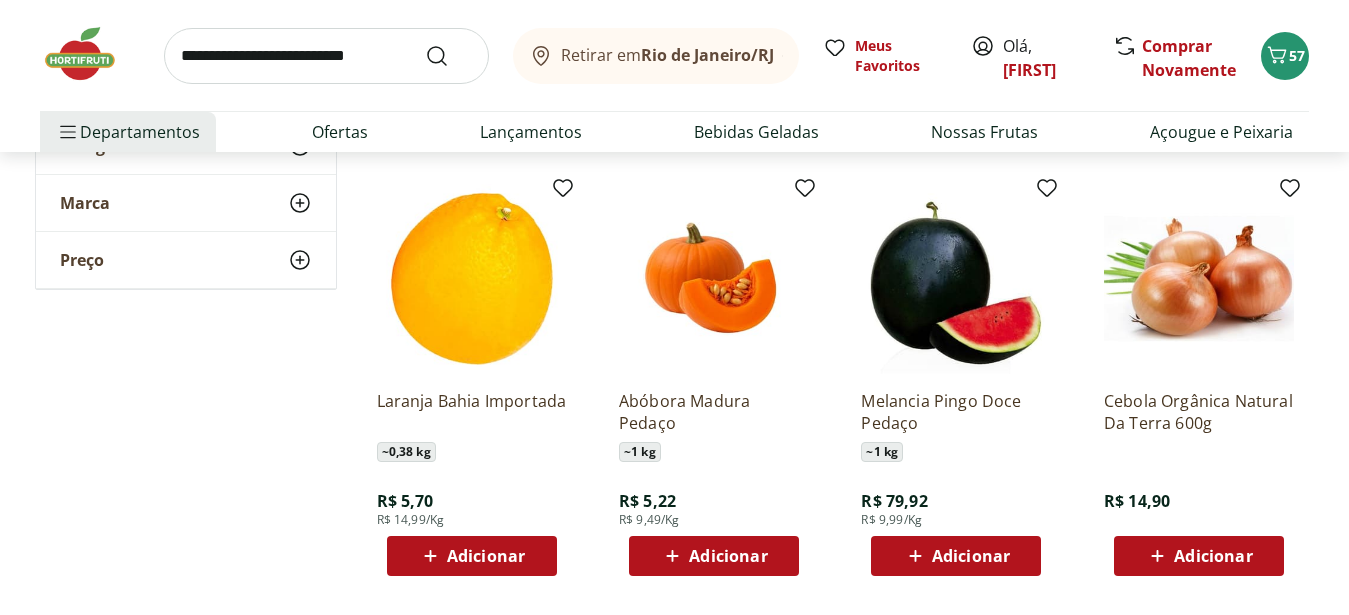 click at bounding box center (326, 56) 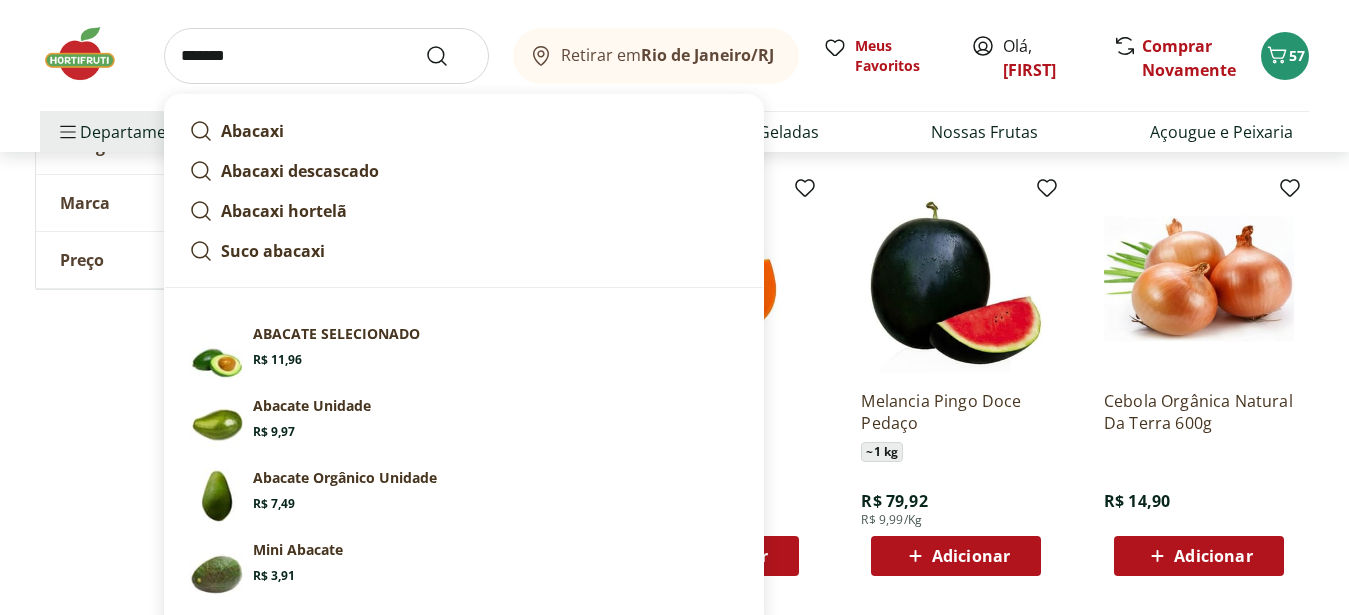 click on "*******" at bounding box center (326, 56) 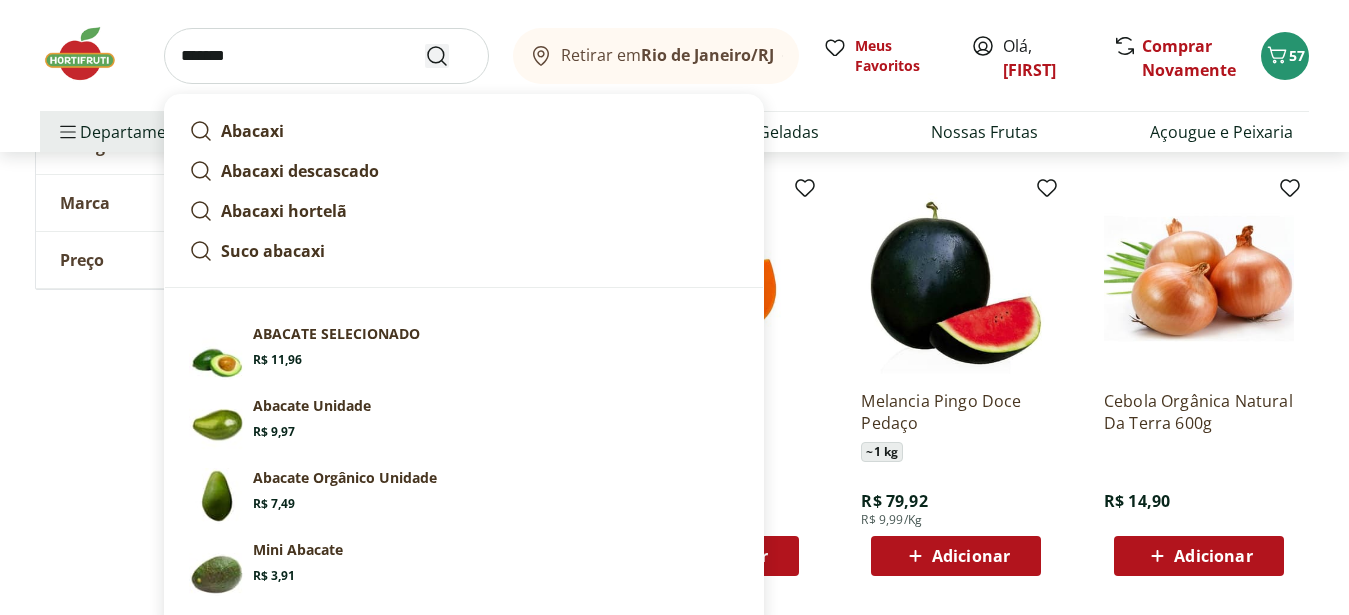 type on "*******" 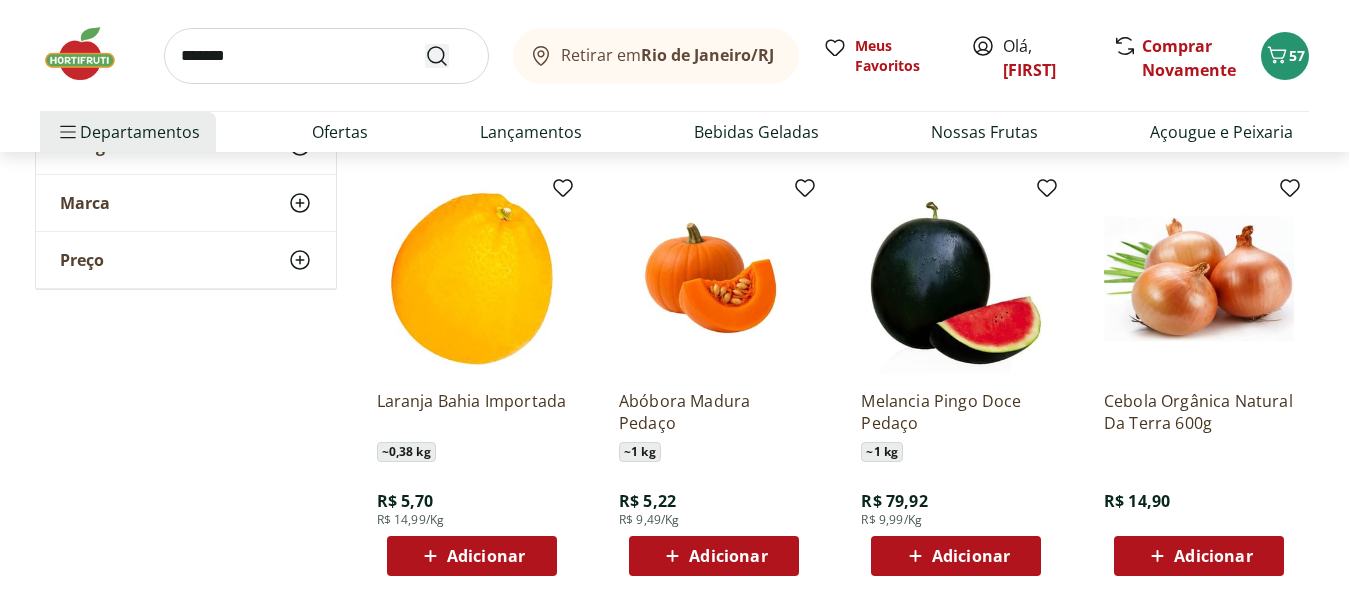 scroll, scrollTop: 0, scrollLeft: 0, axis: both 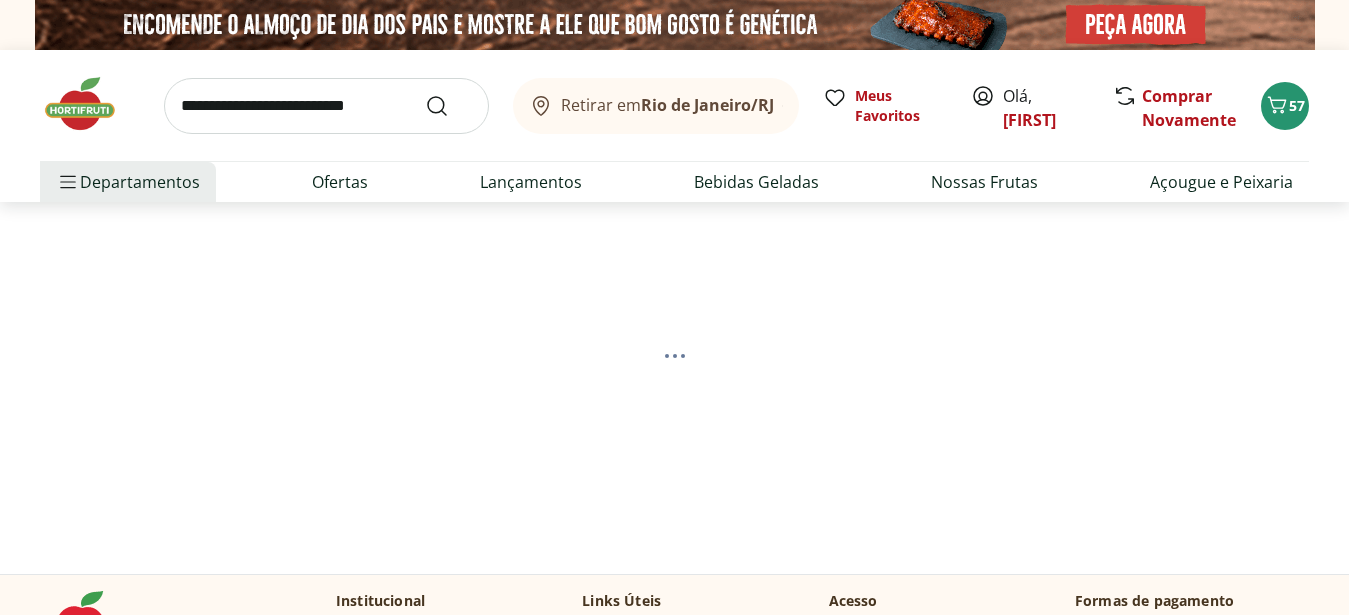 select on "**********" 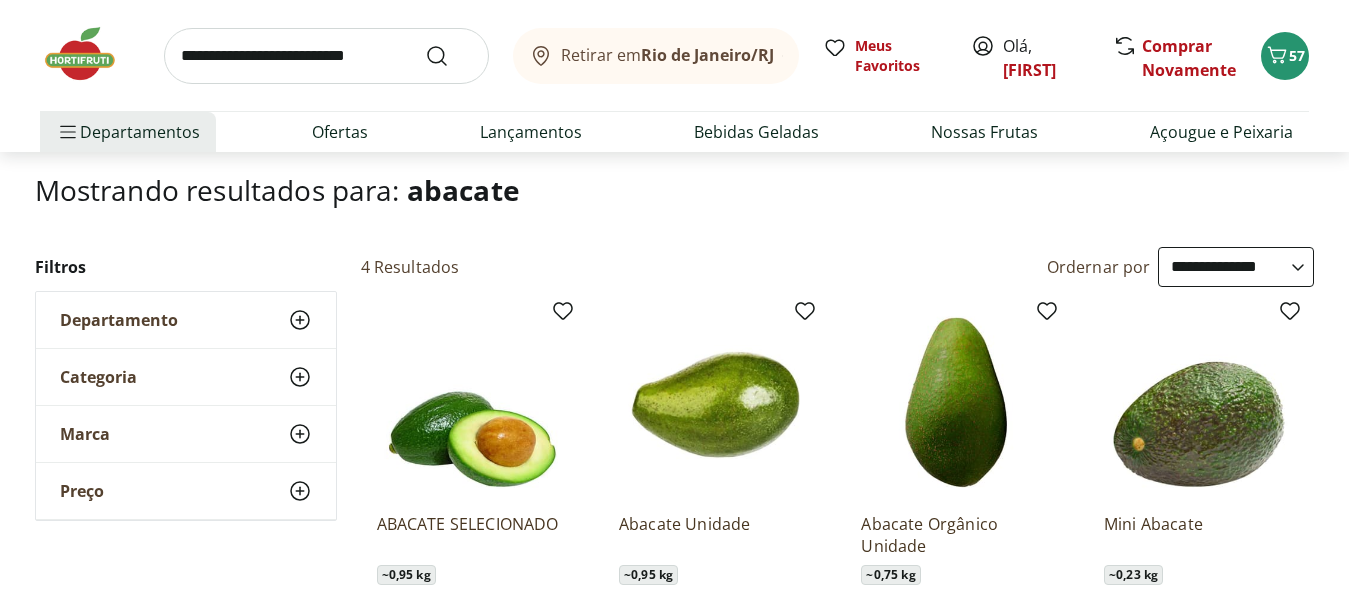 scroll, scrollTop: 102, scrollLeft: 0, axis: vertical 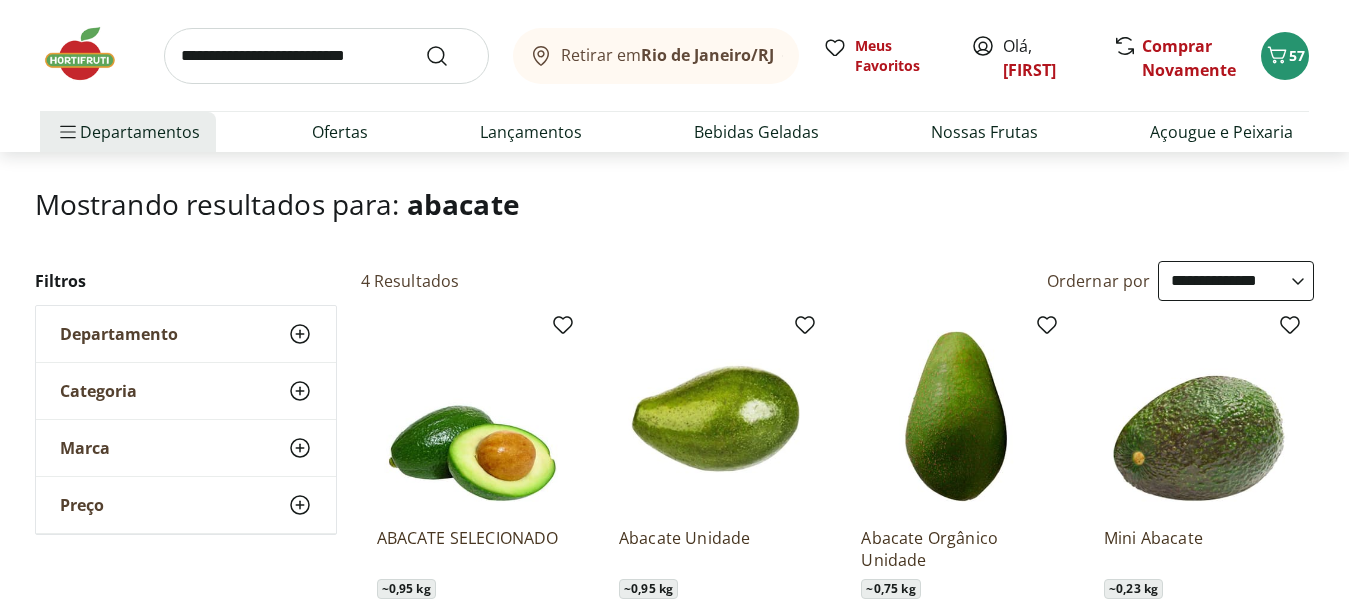 drag, startPoint x: 810, startPoint y: 328, endPoint x: 793, endPoint y: 341, distance: 21.400934 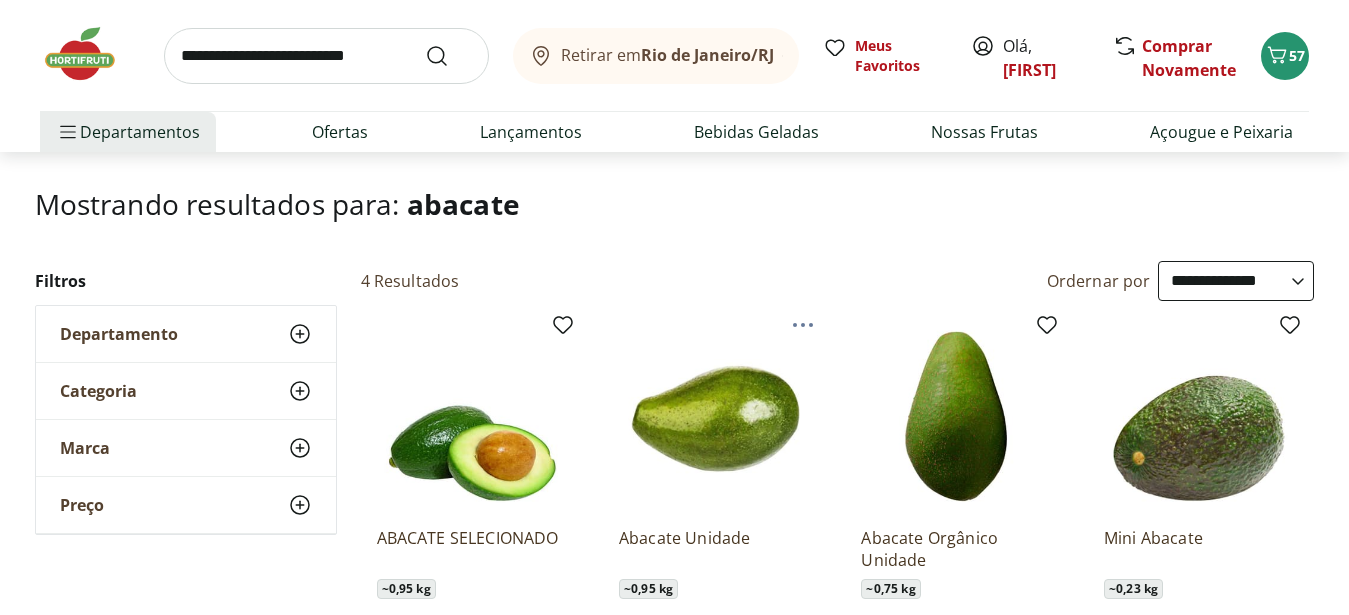 scroll, scrollTop: 306, scrollLeft: 0, axis: vertical 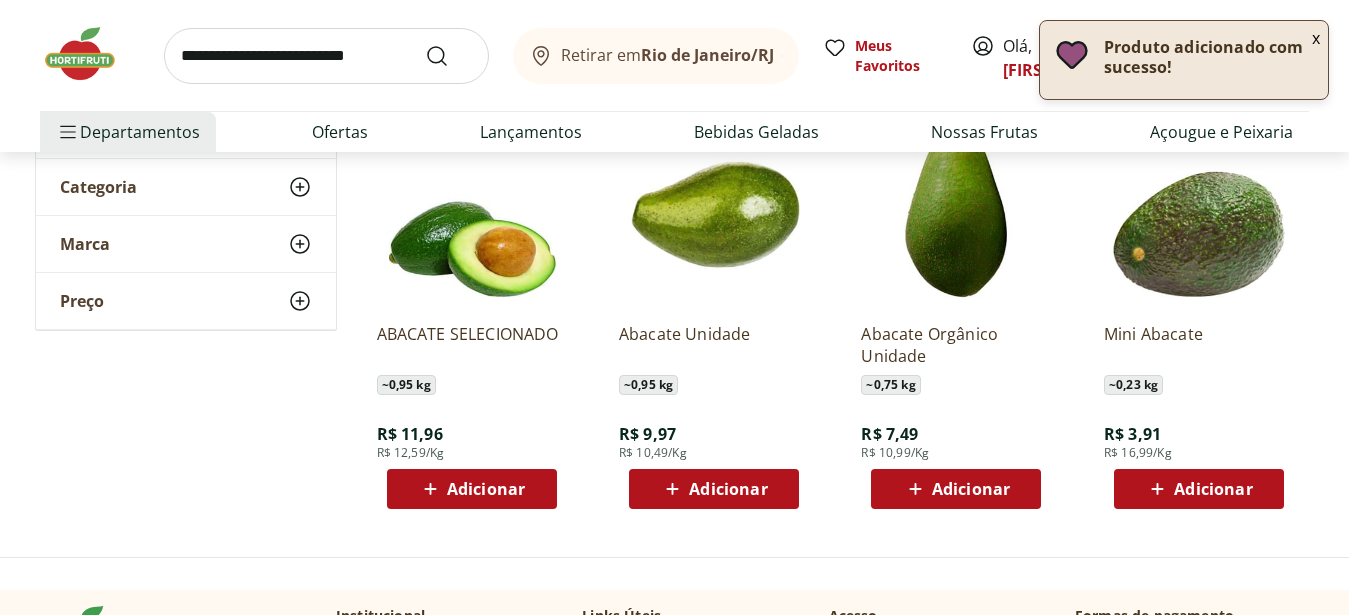 click on "Adicionar" at bounding box center (728, 489) 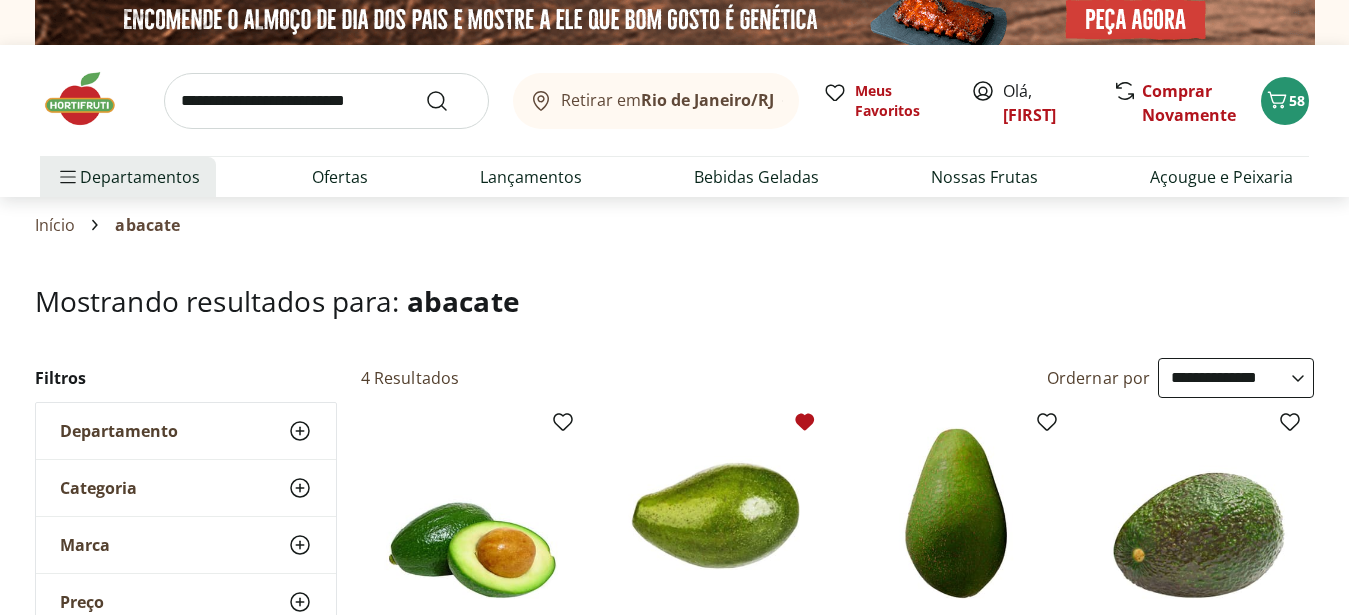 scroll, scrollTop: 0, scrollLeft: 0, axis: both 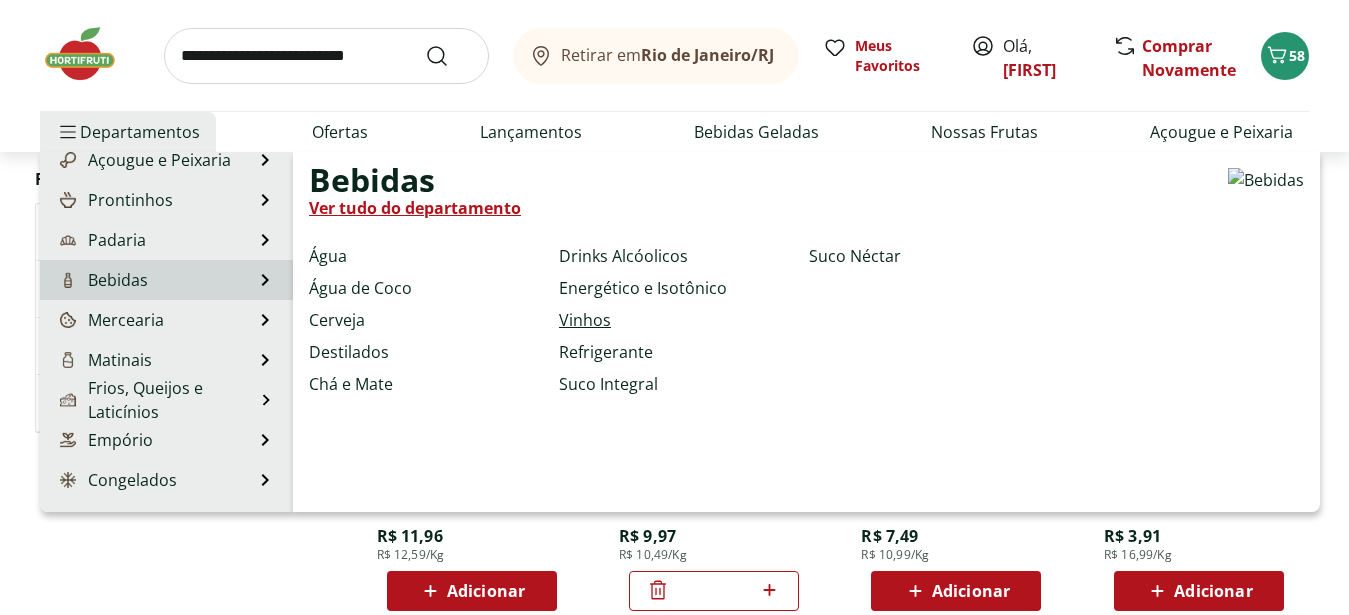 click on "Vinhos" at bounding box center (585, 320) 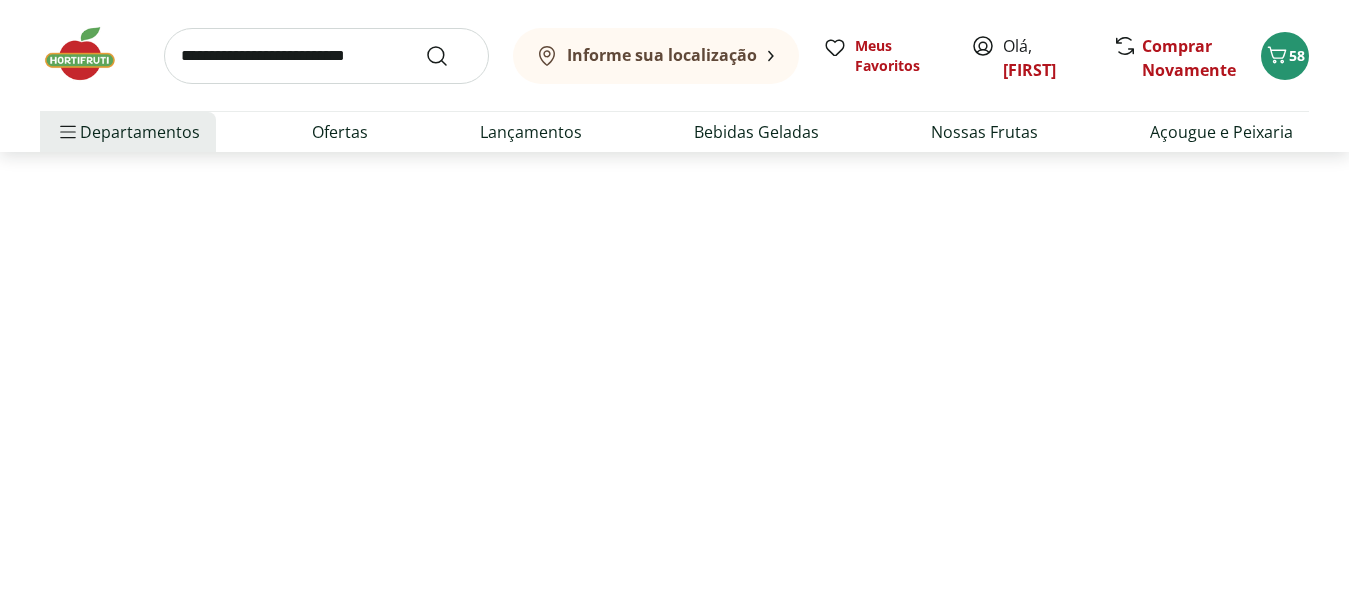 scroll, scrollTop: 0, scrollLeft: 0, axis: both 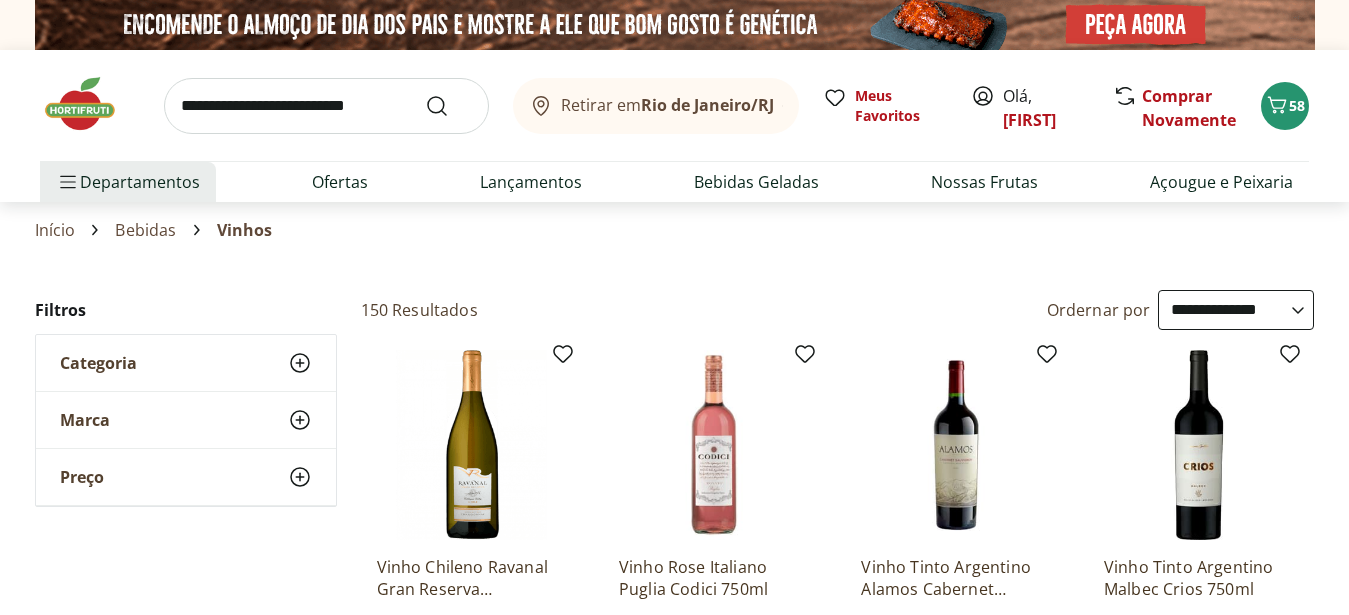 click on "**********" at bounding box center (1236, 310) 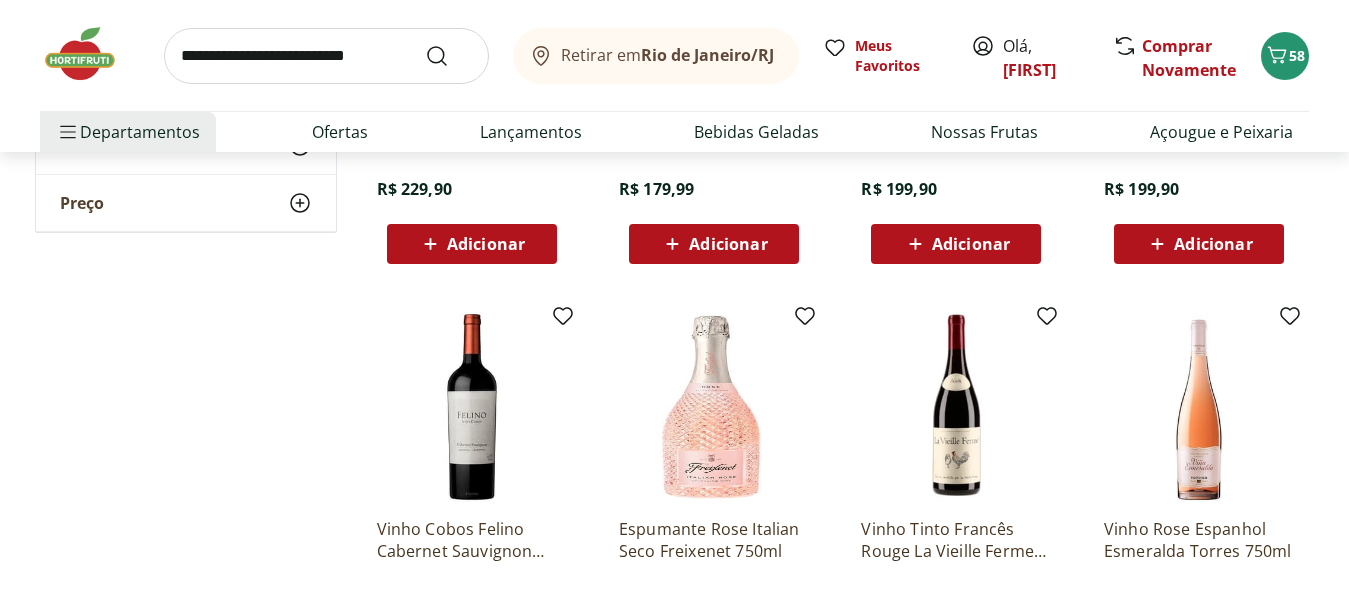 scroll, scrollTop: 1224, scrollLeft: 0, axis: vertical 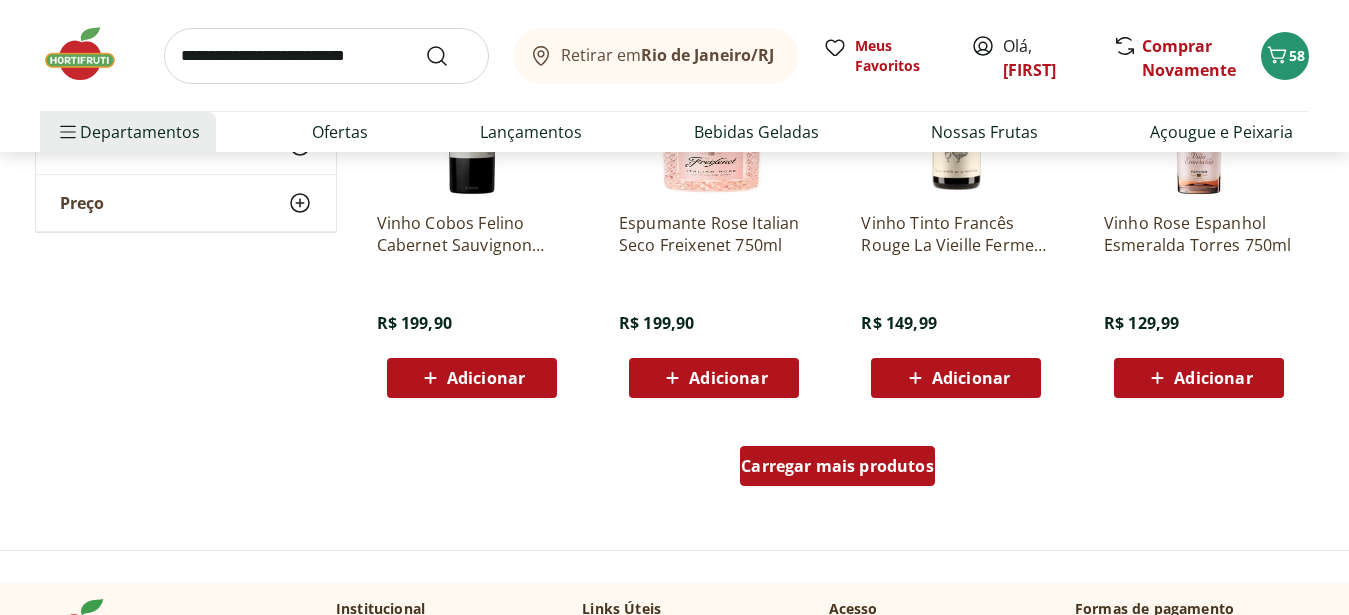 click on "Carregar mais produtos" at bounding box center (837, 466) 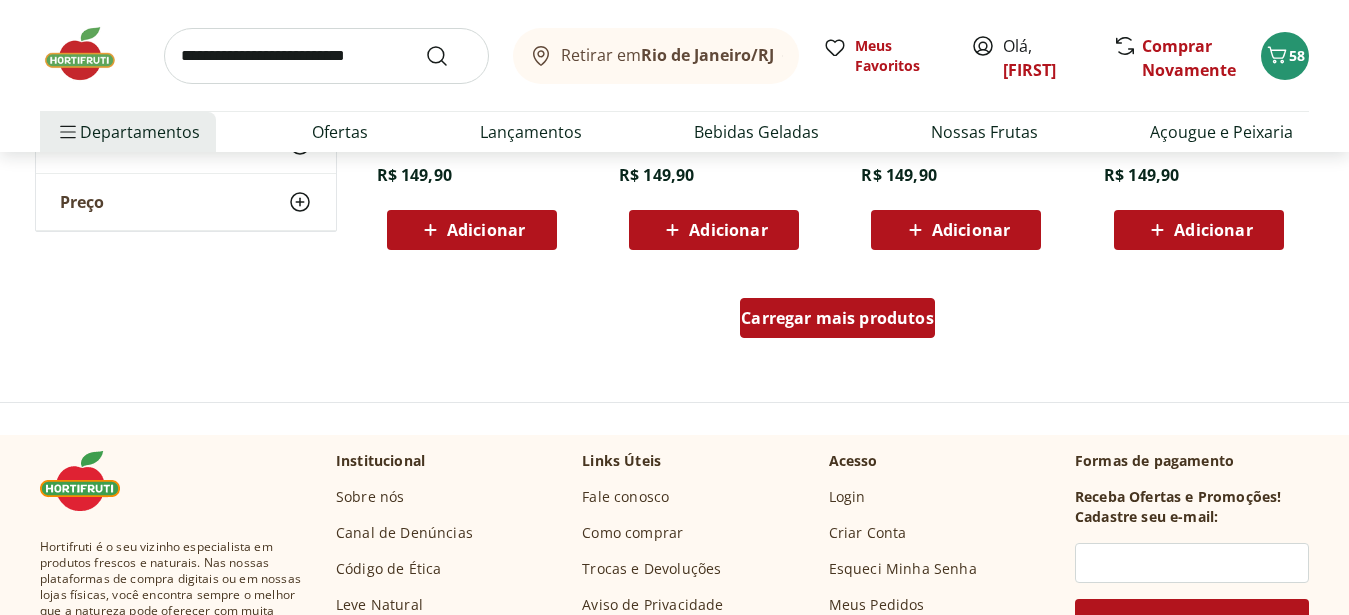 scroll, scrollTop: 2754, scrollLeft: 0, axis: vertical 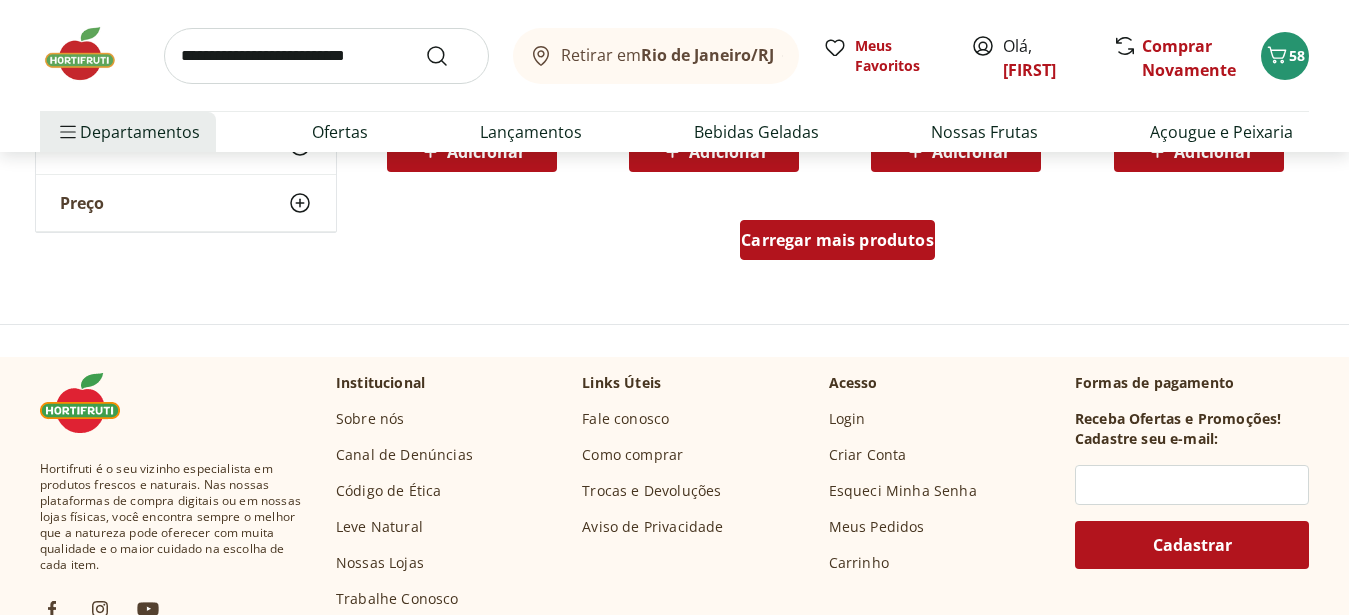 click on "Carregar mais produtos" at bounding box center [837, 240] 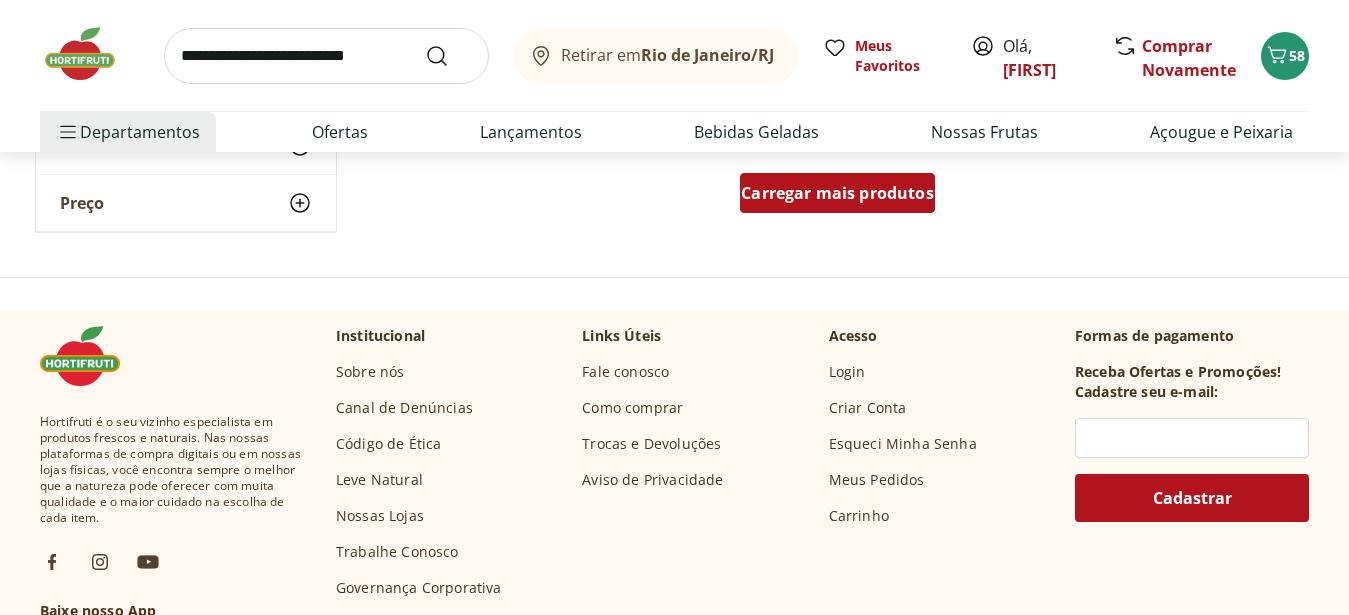 scroll, scrollTop: 4080, scrollLeft: 0, axis: vertical 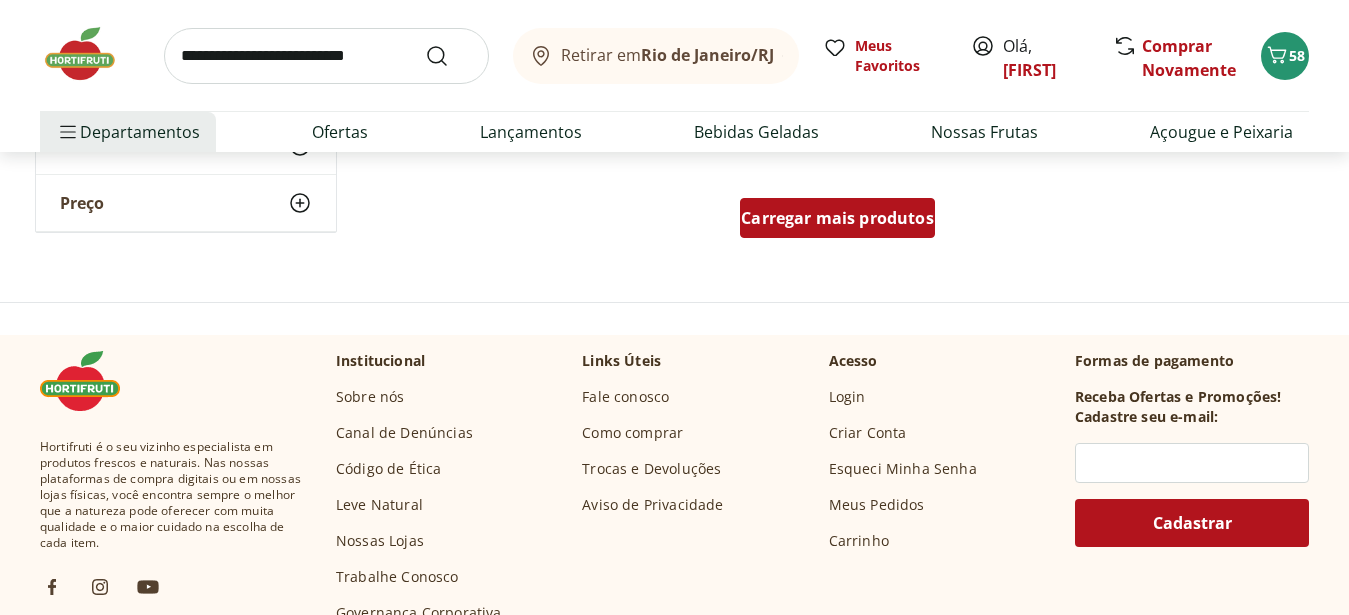 click on "Carregar mais produtos" at bounding box center (837, 218) 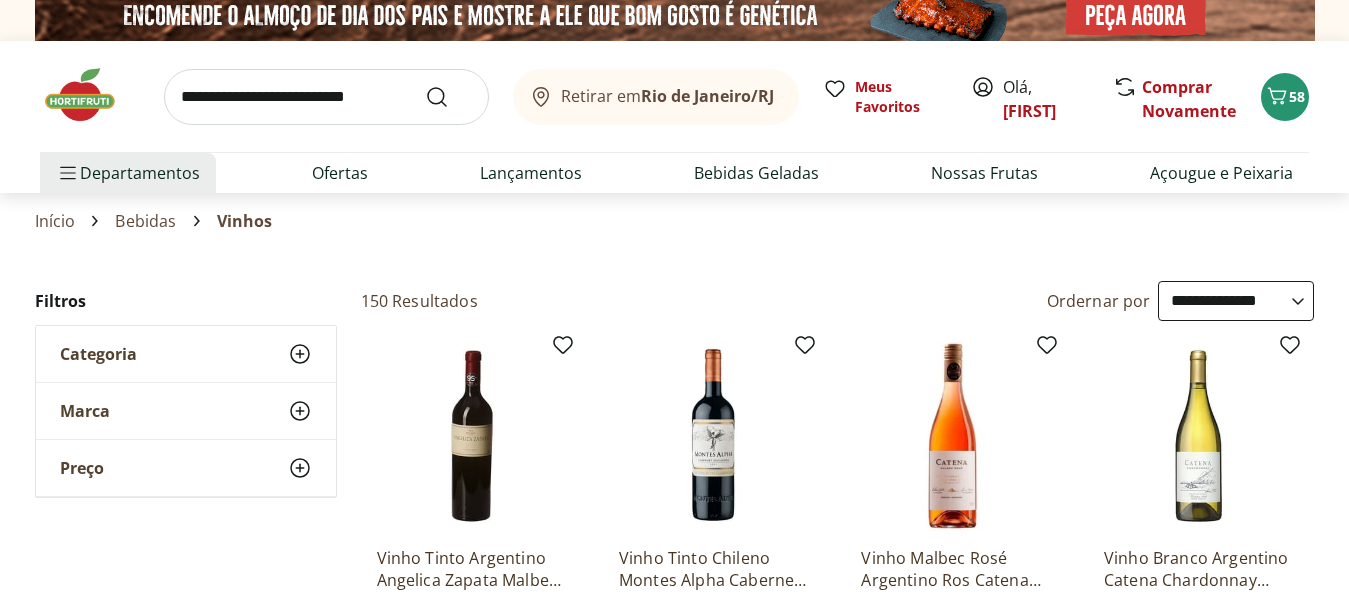 scroll, scrollTop: 0, scrollLeft: 0, axis: both 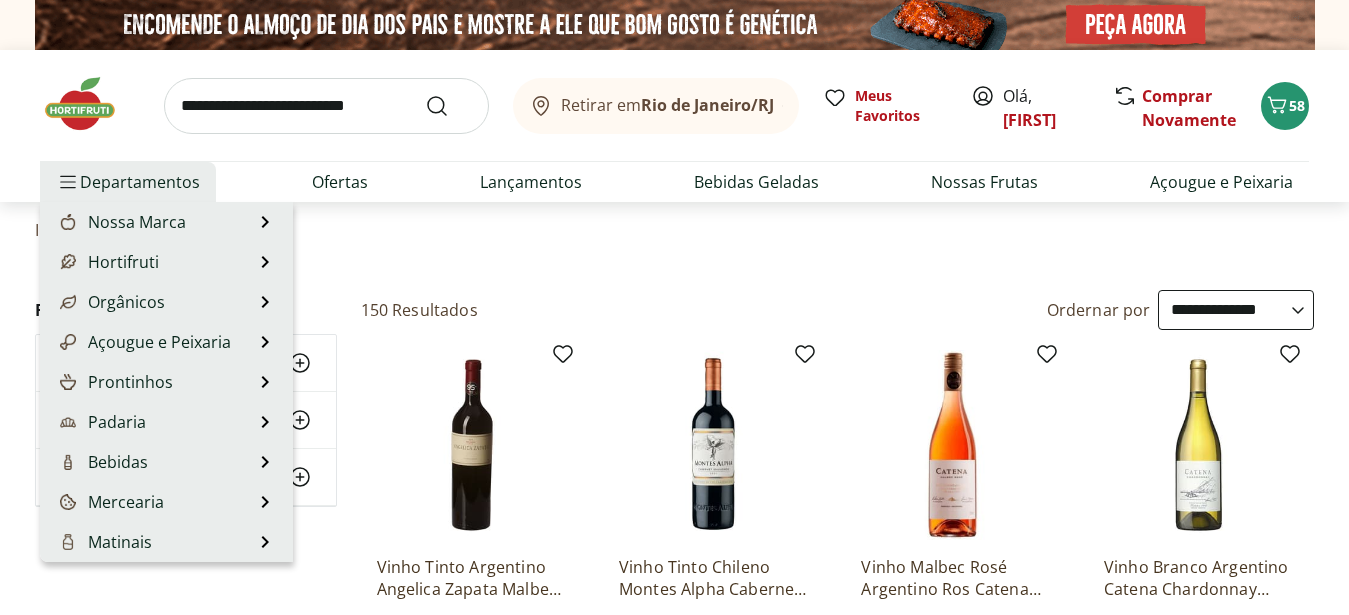 click on "Departamentos" at bounding box center [128, 182] 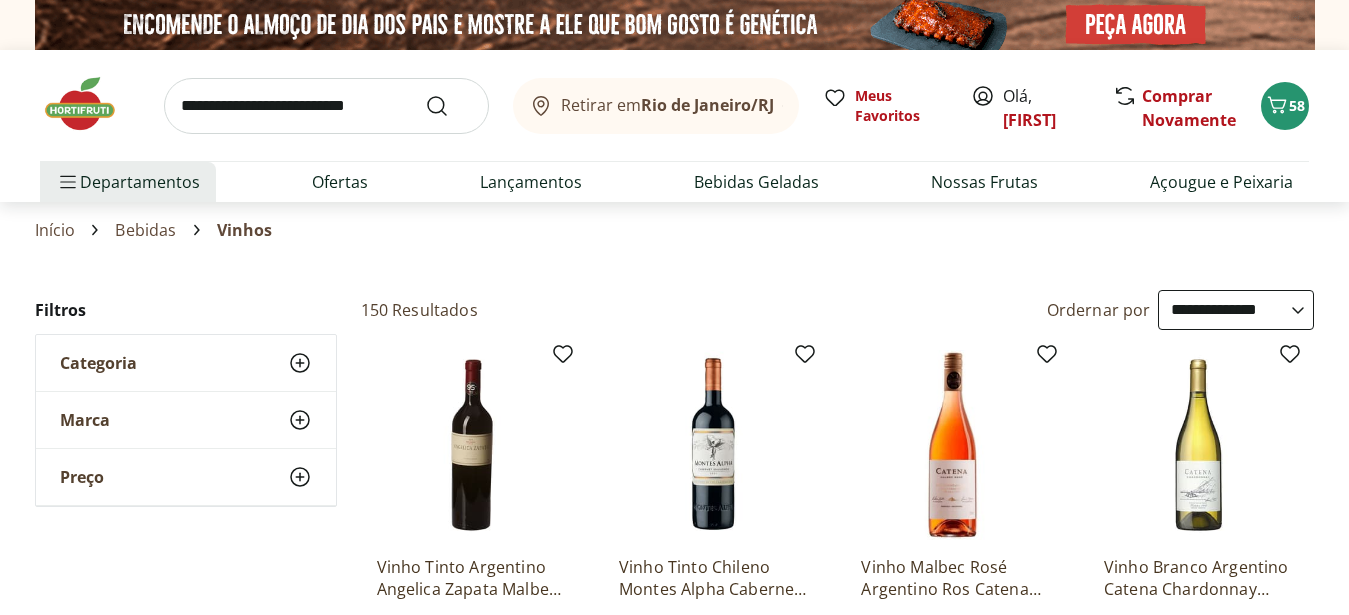 click at bounding box center (90, 104) 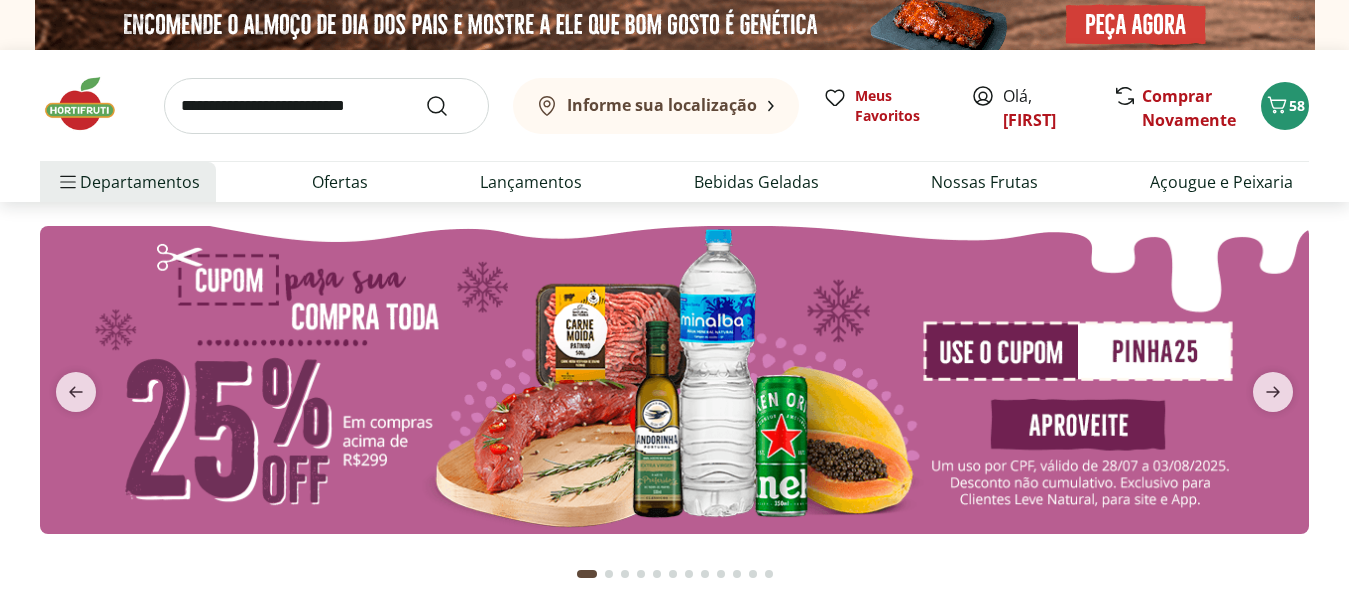 type on "*" 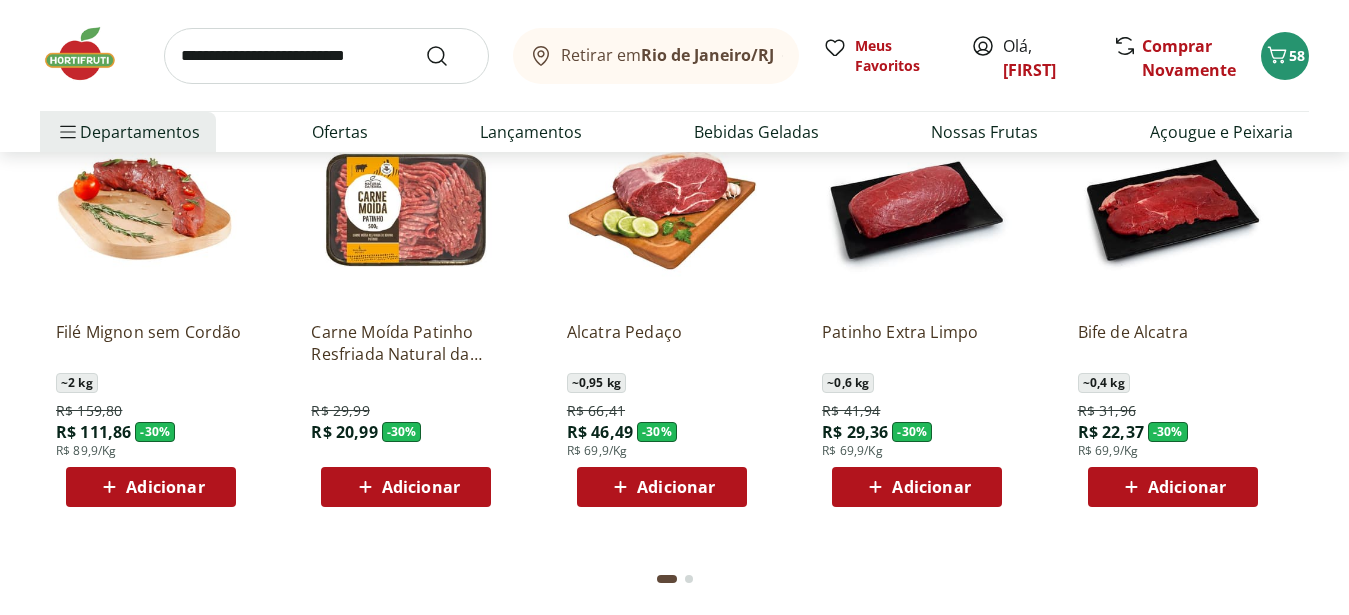 scroll, scrollTop: 1734, scrollLeft: 0, axis: vertical 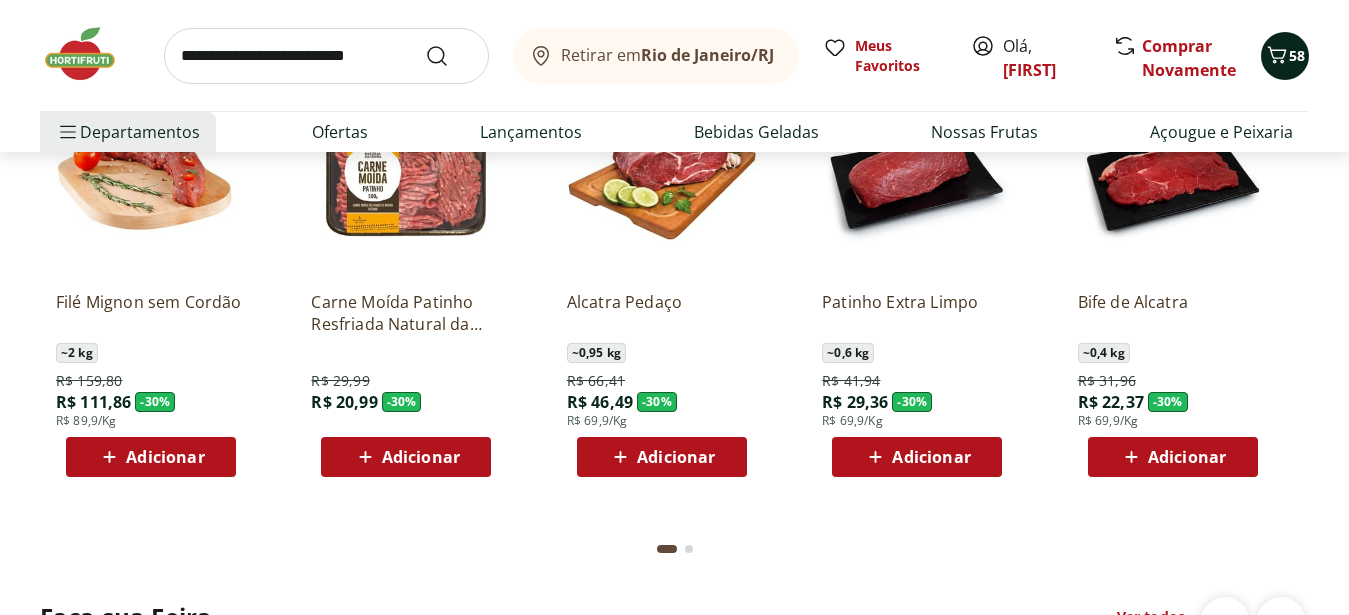 click 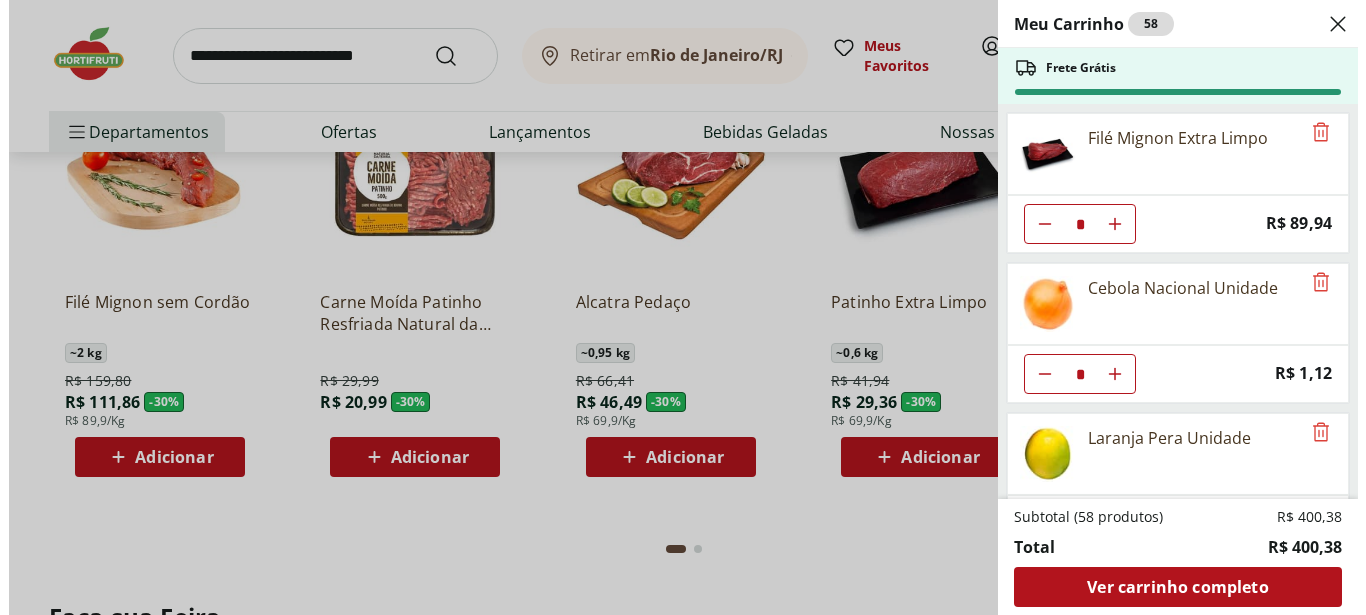 scroll, scrollTop: 1739, scrollLeft: 0, axis: vertical 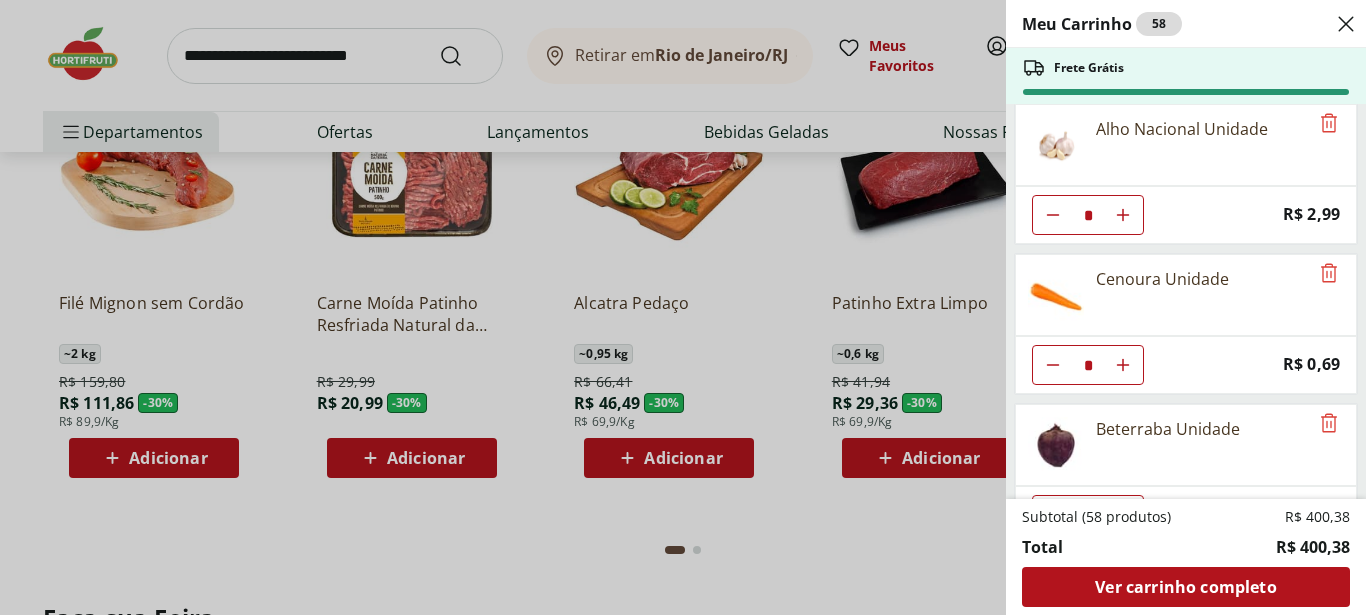 click on "Meu Carrinho 58 Frete Grátis Filé Mignon Extra Limpo * Price: R$ 89,94 Cebola Nacional Unidade * Price: R$ 1,12 Laranja Pera Unidade * Price: R$ 2,00 Alho Nacional Unidade * Price: R$ 2,99 Cenoura Unidade * Price: R$ 0,69 Beterraba Unidade * Price: R$ 0,90 Maçã Fuji Unidade * Price: R$ 2,88 Mamão Papaia Unidade * Price: R$ 5,52 Alface Americana Unidade * Price: R$ 3,99 Batata Inglesa Unidade * Price: R$ 0,80 Couve-Flor Unidade * Price: R$ 6,99 Alho Nacional Beneficiado Unidade * Price: R$ 2,99 Couve Mineira Unidade * Price: R$ 3,49 Poncã Unidade * Price: R$ 1,60 Banana Prata Unidade * Price: R$ 2,20 Berinjela Unidade * Price: R$ 1,95 Pimentão Vermelho Block 150g * Price: R$ 9,99 Melão Amarelo Unidade * Price: R$ 16,04 Manjericão Hasegawa * Price: R$ 3,99 Abacaxi Unidade * Price: R$ 11,99 Uva Verde sem Semente Natural da Terra 500g * Price: R$ 12,49 Manga Palmer Unidade * Price: R$ 5,04 Ovos Vermelho Caipira Com 10 Unidades * Price: R$ 15,99 Abacate Unidade * Price: R$ 9,97 *" at bounding box center (683, 307) 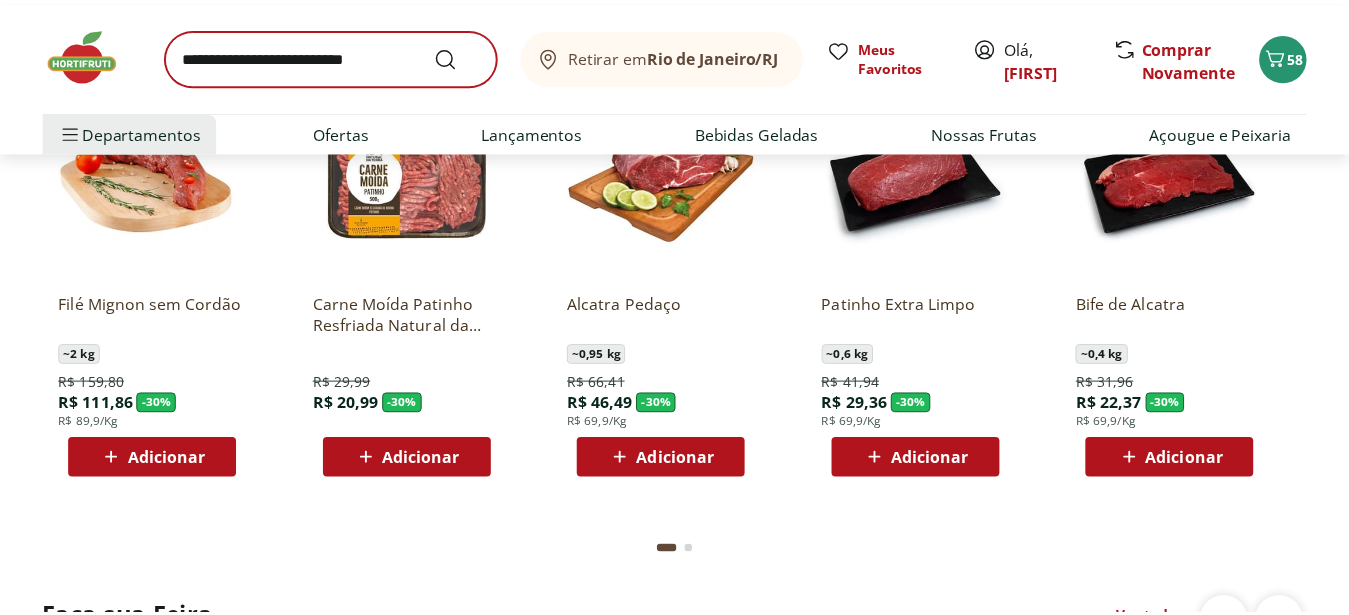 scroll, scrollTop: 1734, scrollLeft: 0, axis: vertical 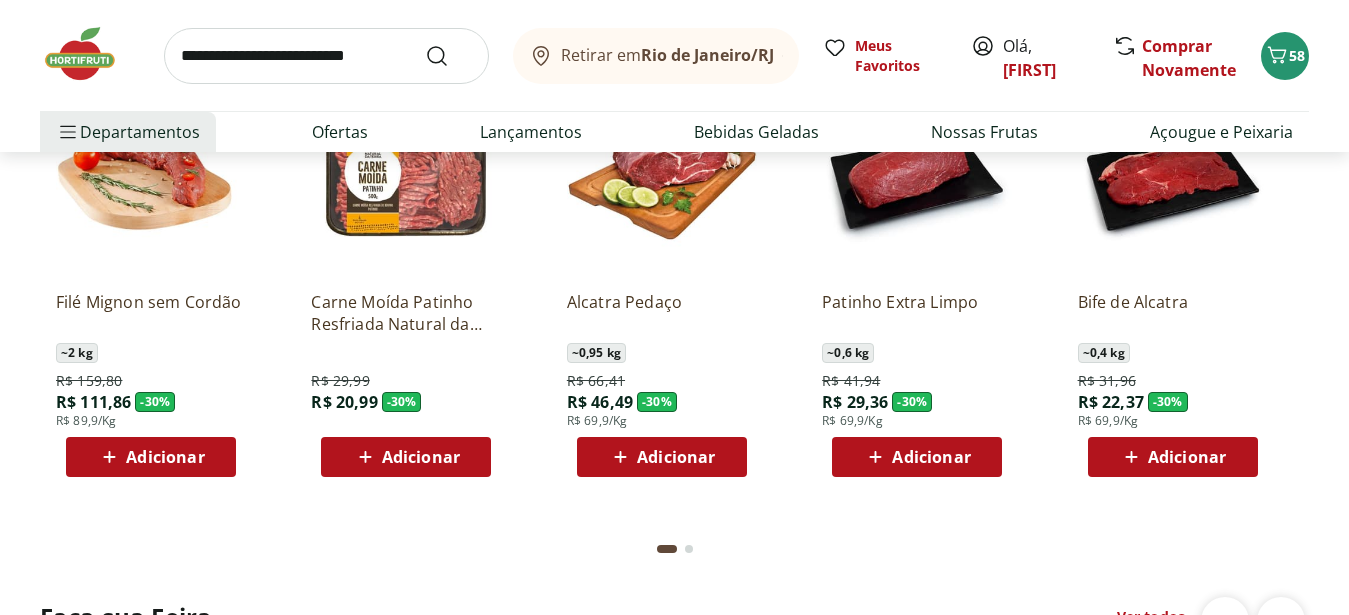 click at bounding box center [326, 56] 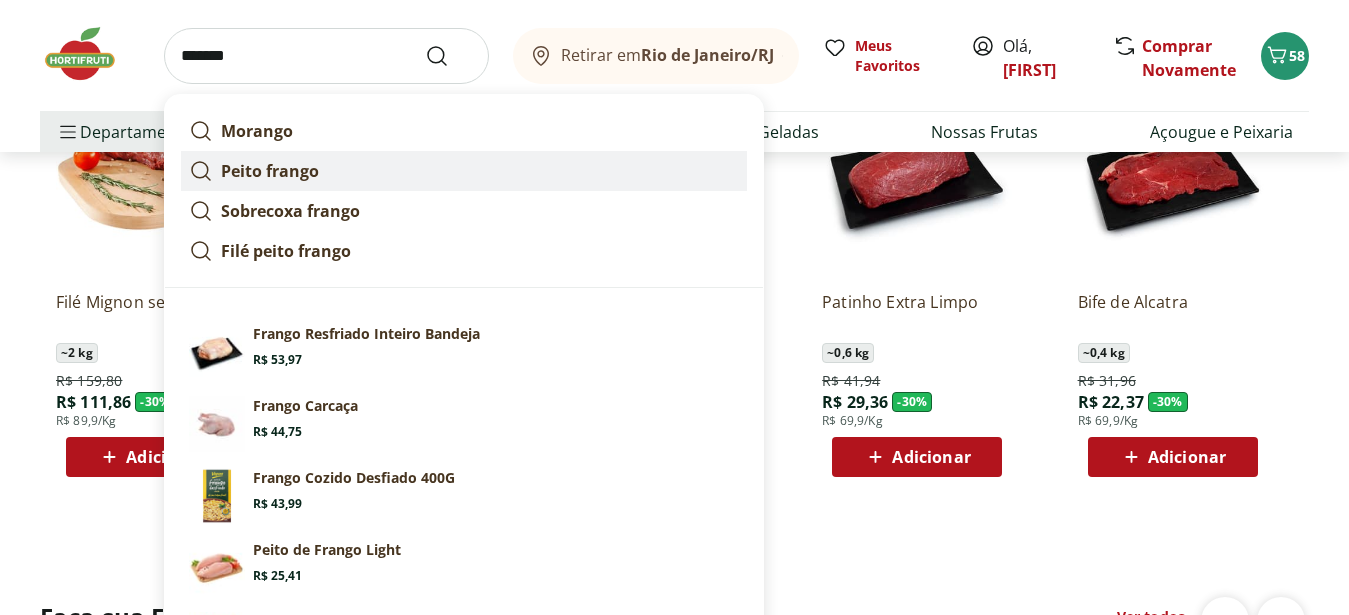 click on "Peito frango" at bounding box center [270, 171] 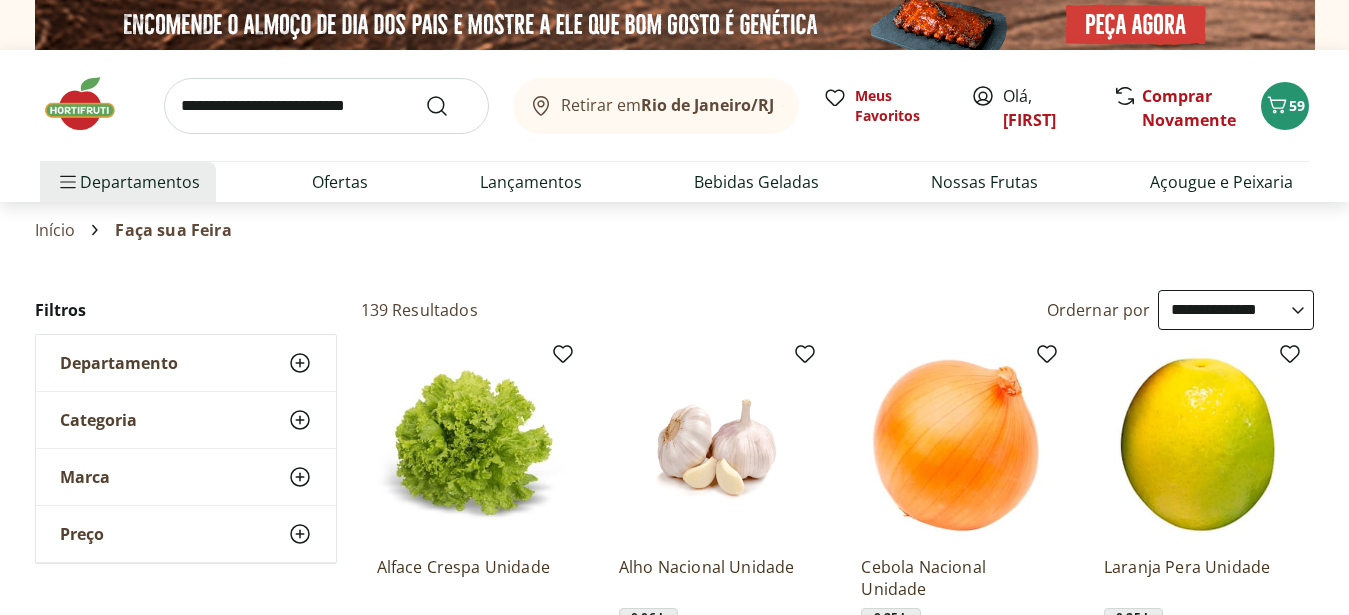 select on "**********" 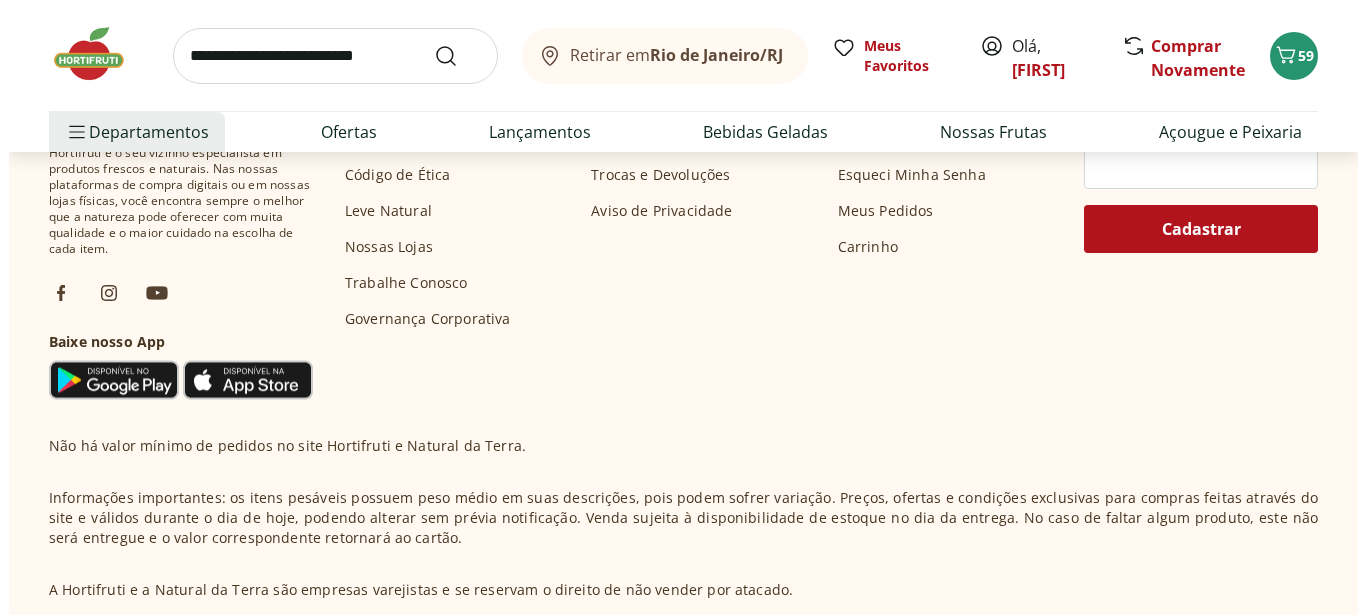 scroll, scrollTop: 1836, scrollLeft: 0, axis: vertical 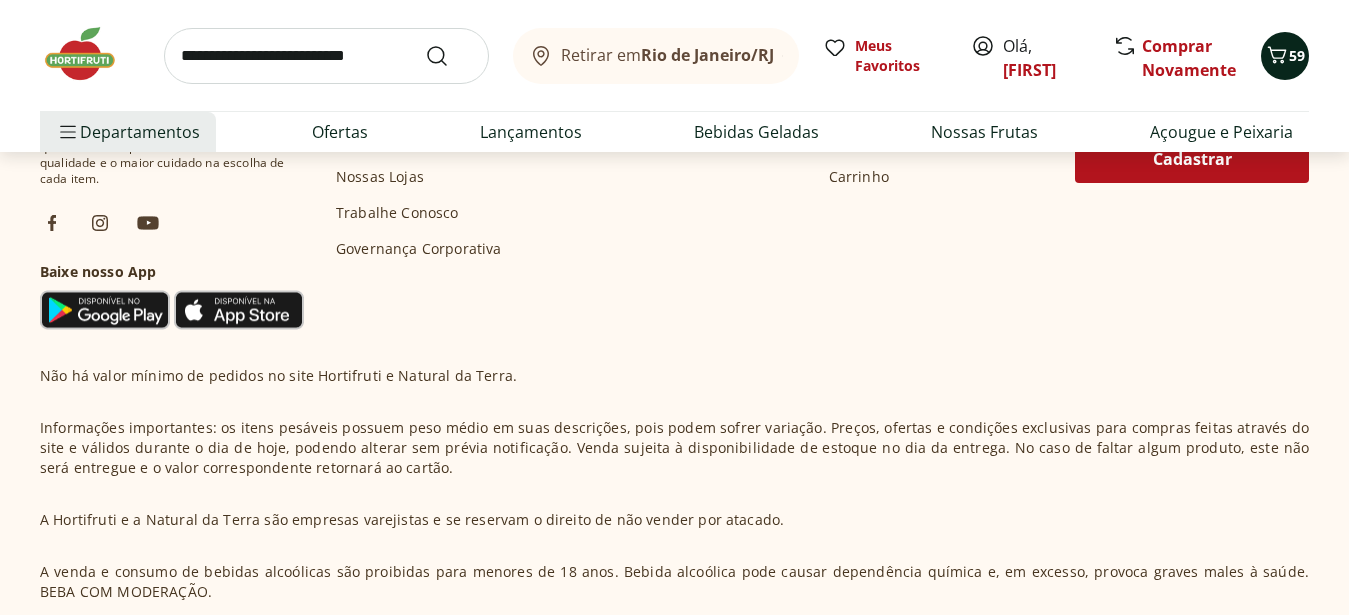click on "59" at bounding box center [1297, 55] 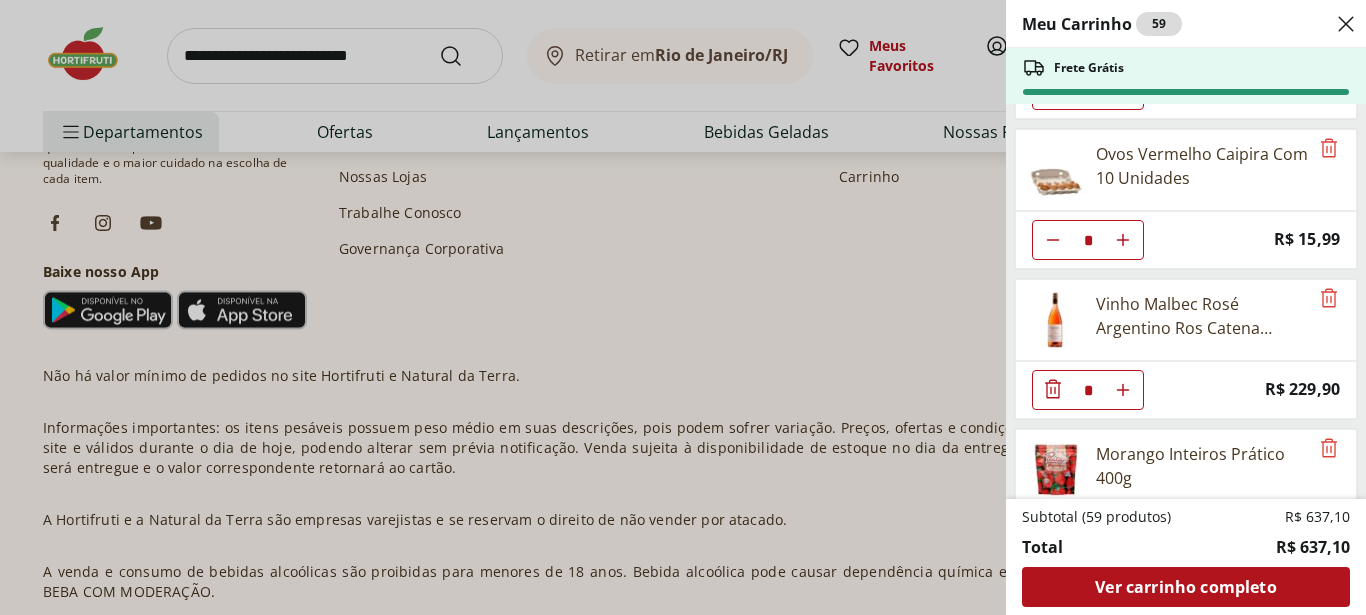 scroll, scrollTop: 3249, scrollLeft: 0, axis: vertical 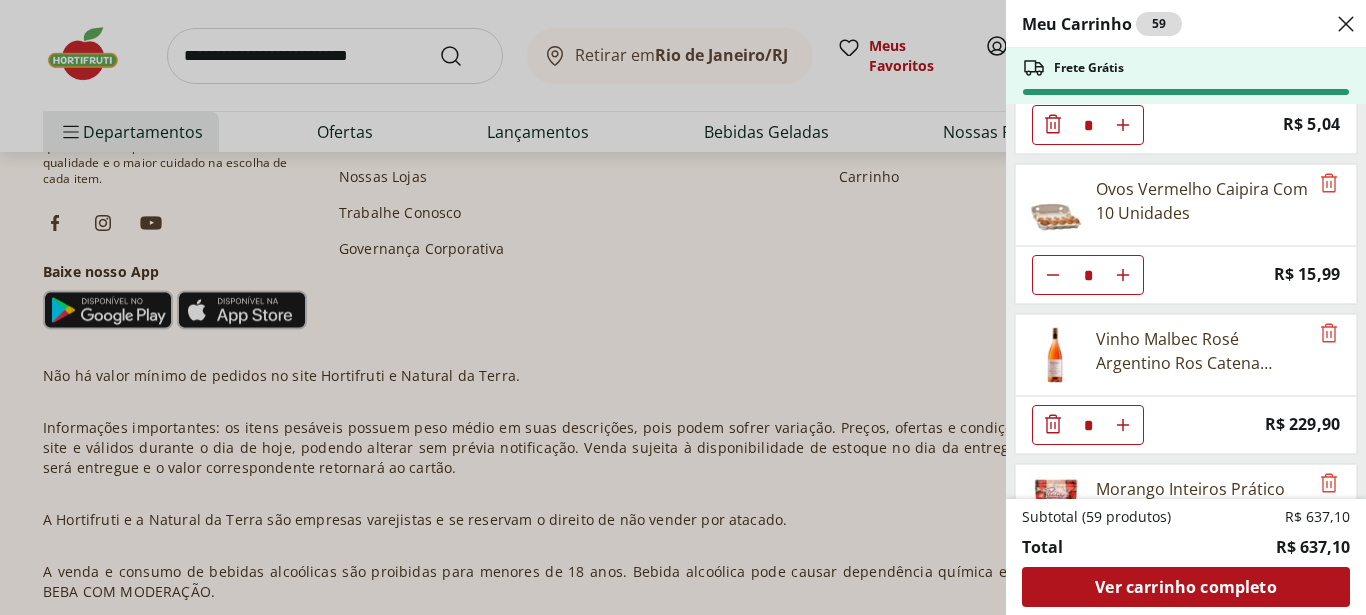 click 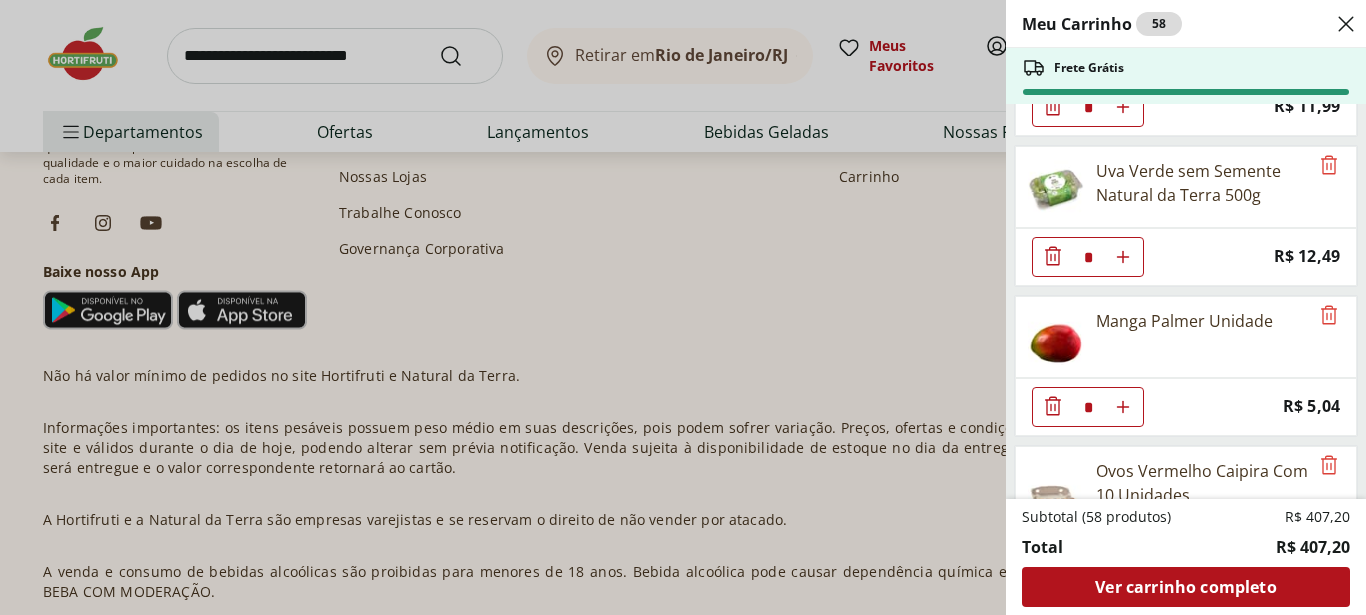 scroll, scrollTop: 3363, scrollLeft: 0, axis: vertical 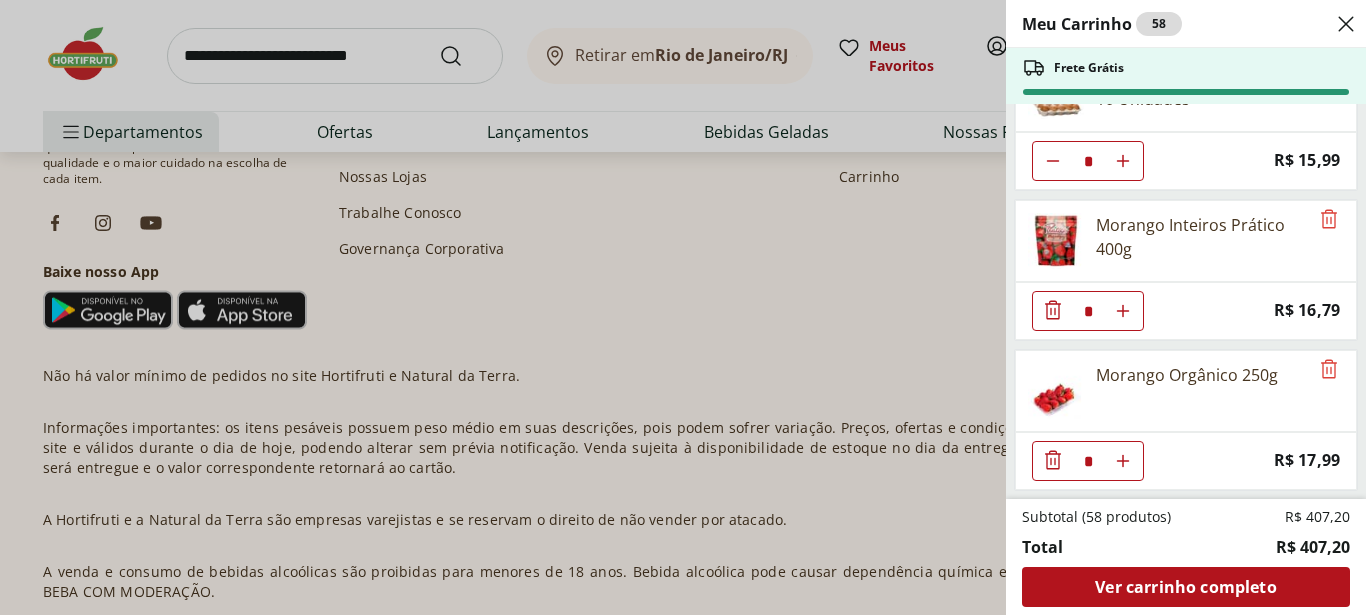click 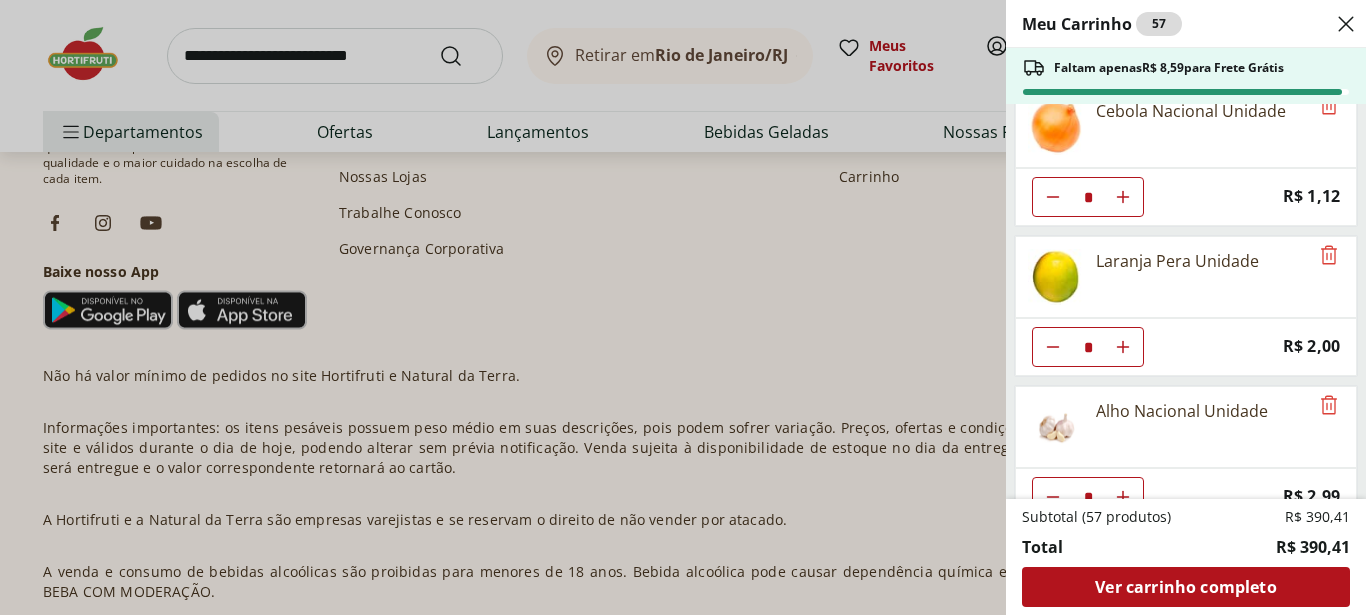 scroll, scrollTop: 0, scrollLeft: 0, axis: both 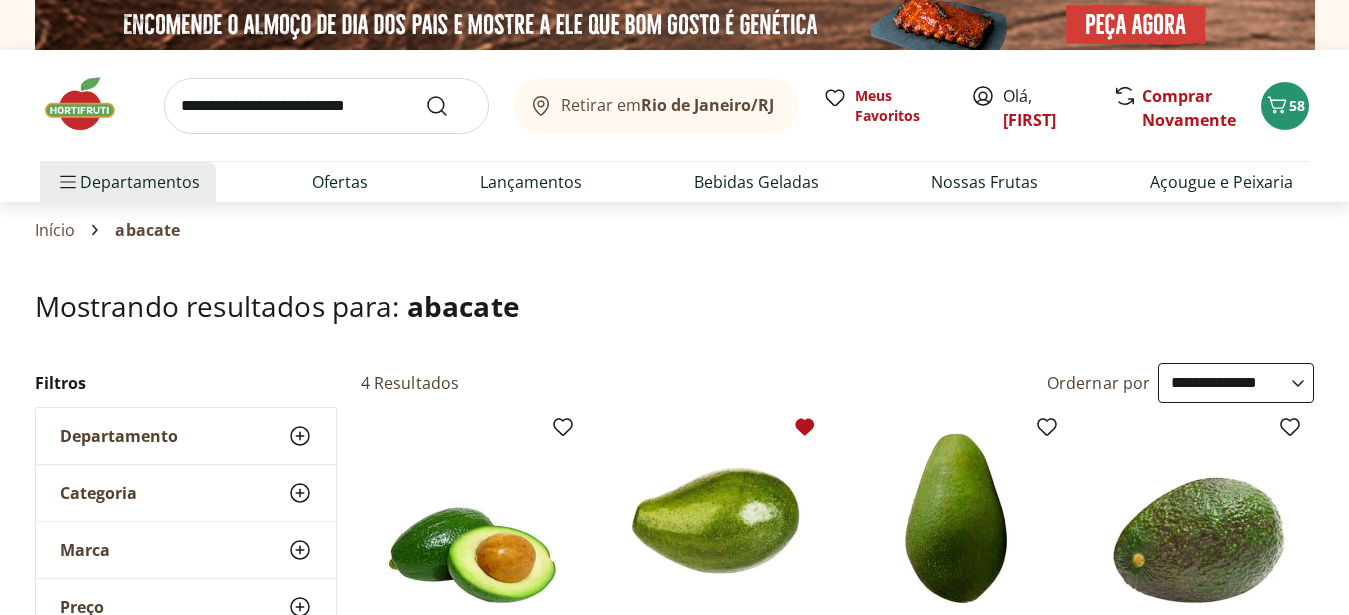 select on "**********" 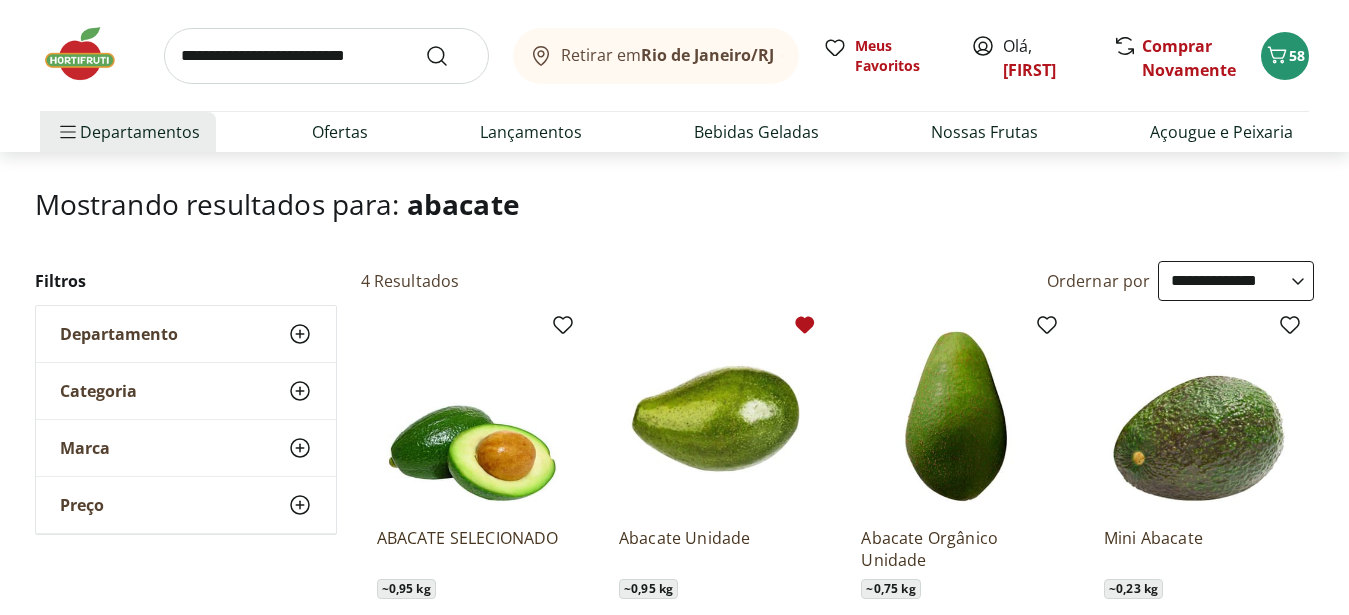scroll, scrollTop: 102, scrollLeft: 0, axis: vertical 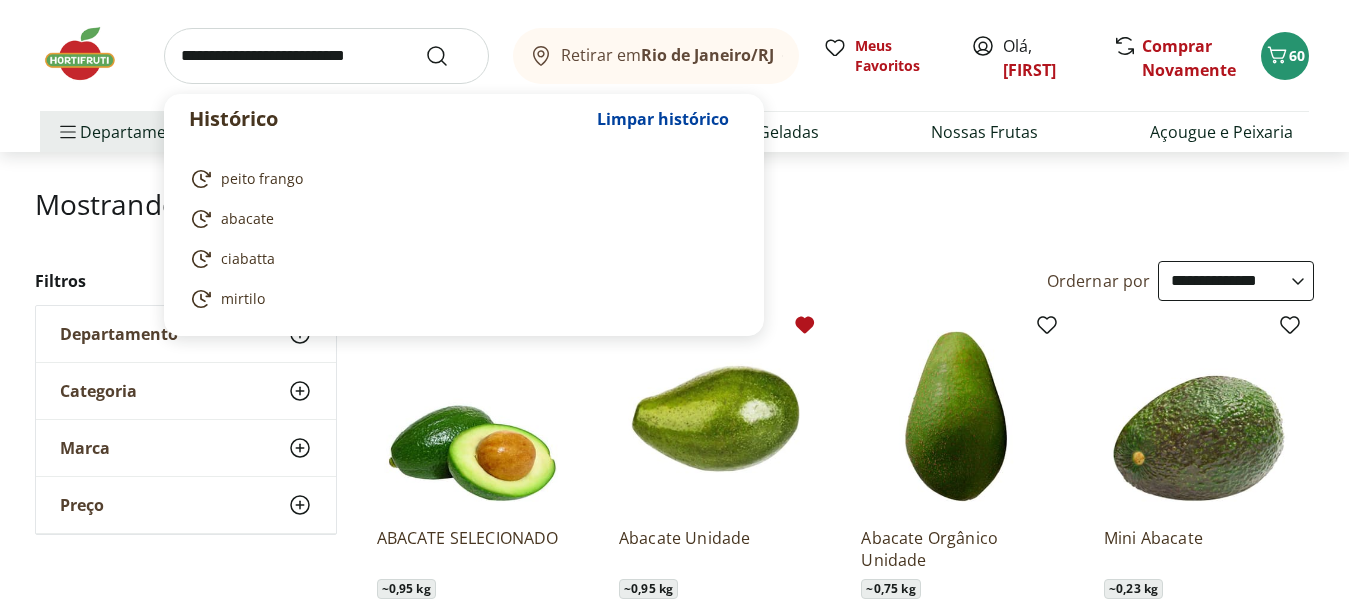click at bounding box center (326, 56) 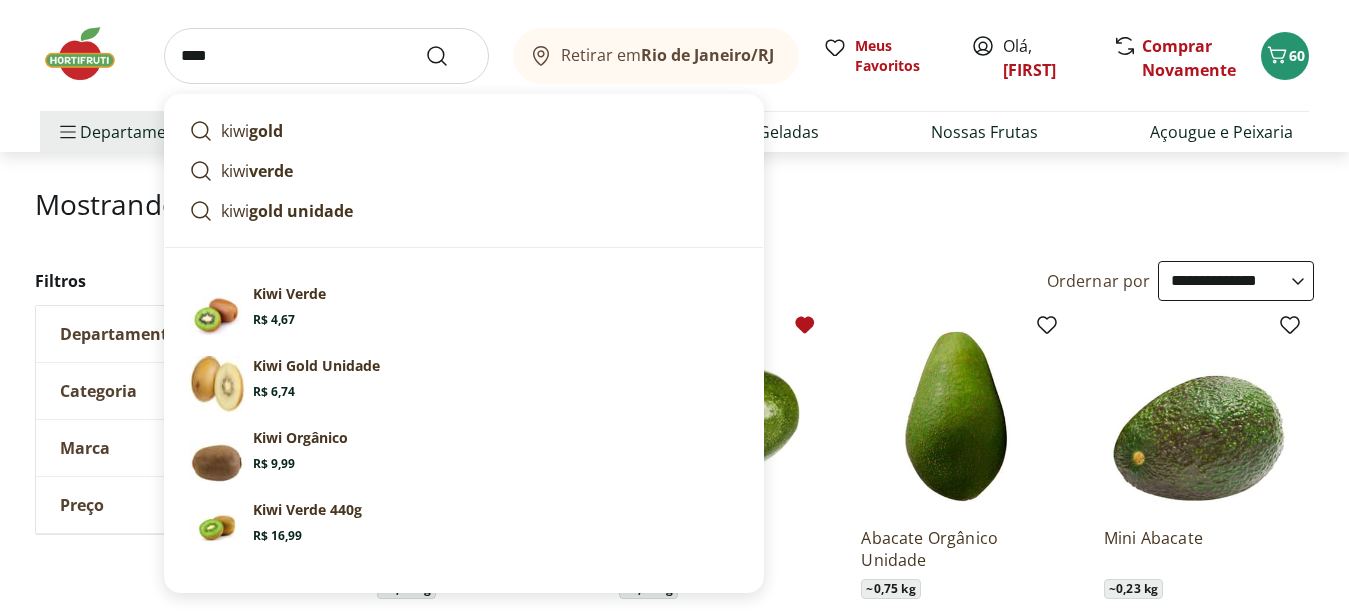 click on "****" at bounding box center [326, 56] 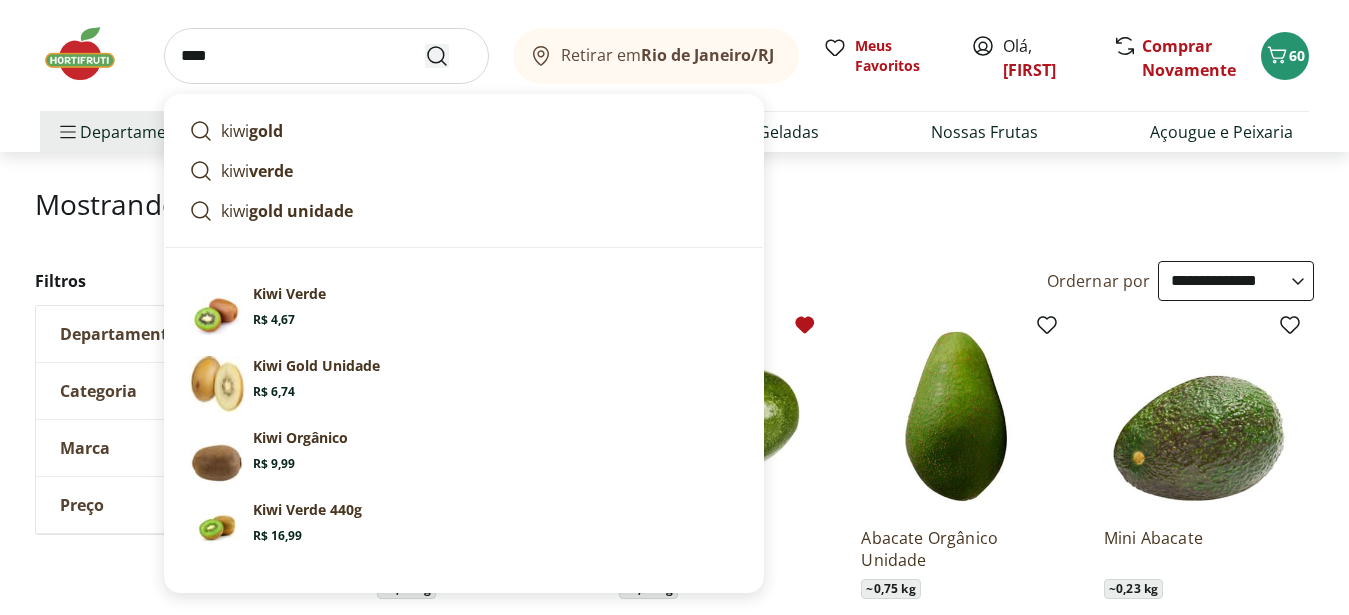 type on "****" 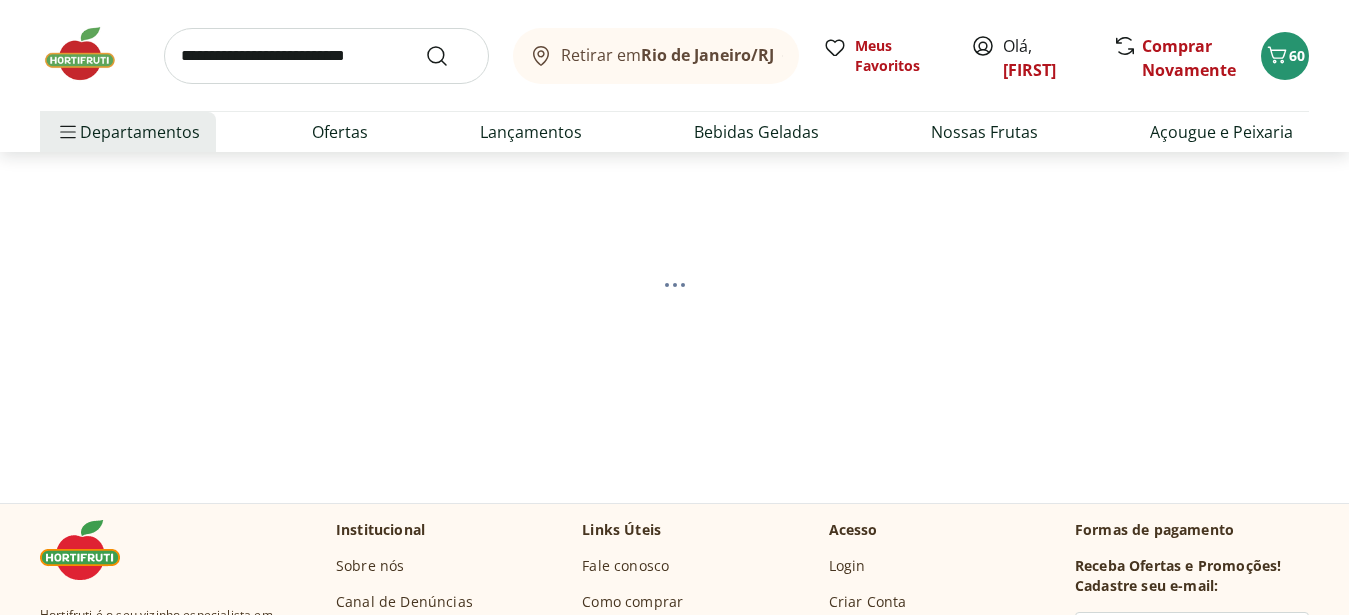 scroll, scrollTop: 0, scrollLeft: 0, axis: both 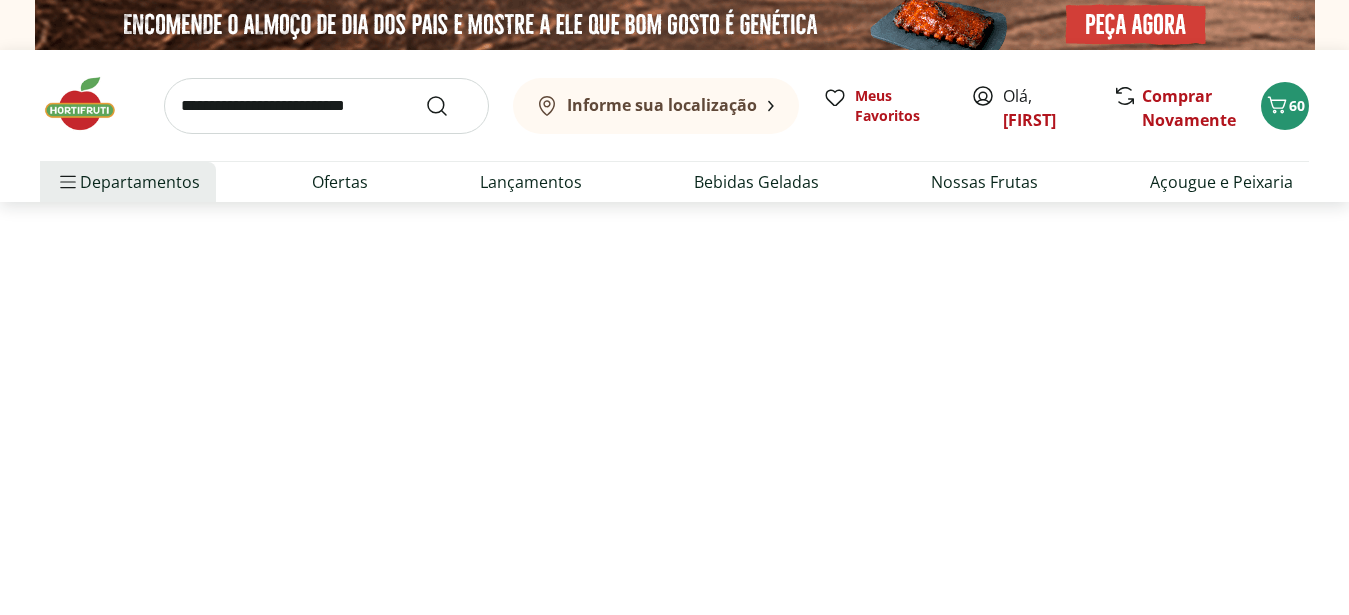select on "**********" 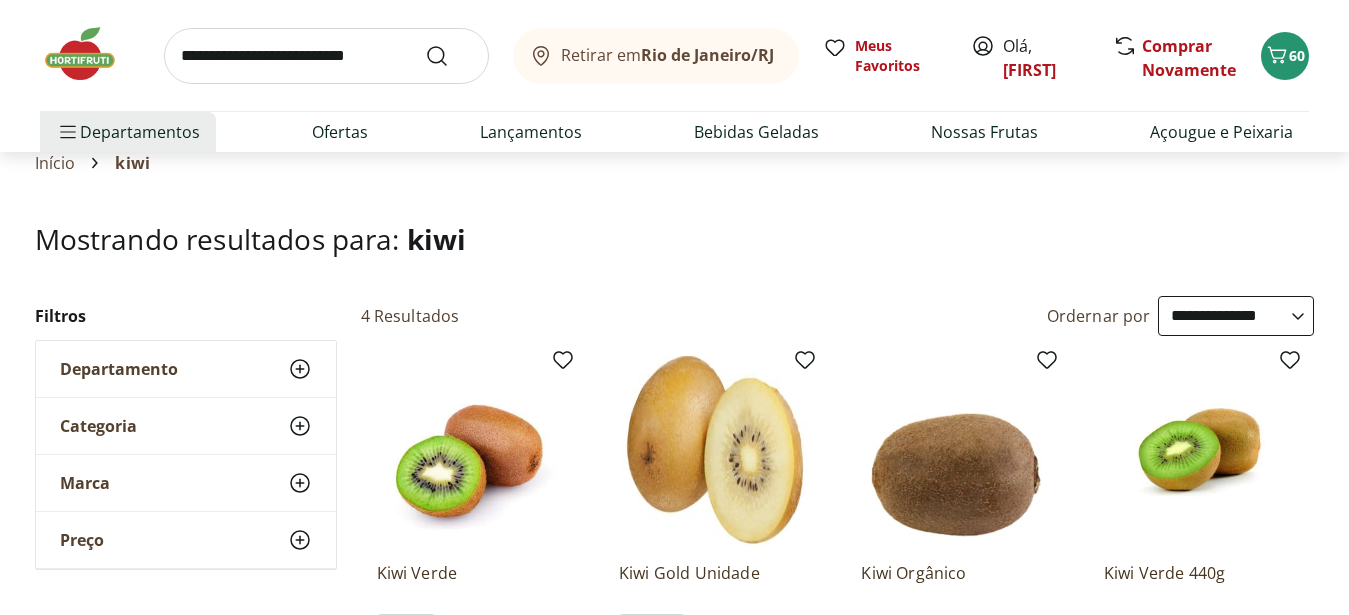 scroll, scrollTop: 102, scrollLeft: 0, axis: vertical 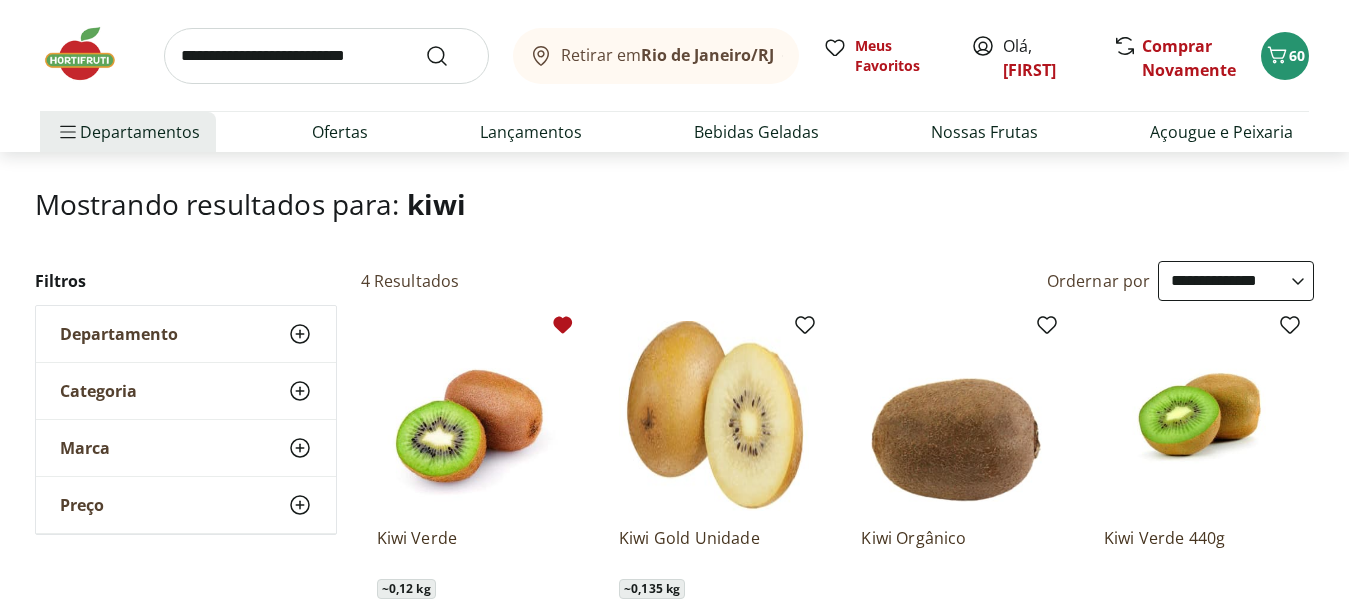 click 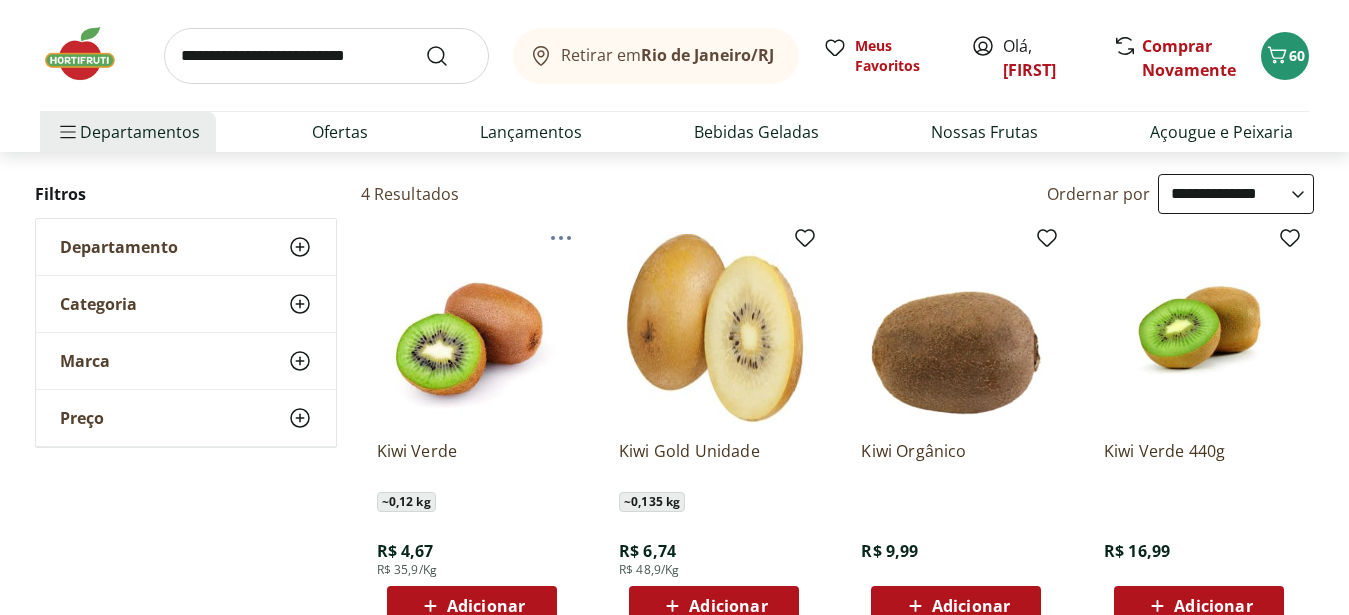scroll, scrollTop: 306, scrollLeft: 0, axis: vertical 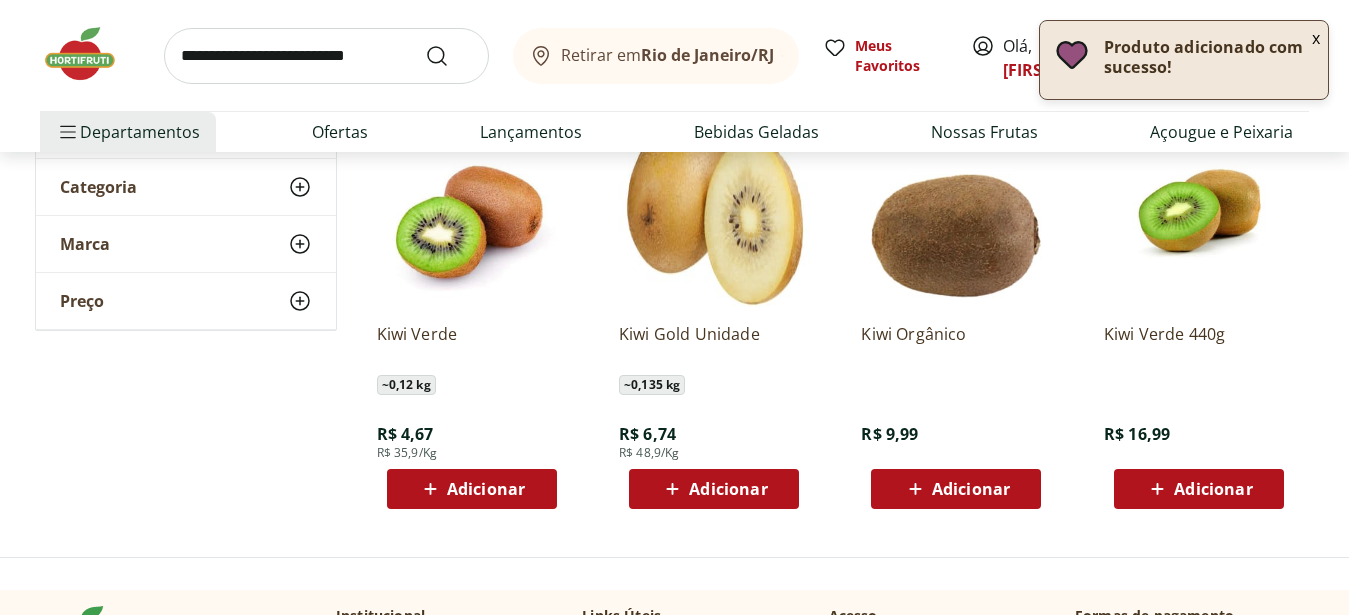 click 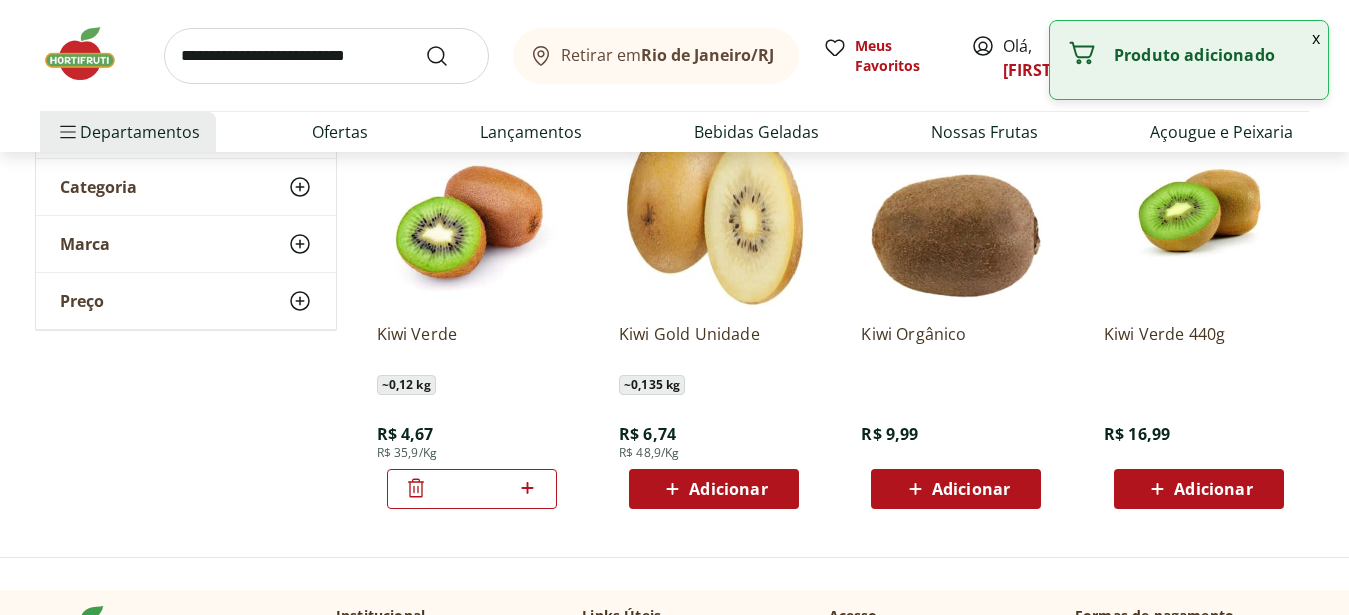 click 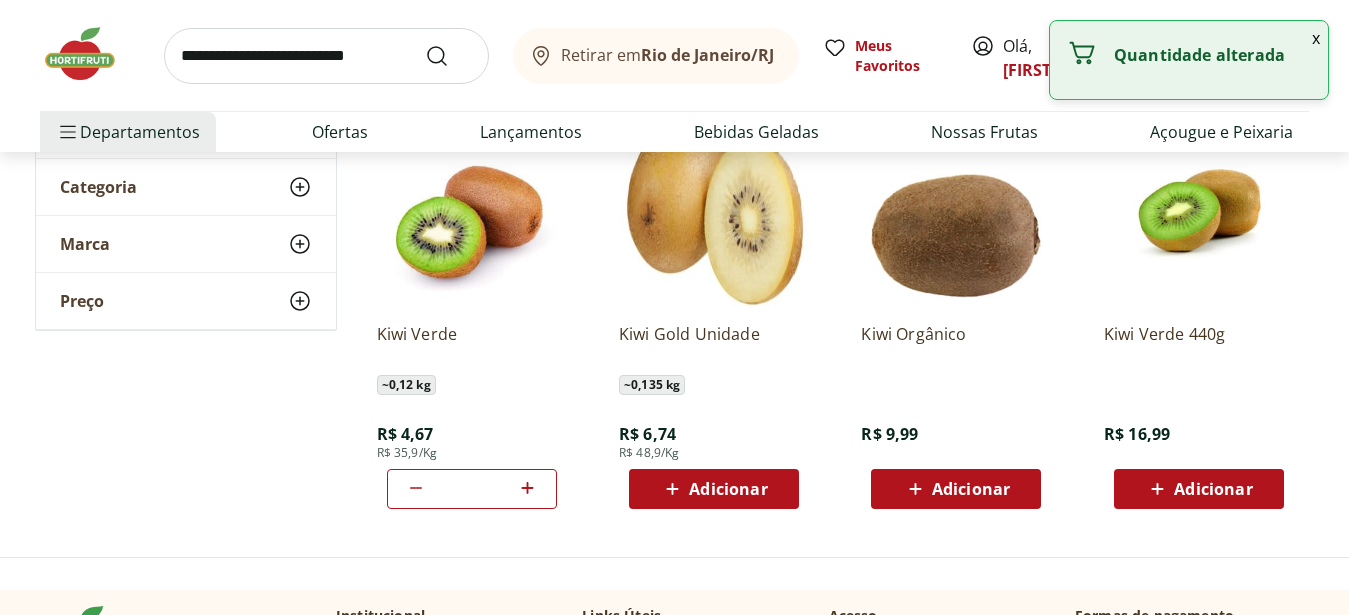 click 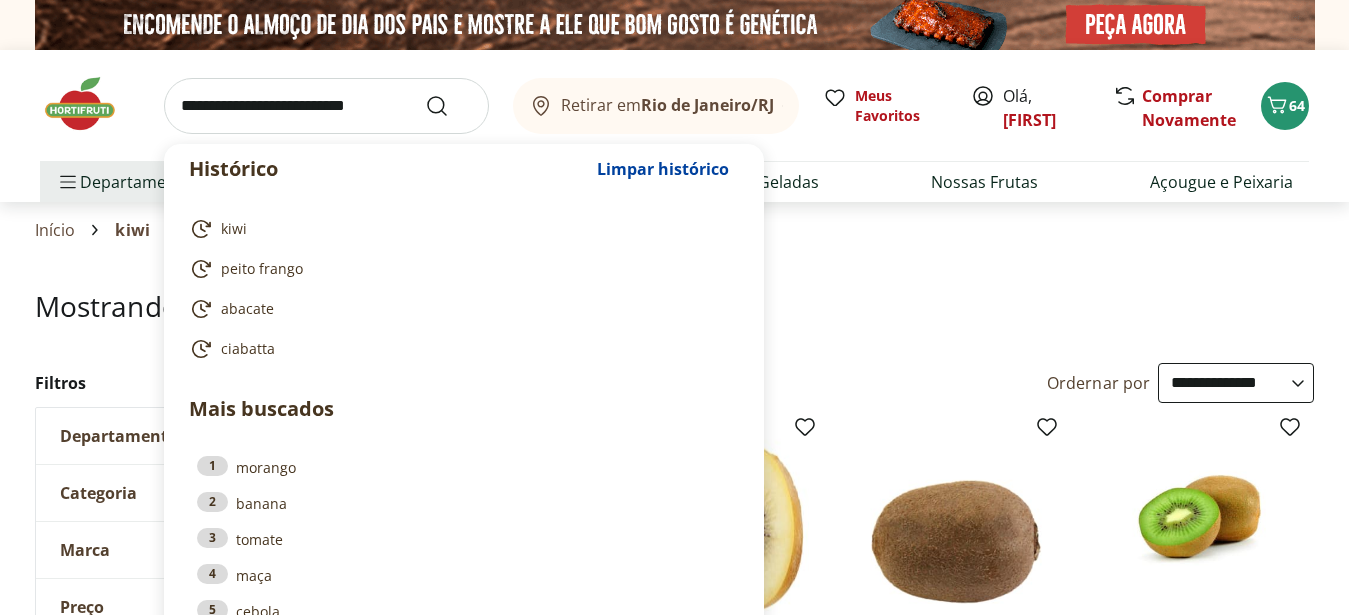 click at bounding box center [326, 106] 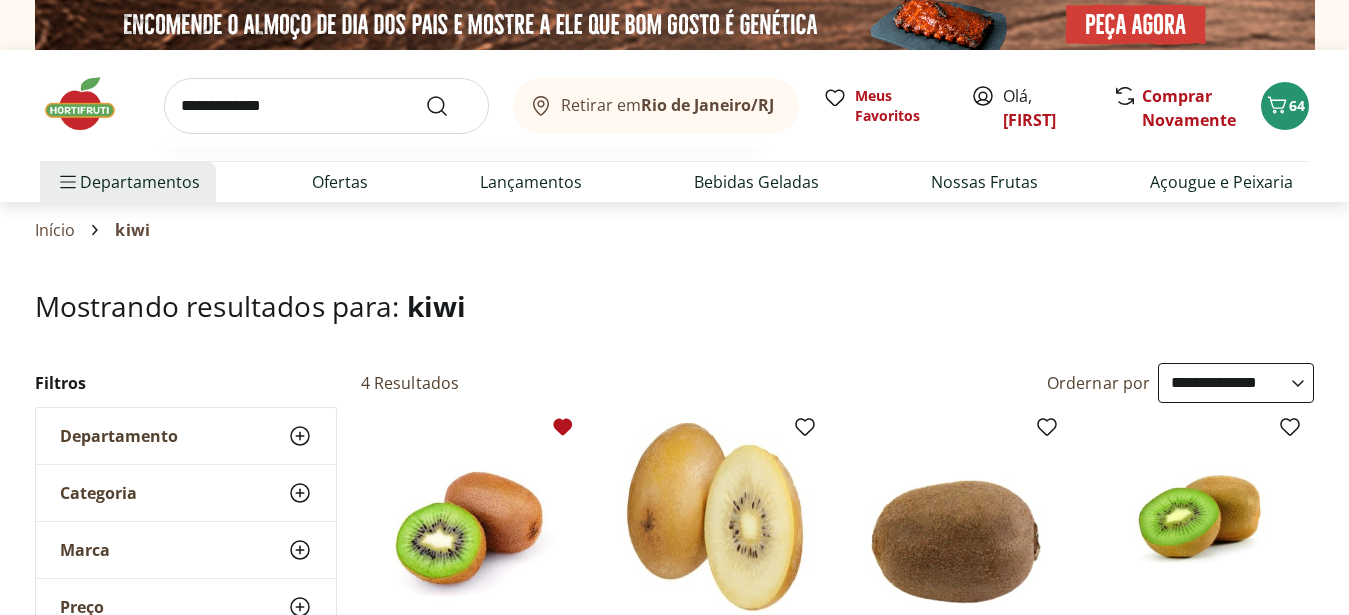 type on "**********" 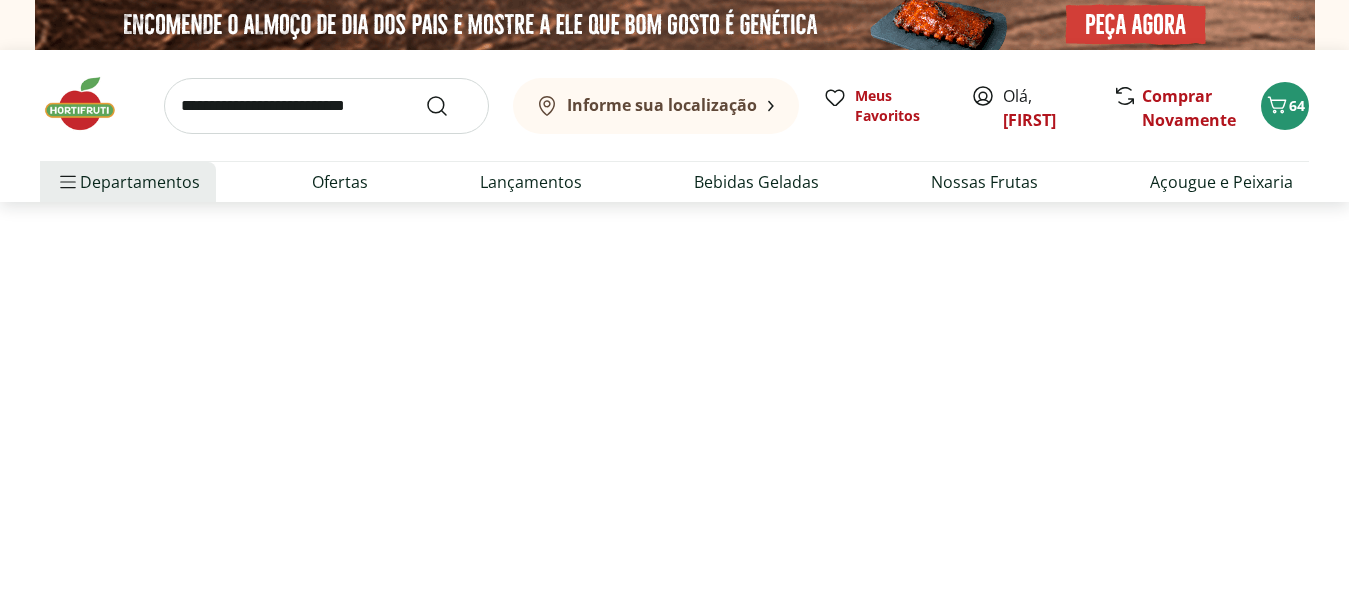 select on "**********" 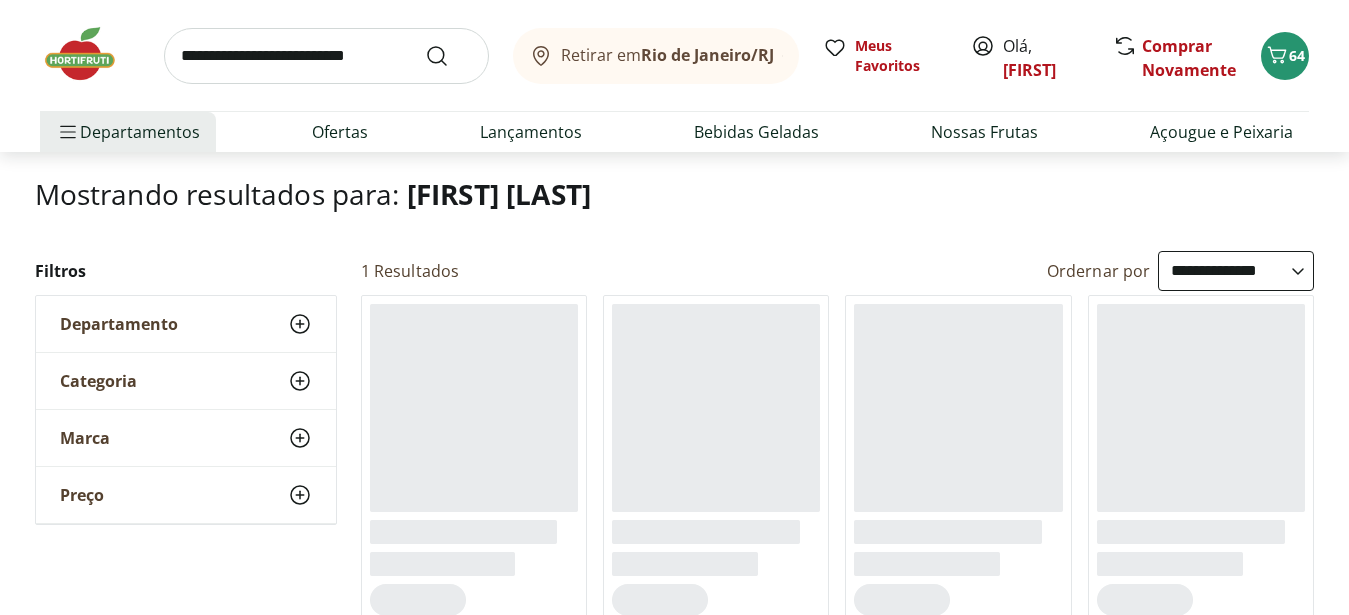 scroll, scrollTop: 306, scrollLeft: 0, axis: vertical 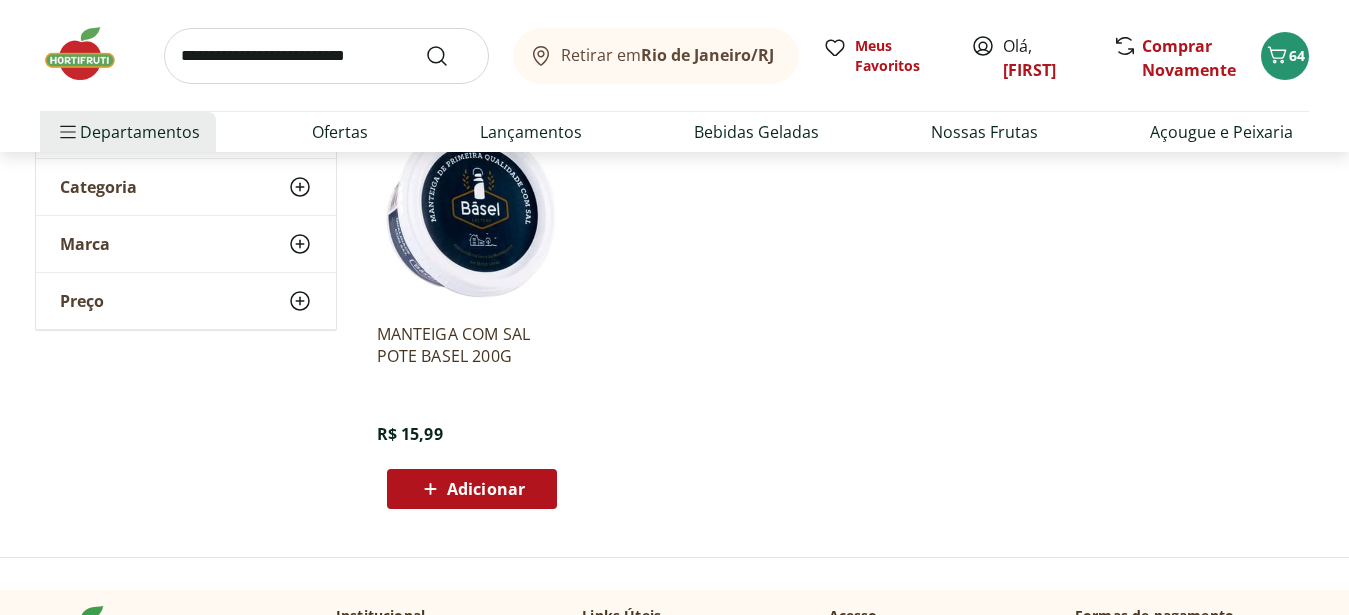 click 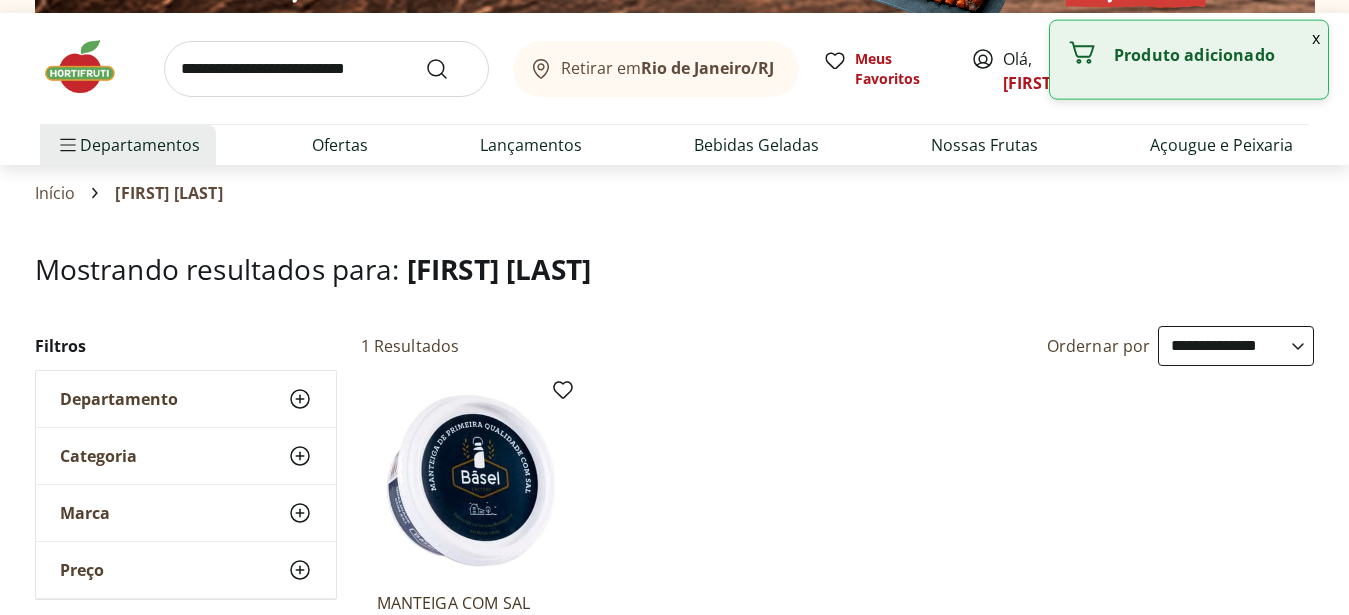 scroll, scrollTop: 0, scrollLeft: 0, axis: both 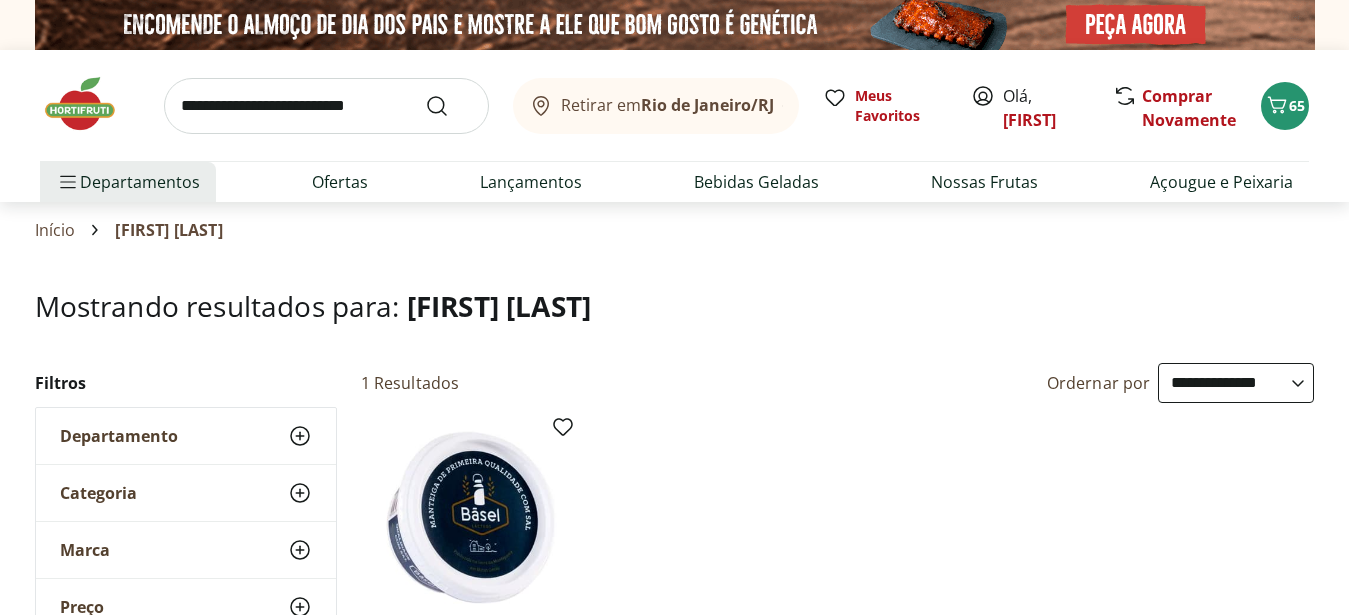 click at bounding box center [326, 106] 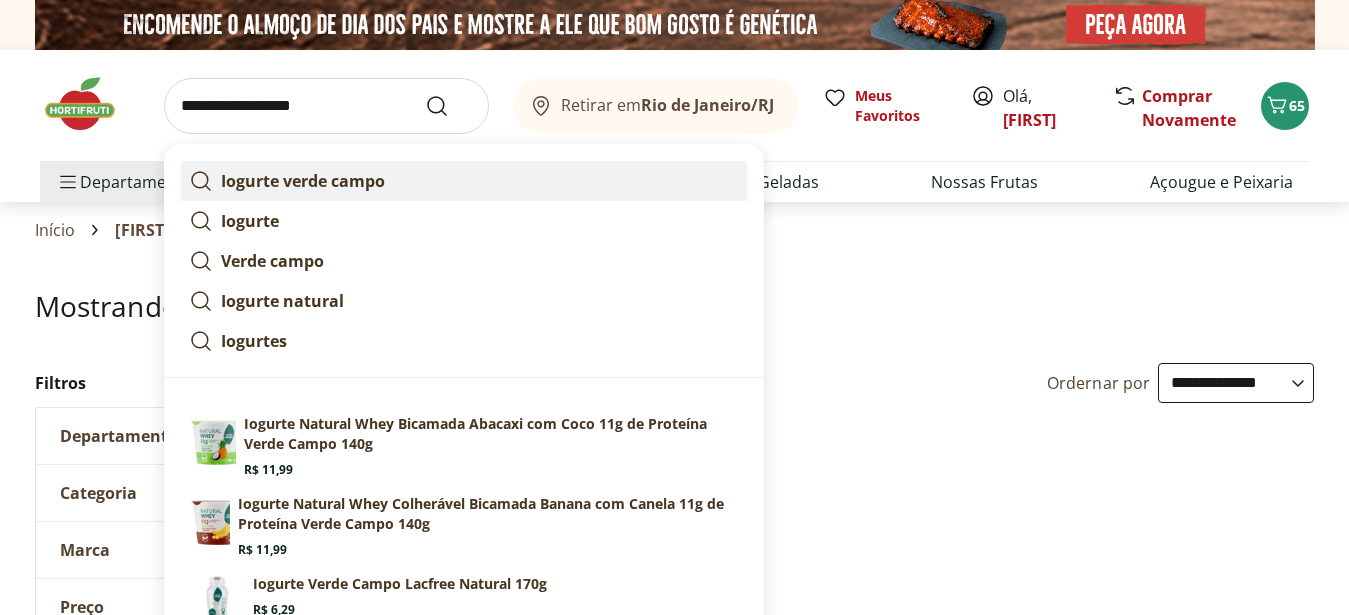 click on "Iogurte verde campo" at bounding box center (303, 181) 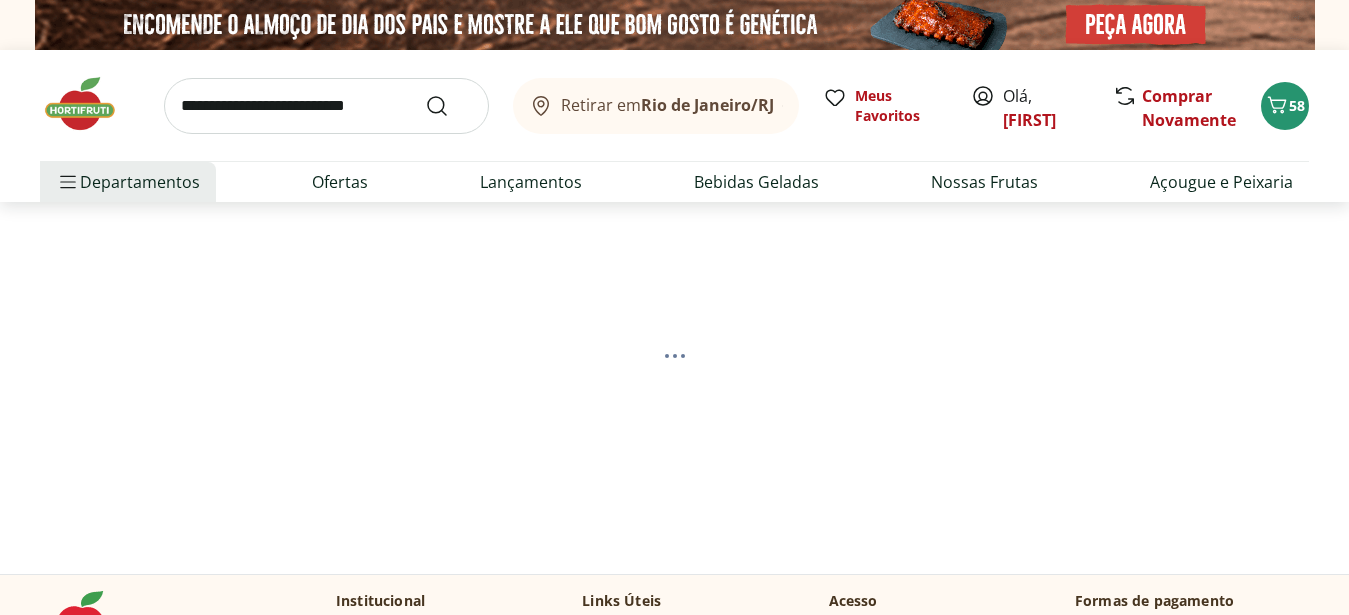 scroll, scrollTop: 0, scrollLeft: 0, axis: both 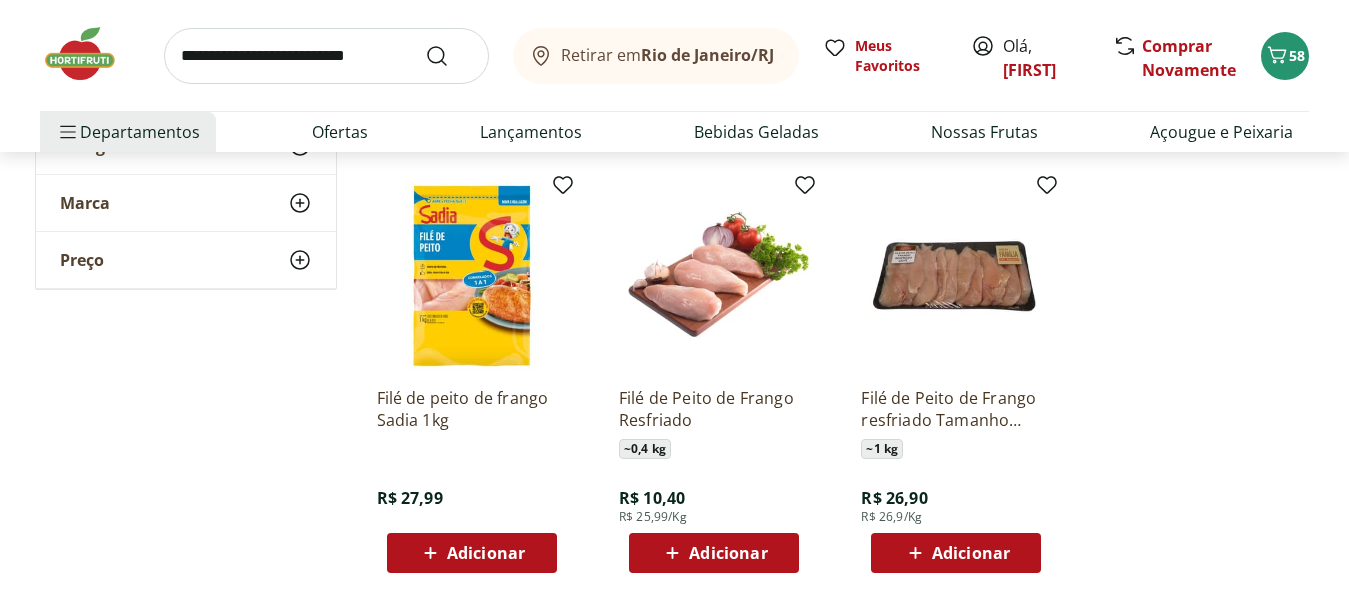 click 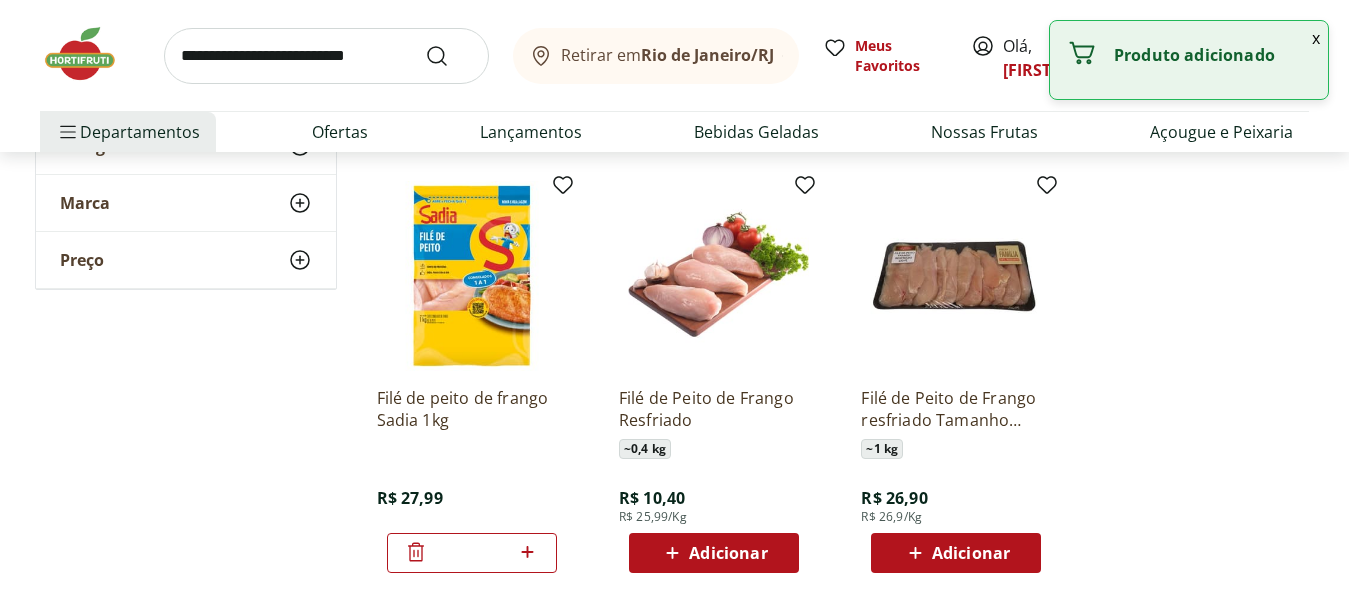 click 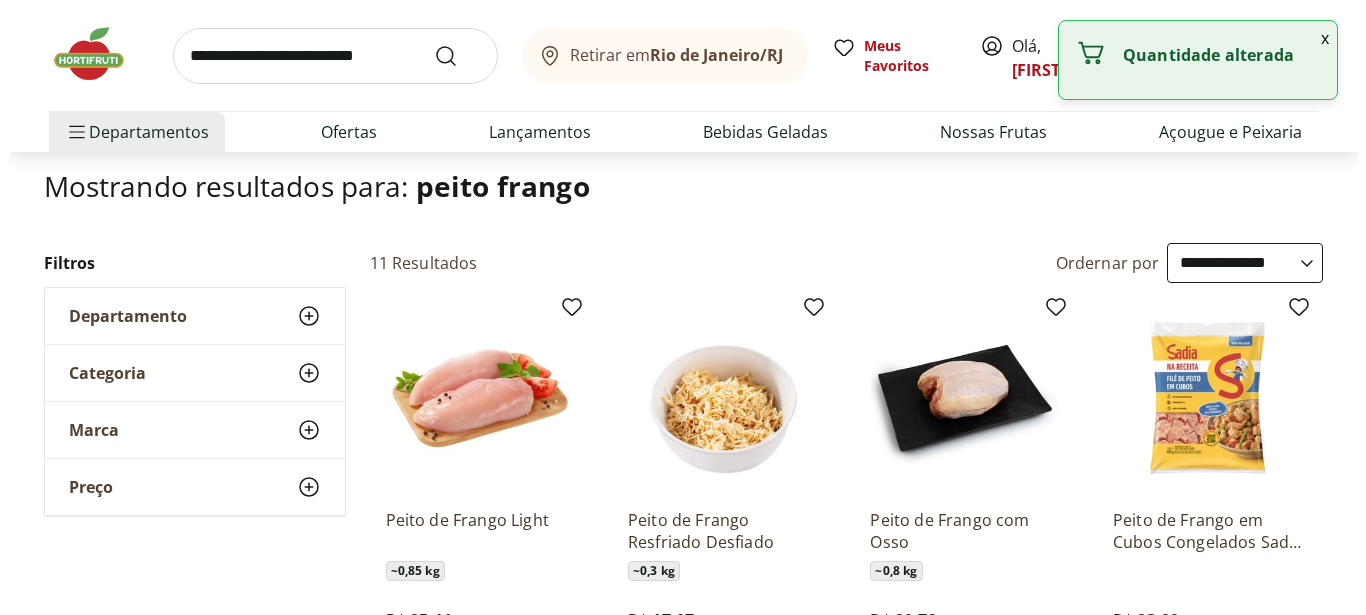 scroll, scrollTop: 0, scrollLeft: 0, axis: both 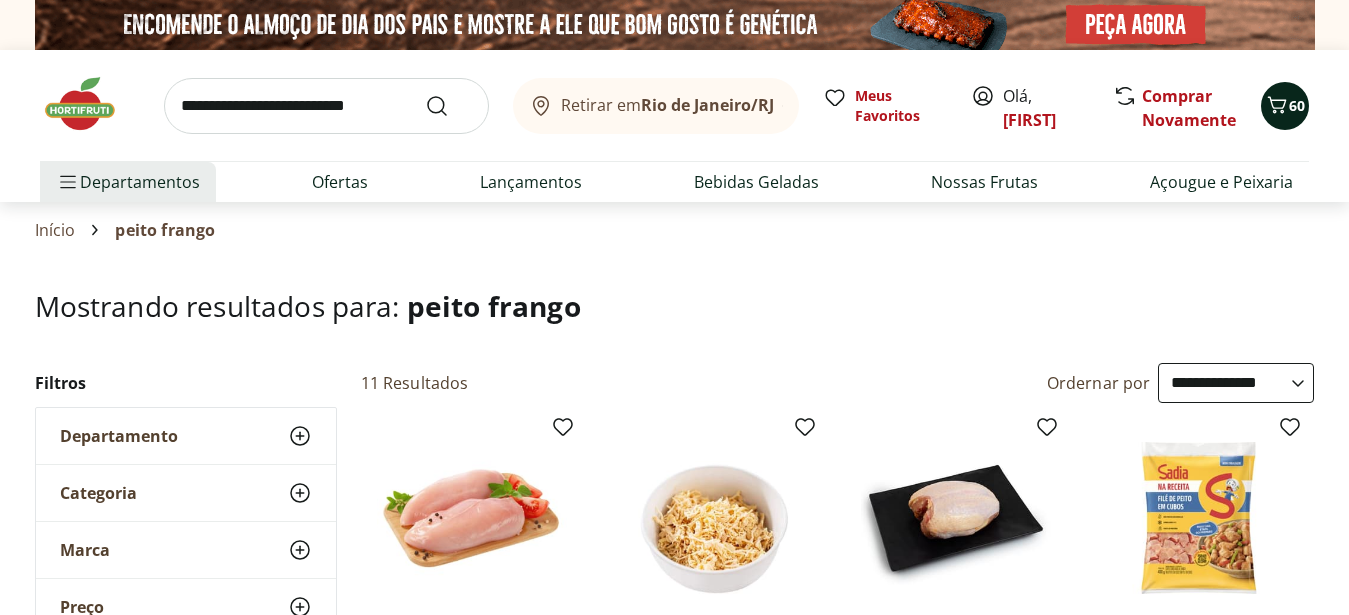 click 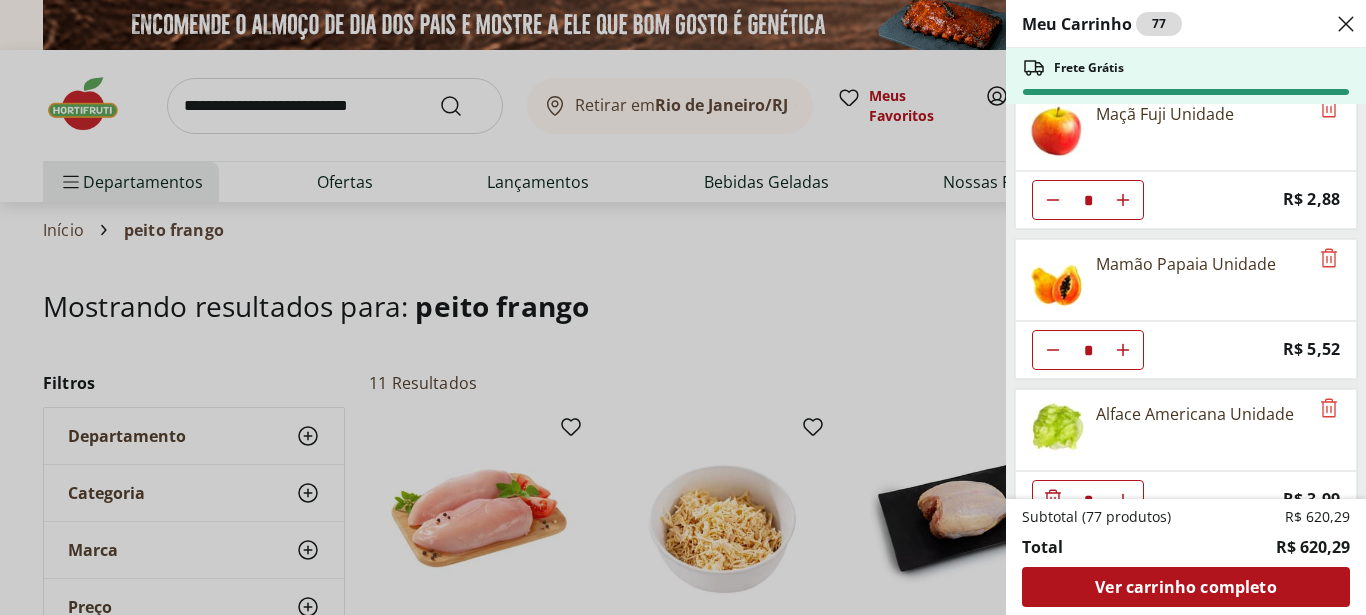 scroll, scrollTop: 1452, scrollLeft: 0, axis: vertical 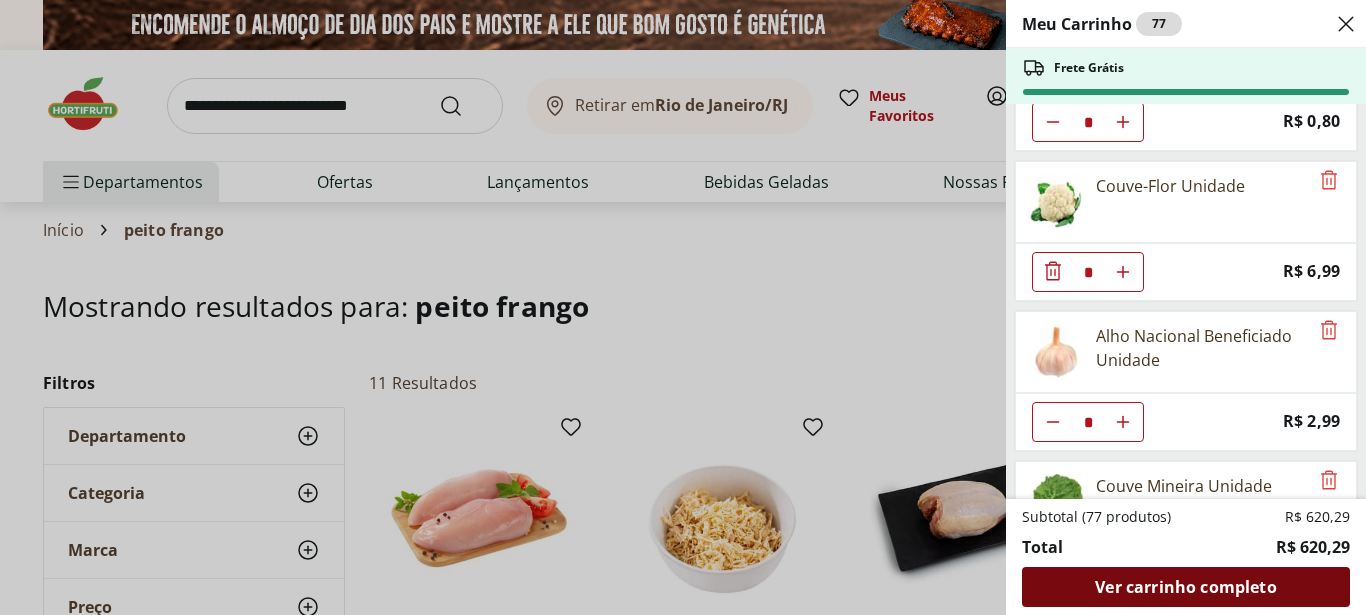 click on "Ver carrinho completo" at bounding box center (1185, 587) 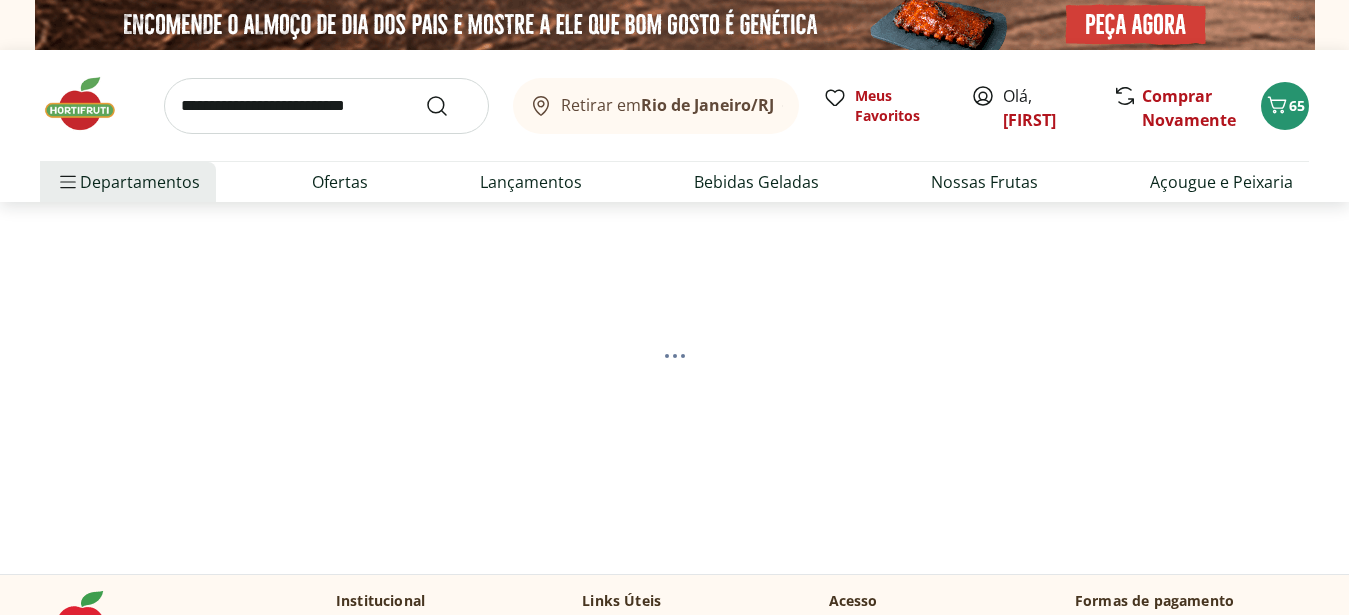 scroll, scrollTop: 0, scrollLeft: 0, axis: both 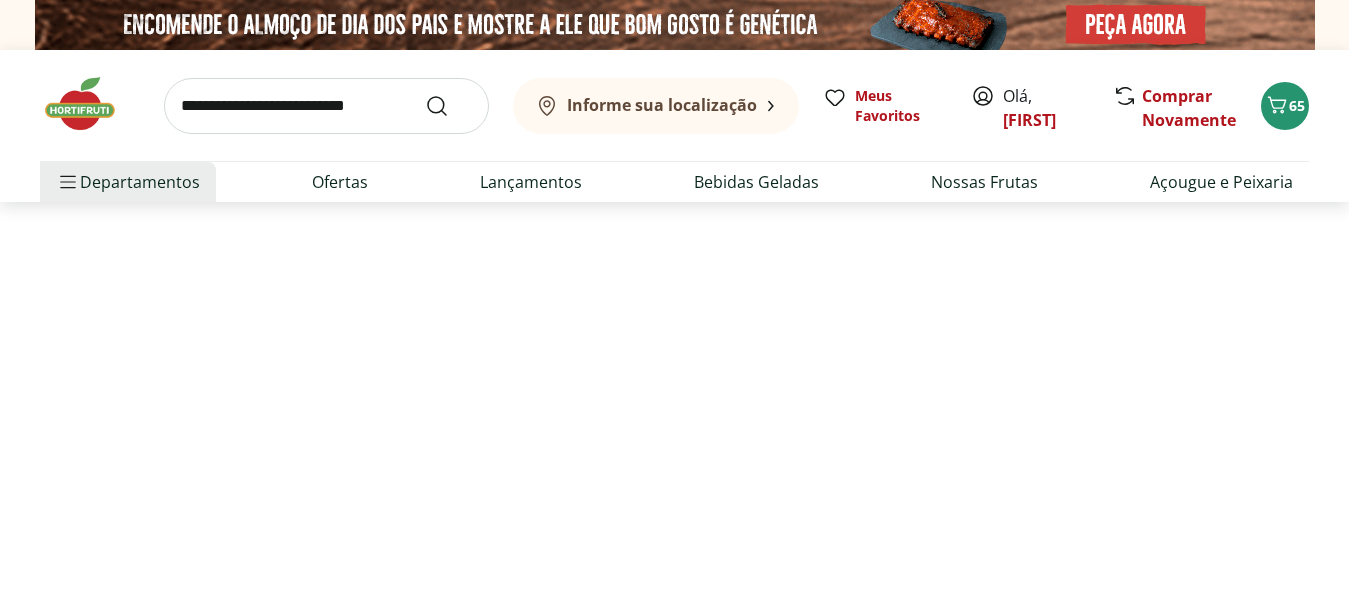 select on "**********" 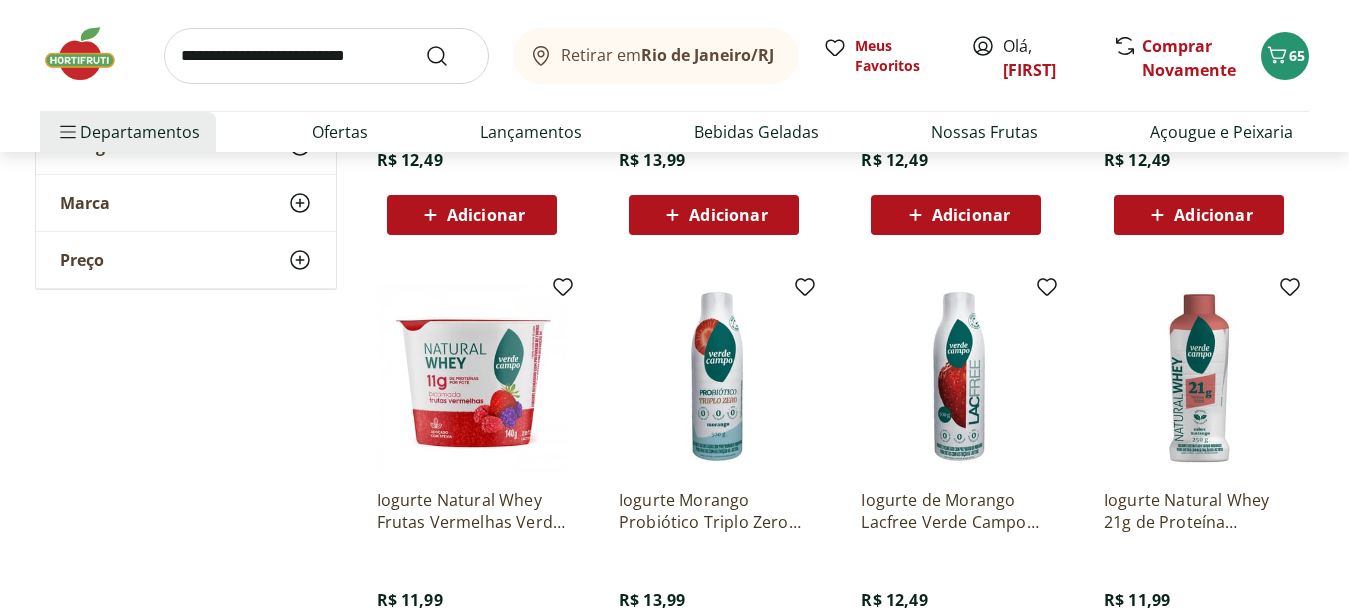 scroll, scrollTop: 1224, scrollLeft: 0, axis: vertical 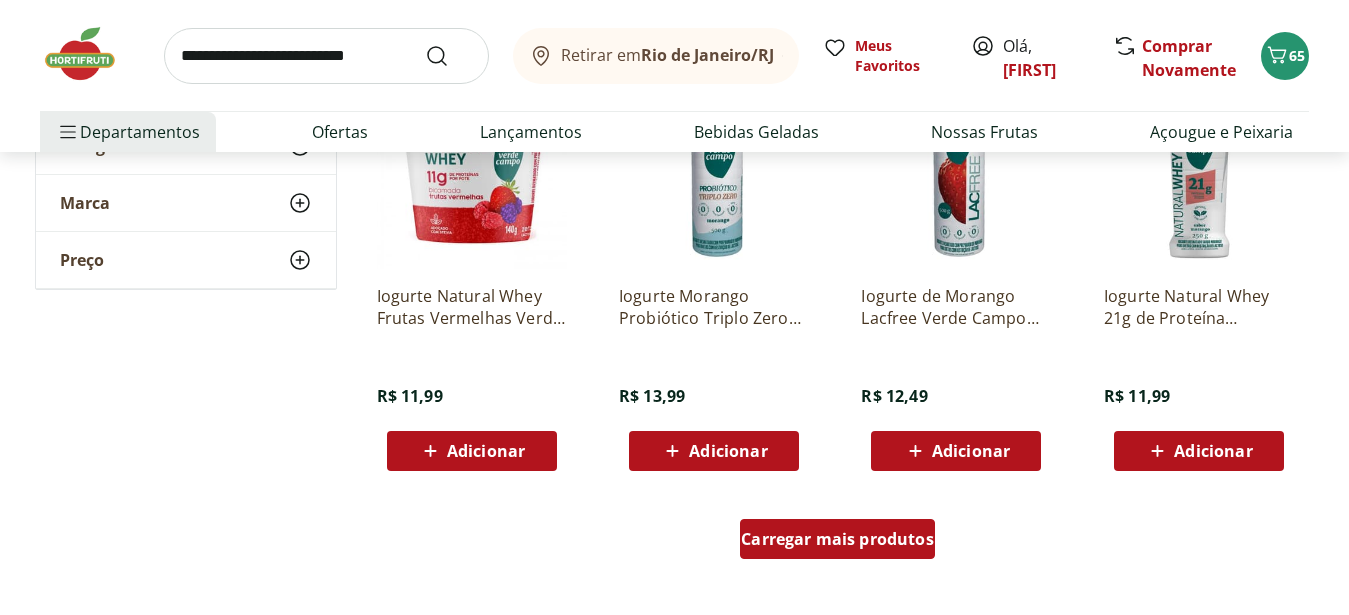 click on "Carregar mais produtos" at bounding box center (837, 539) 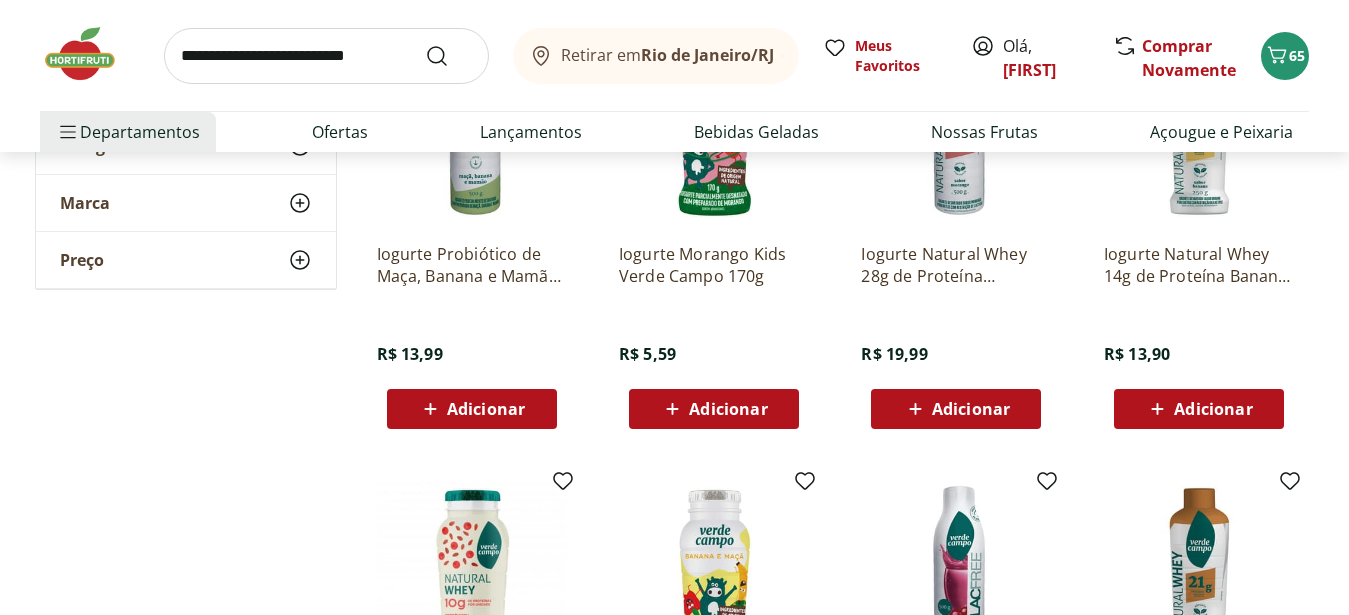 scroll, scrollTop: 2142, scrollLeft: 0, axis: vertical 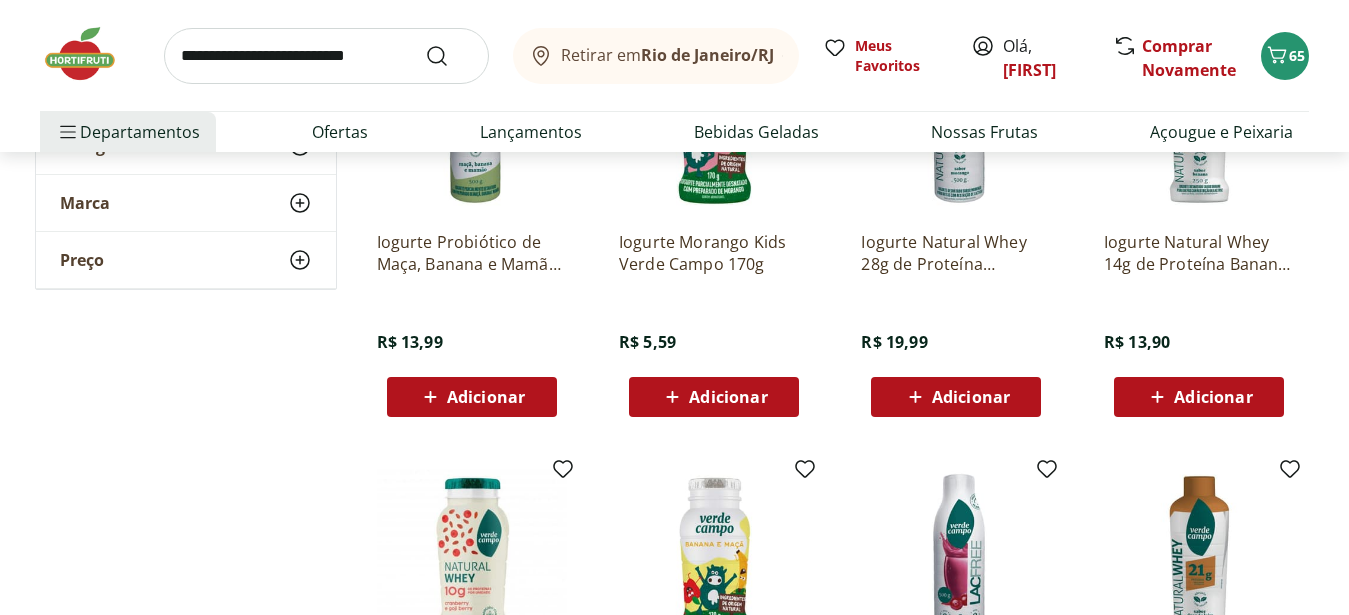 click 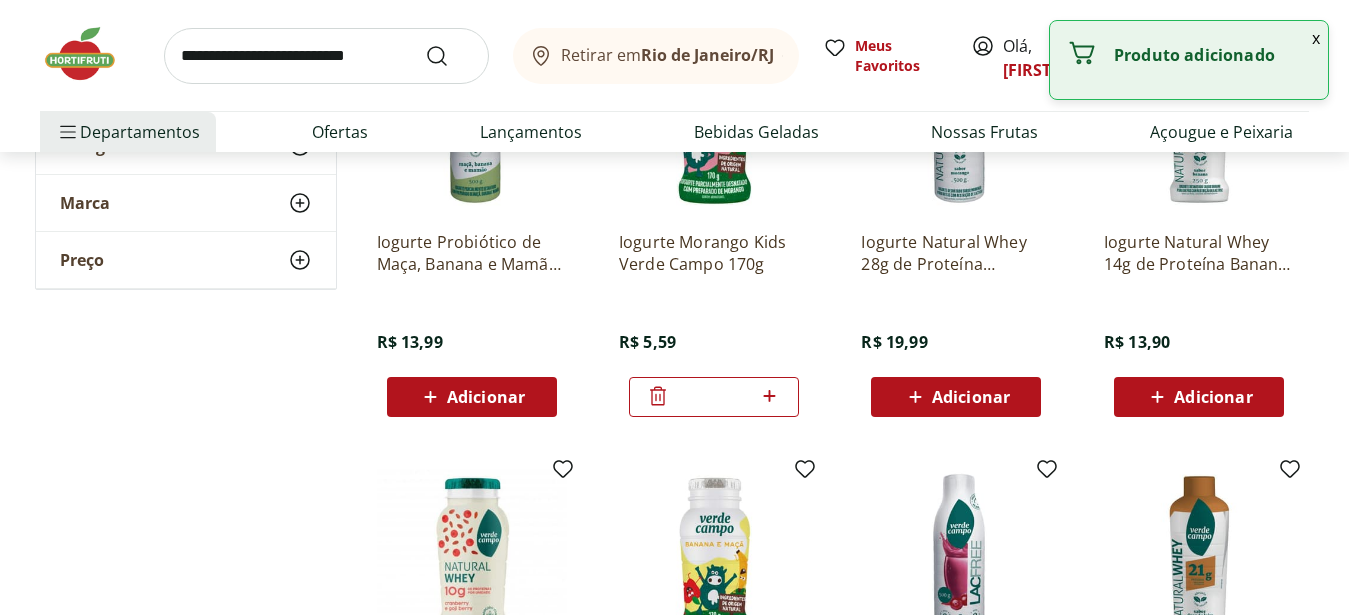 click 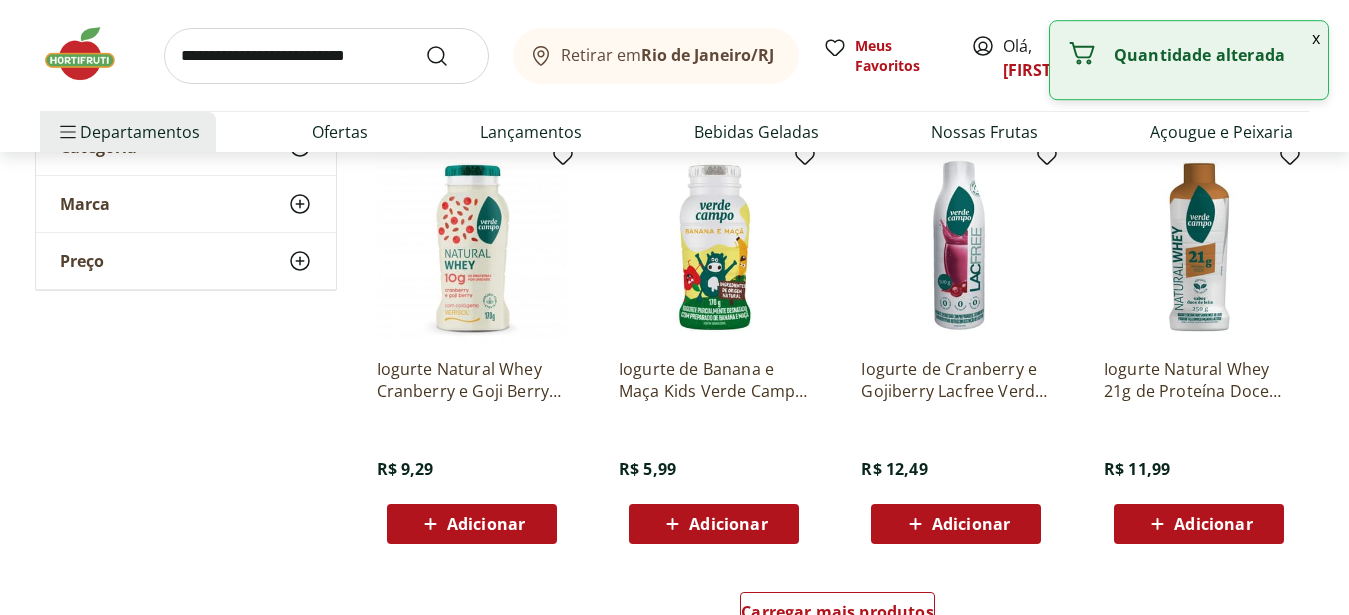 scroll, scrollTop: 2550, scrollLeft: 0, axis: vertical 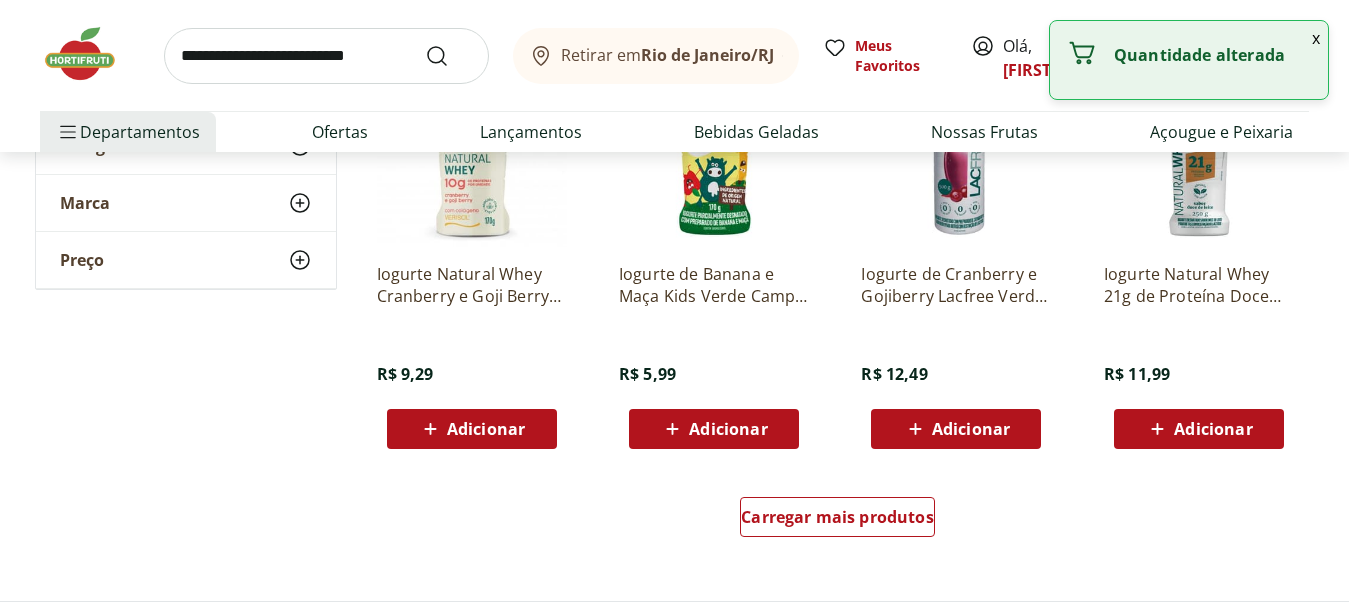 click on "Adicionar" at bounding box center [728, 429] 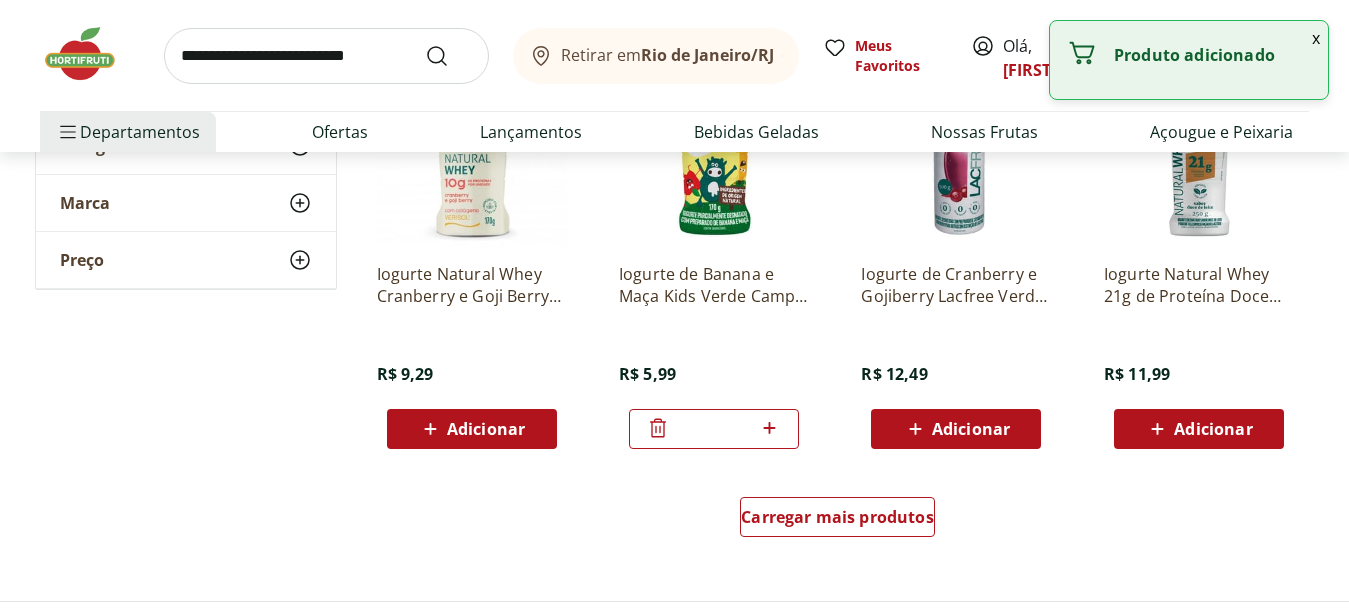 click 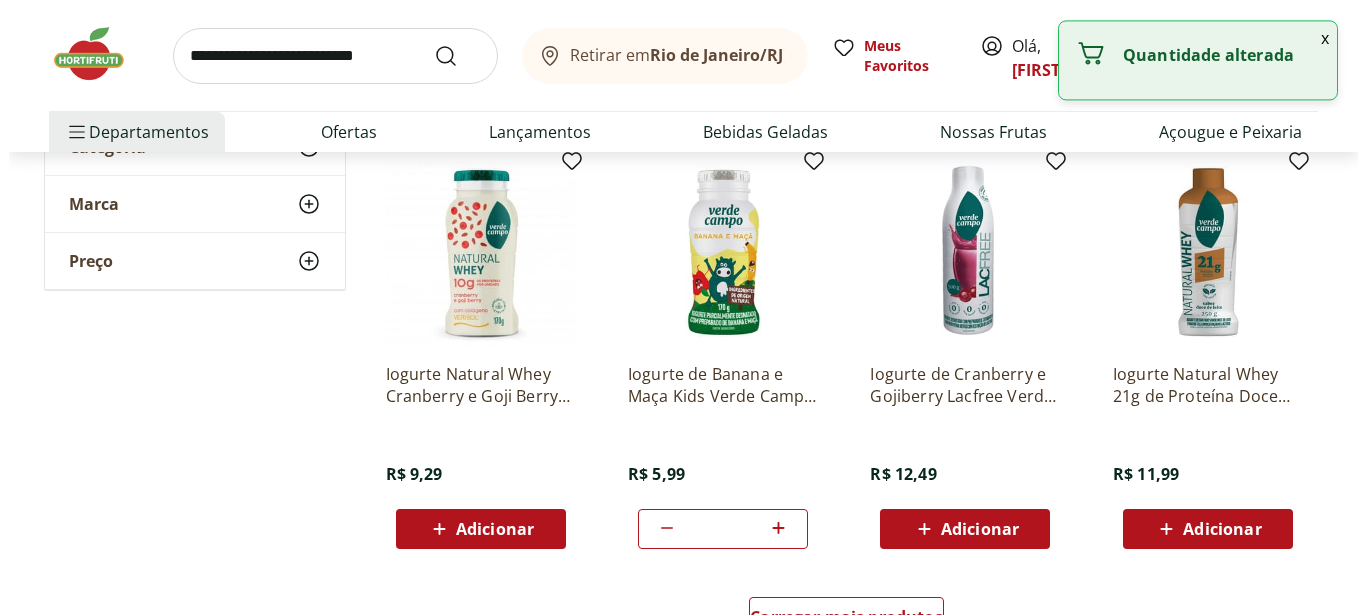 scroll, scrollTop: 2346, scrollLeft: 0, axis: vertical 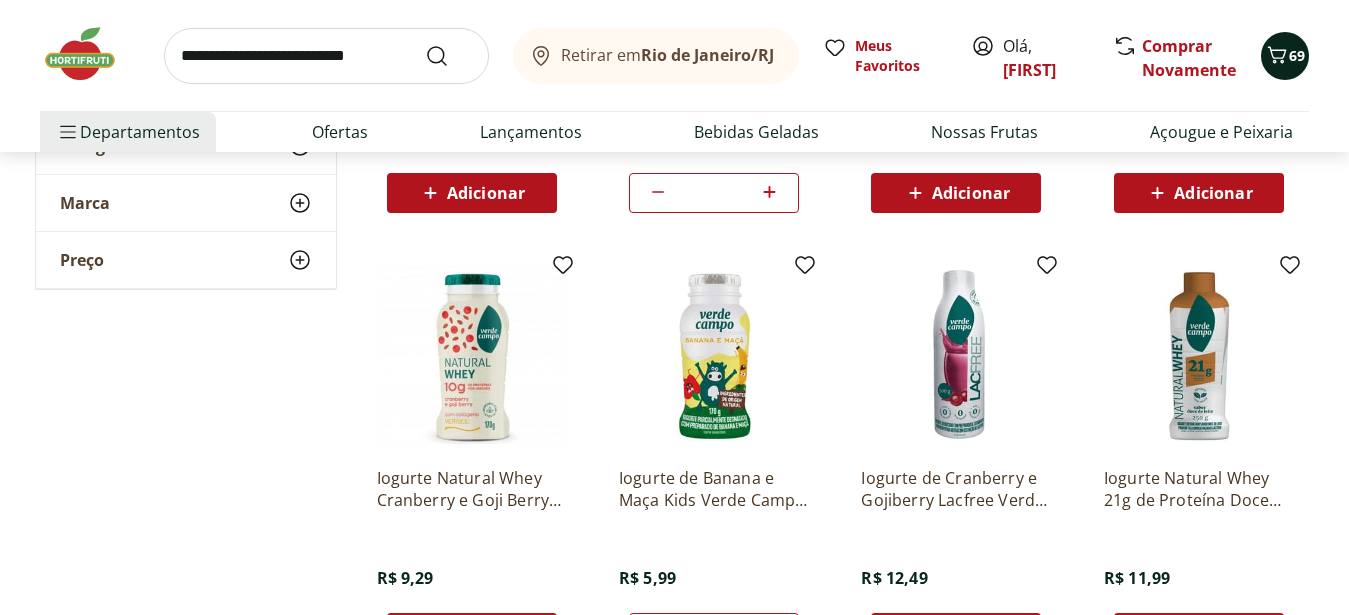 click 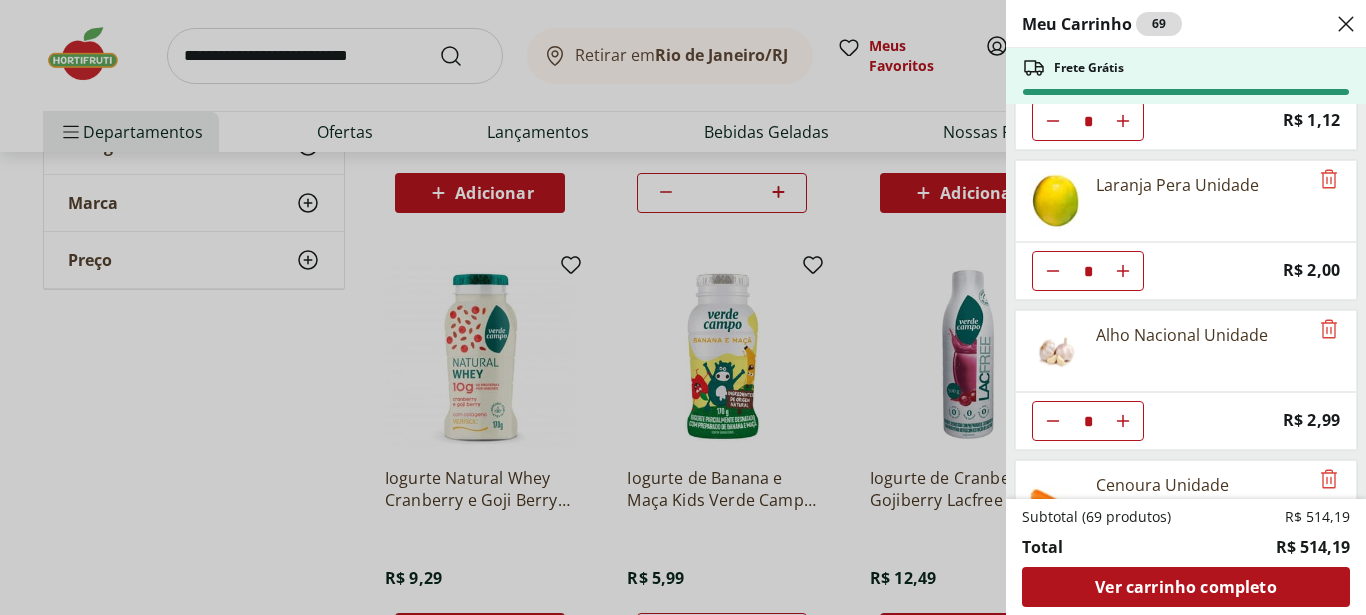 scroll, scrollTop: 264, scrollLeft: 0, axis: vertical 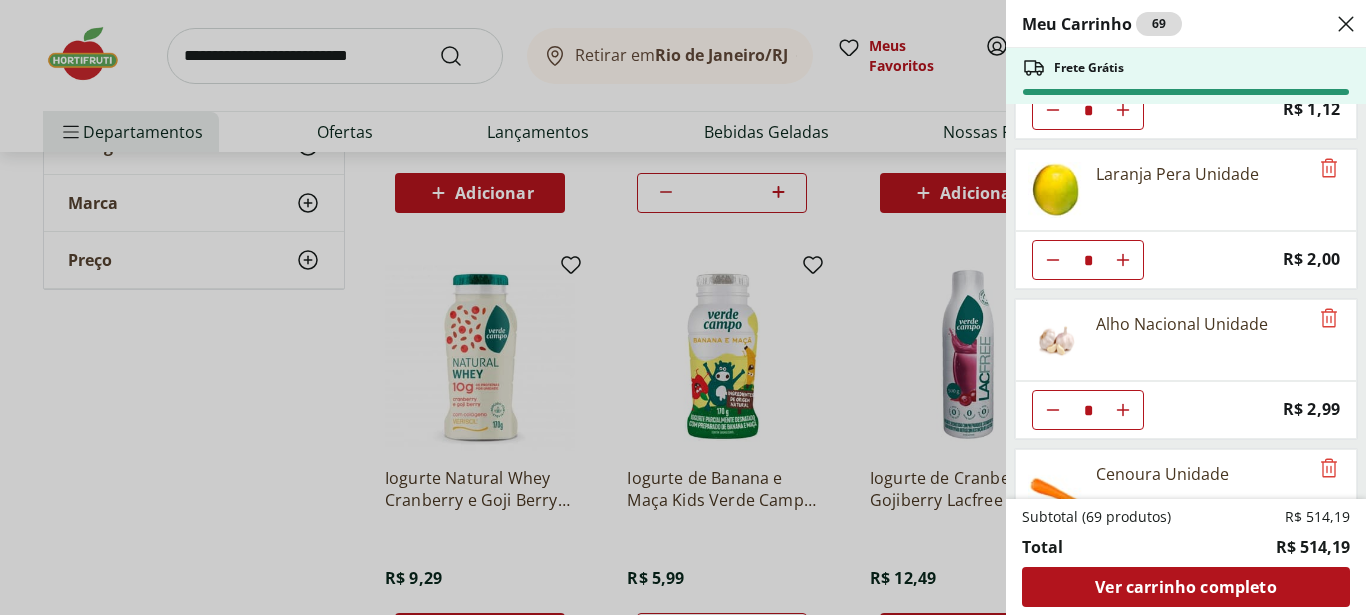 click on "Meu Carrinho 69 Frete Grátis Filé Mignon Extra Limpo * Price: R$ 89,94 Cebola Nacional Unidade * Price: R$ 1,12 Laranja Pera Unidade * Price: R$ 2,00 Alho Nacional Unidade * Price: R$ 2,99 Cenoura Unidade * Price: R$ 0,69 Beterraba Unidade * Price: R$ 0,90 Maçã Fuji Unidade * Price: R$ 2,88 Mamão Papaia Unidade * Price: R$ 5,52 Alface Americana Unidade * Price: R$ 3,99 Batata Inglesa Unidade * Price: R$ 0,80 Couve-Flor Unidade * Price: R$ 6,99 Alho Nacional Beneficiado Unidade * Price: R$ 2,99 Couve Mineira Unidade * Price: R$ 3,49 Poncã Unidade * Price: R$ 1,60 Banana Prata Unidade * Price: R$ 2,20 Berinjela Unidade * Price: R$ 1,95 Pimentão Vermelho Block 150g * Price: R$ 9,99 Melão Amarelo Unidade * Price: R$ 16,04 Manjericão Hasegawa * Price: R$ 3,99 Abacaxi Unidade * Price: R$ 11,99 Uva Verde sem Semente Natural da Terra 500g * Price: R$ 12,49 Manga Palmer Unidade * Price: R$ 5,04 Ovos Vermelho Caipira Com 10 Unidades * Price: R$ 15,99 Abacate Unidade * Price: R$ 9,97 * *" at bounding box center (683, 307) 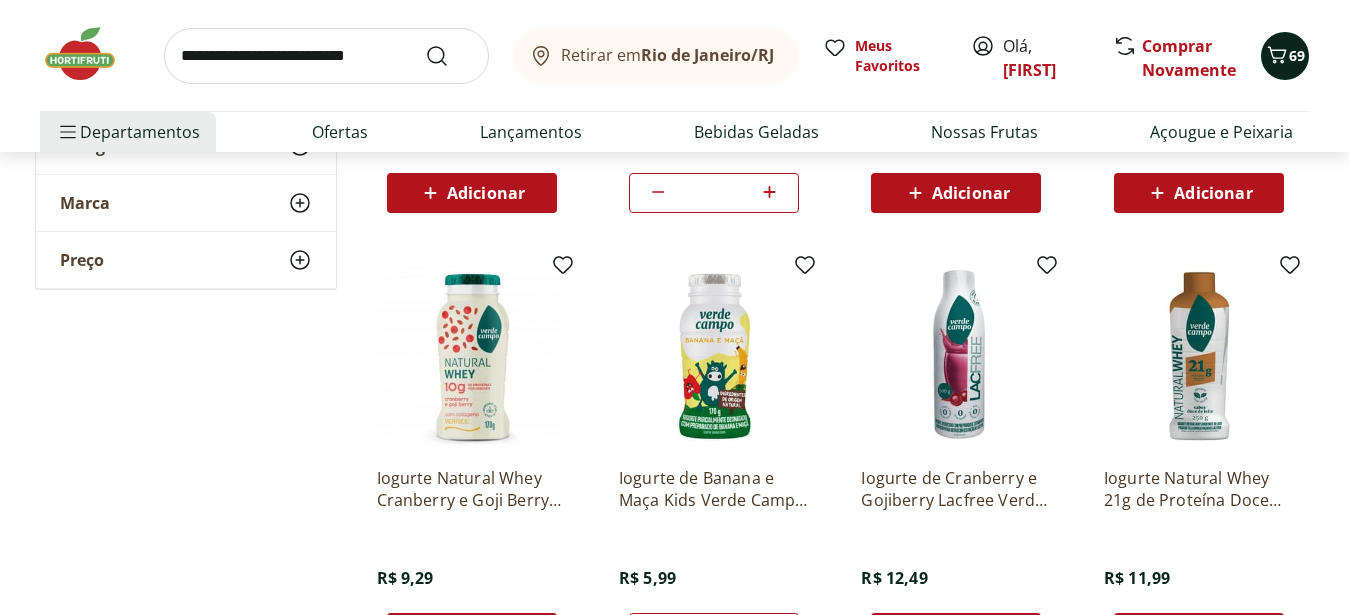 click on "69" at bounding box center [1297, 55] 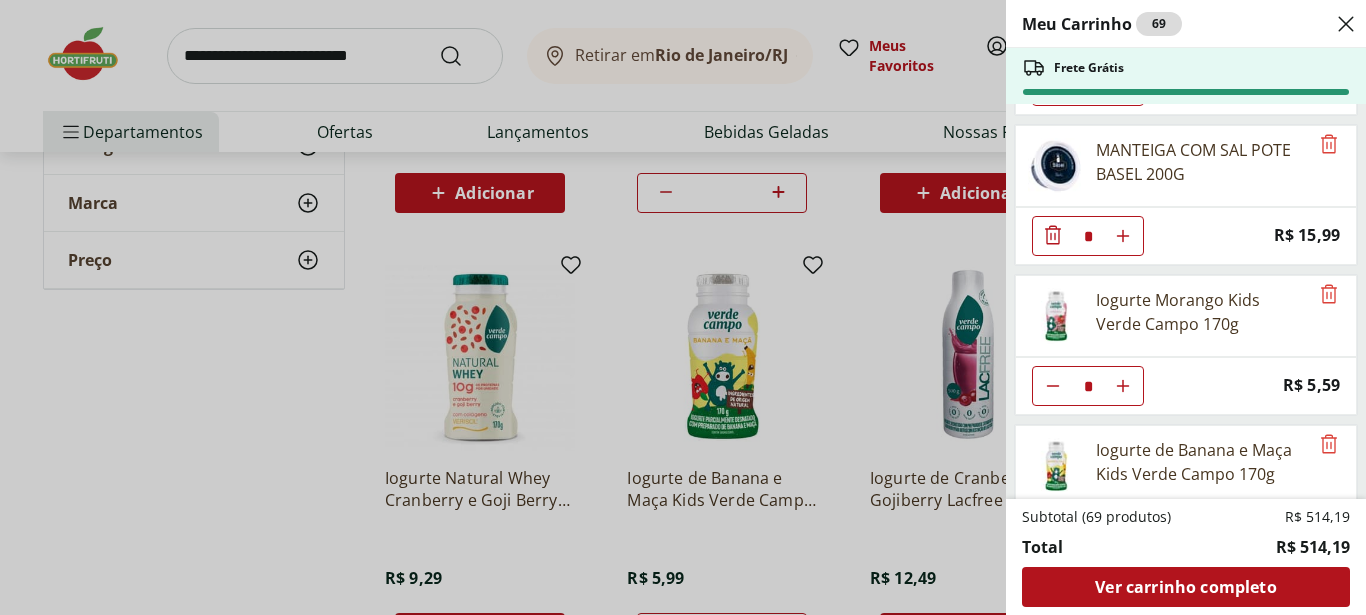 scroll, scrollTop: 4092, scrollLeft: 0, axis: vertical 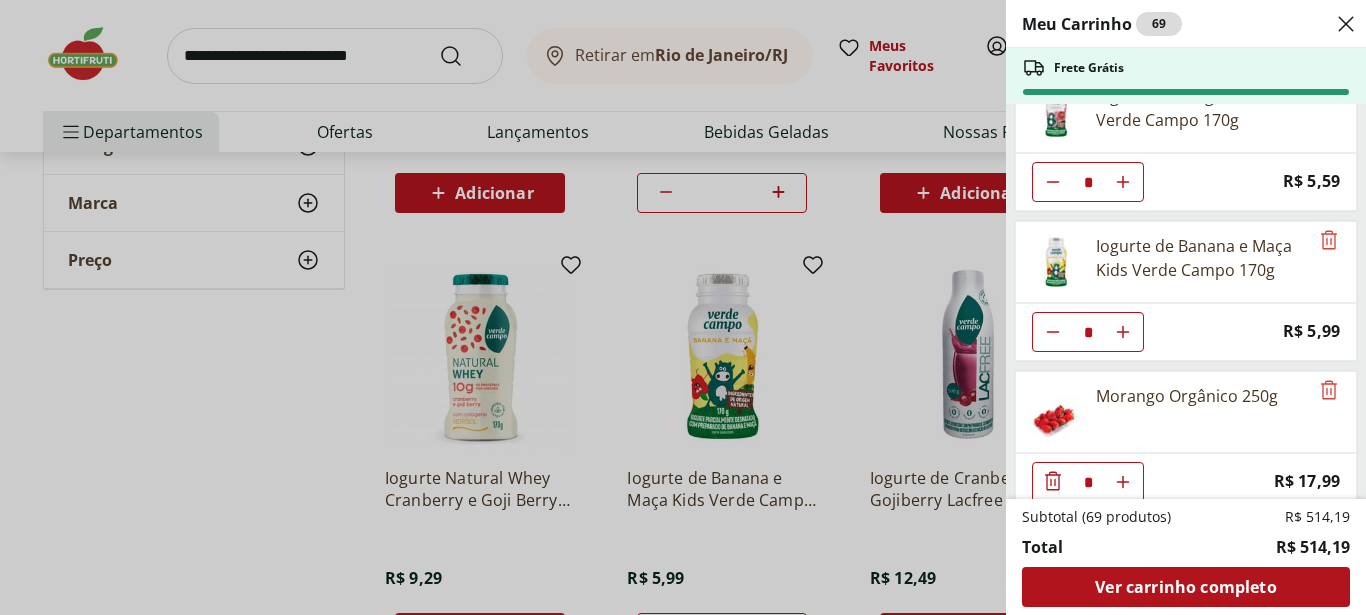 click on "Meu Carrinho 69 Frete Grátis Filé Mignon Extra Limpo * Price: R$ 89,94 Cebola Nacional Unidade * Price: R$ 1,12 Laranja Pera Unidade * Price: R$ 2,00 Alho Nacional Unidade * Price: R$ 2,99 Cenoura Unidade * Price: R$ 0,69 Beterraba Unidade * Price: R$ 0,90 Maçã Fuji Unidade * Price: R$ 2,88 Mamão Papaia Unidade * Price: R$ 5,52 Alface Americana Unidade * Price: R$ 3,99 Batata Inglesa Unidade * Price: R$ 0,80 Couve-Flor Unidade * Price: R$ 6,99 Alho Nacional Beneficiado Unidade * Price: R$ 2,99 Couve Mineira Unidade * Price: R$ 3,49 Poncã Unidade * Price: R$ 1,60 Banana Prata Unidade * Price: R$ 2,20 Berinjela Unidade * Price: R$ 1,95 Pimentão Vermelho Block 150g * Price: R$ 9,99 Melão Amarelo Unidade * Price: R$ 16,04 Manjericão Hasegawa * Price: R$ 3,99 Abacaxi Unidade * Price: R$ 11,99 Uva Verde sem Semente Natural da Terra 500g * Price: R$ 12,49 Manga Palmer Unidade * Price: R$ 5,04 Ovos Vermelho Caipira Com 10 Unidades * Price: R$ 15,99 Abacate Unidade * Price: R$ 9,97 * *" at bounding box center (683, 307) 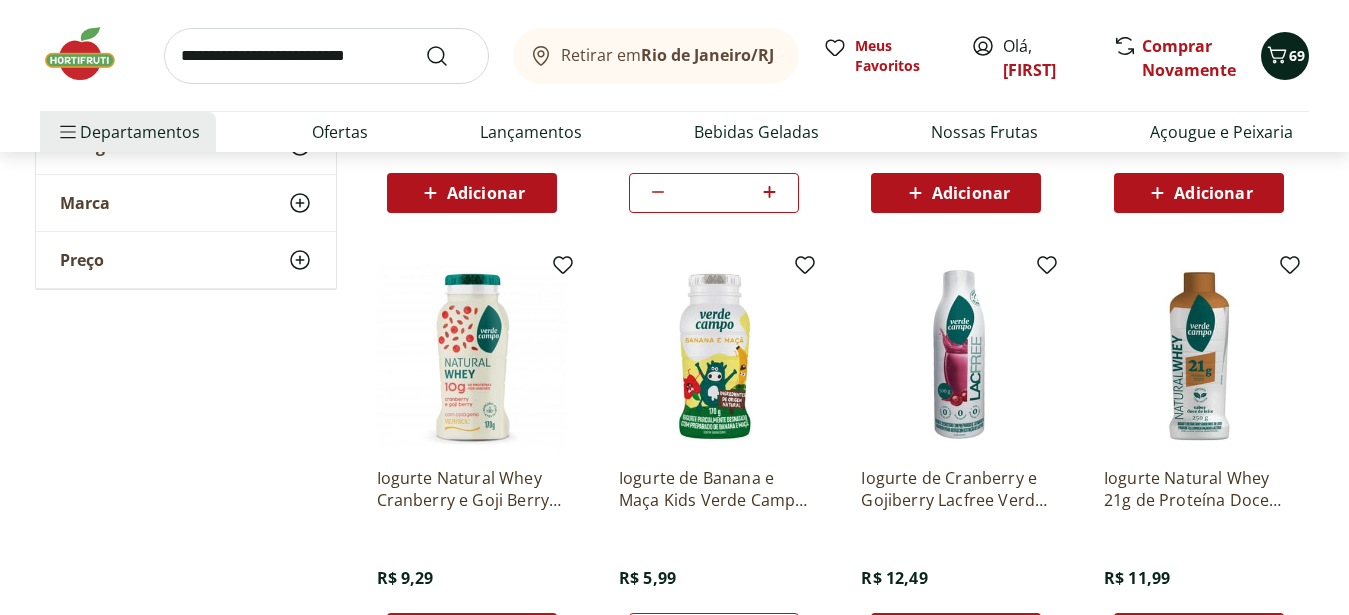 click on "69" at bounding box center (1297, 55) 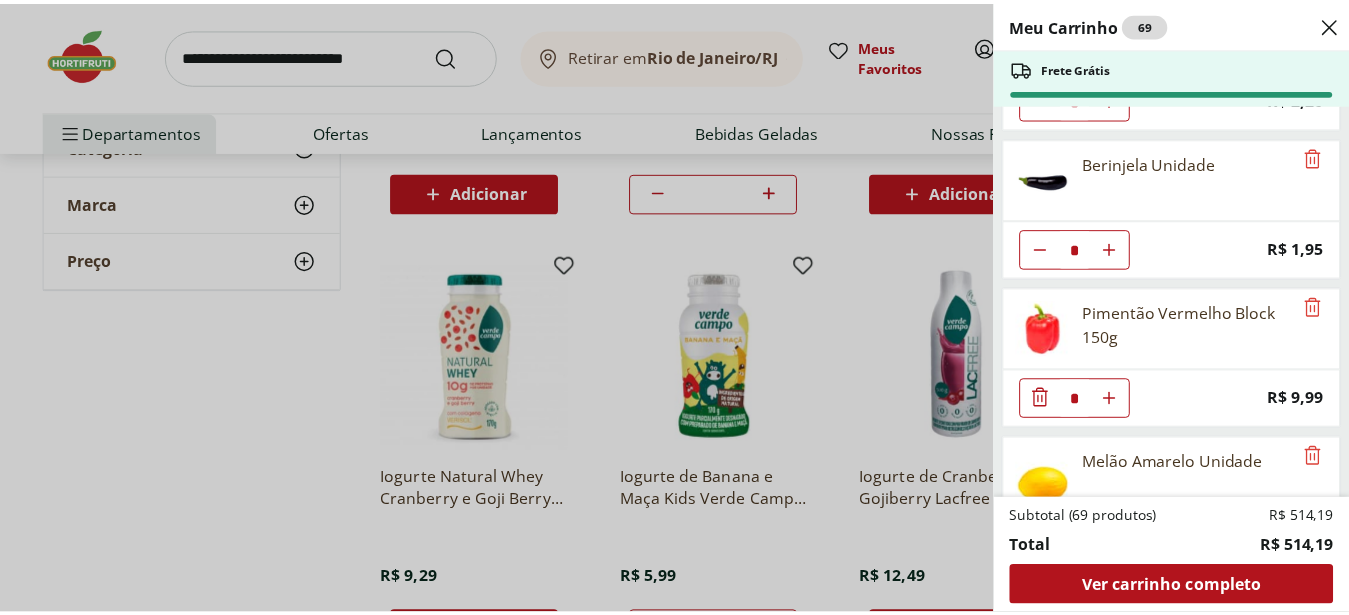 scroll, scrollTop: 2376, scrollLeft: 0, axis: vertical 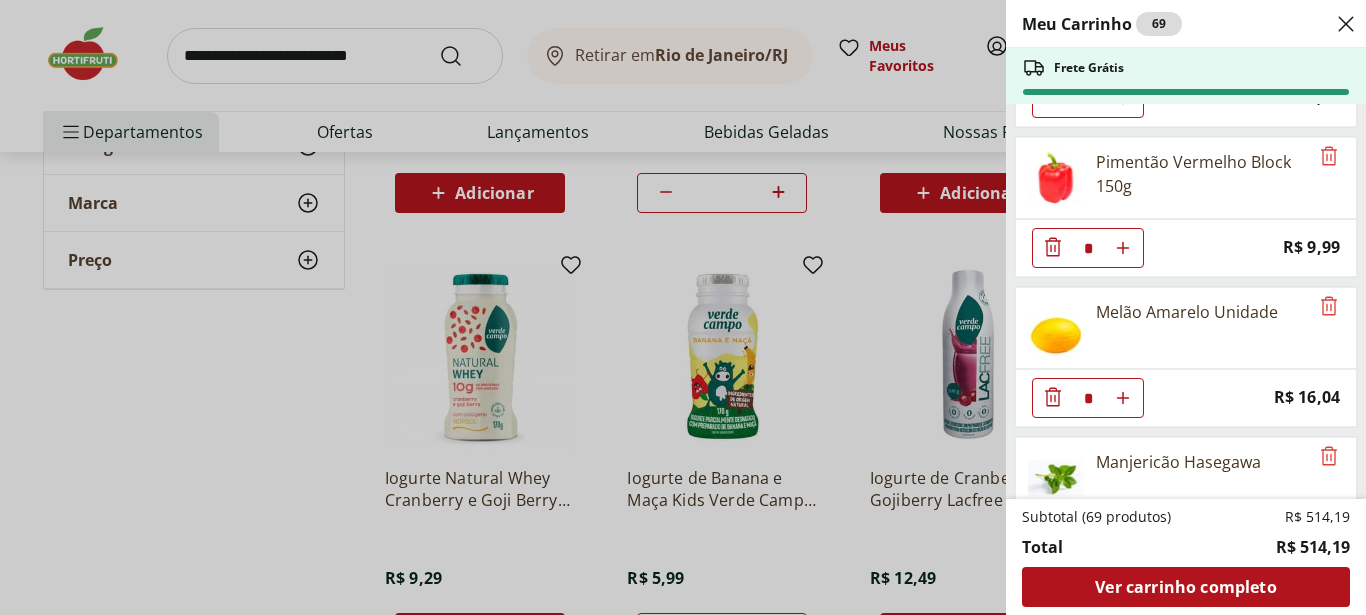 click on "Meu Carrinho 69 Frete Grátis Filé Mignon Extra Limpo * Price: R$ 89,94 Cebola Nacional Unidade * Price: R$ 1,12 Laranja Pera Unidade * Price: R$ 2,00 Alho Nacional Unidade * Price: R$ 2,99 Cenoura Unidade * Price: R$ 0,69 Beterraba Unidade * Price: R$ 0,90 Maçã Fuji Unidade * Price: R$ 2,88 Mamão Papaia Unidade * Price: R$ 5,52 Alface Americana Unidade * Price: R$ 3,99 Batata Inglesa Unidade * Price: R$ 0,80 Couve-Flor Unidade * Price: R$ 6,99 Alho Nacional Beneficiado Unidade * Price: R$ 2,99 Couve Mineira Unidade * Price: R$ 3,49 Poncã Unidade * Price: R$ 1,60 Banana Prata Unidade * Price: R$ 2,20 Berinjela Unidade * Price: R$ 1,95 Pimentão Vermelho Block 150g * Price: R$ 9,99 Melão Amarelo Unidade * Price: R$ 16,04 Manjericão Hasegawa * Price: R$ 3,99 Abacaxi Unidade * Price: R$ 11,99 Uva Verde sem Semente Natural da Terra 500g * Price: R$ 12,49 Manga Palmer Unidade * Price: R$ 5,04 Ovos Vermelho Caipira Com 10 Unidades * Price: R$ 15,99 Abacate Unidade * Price: R$ 9,97 * *" at bounding box center [683, 307] 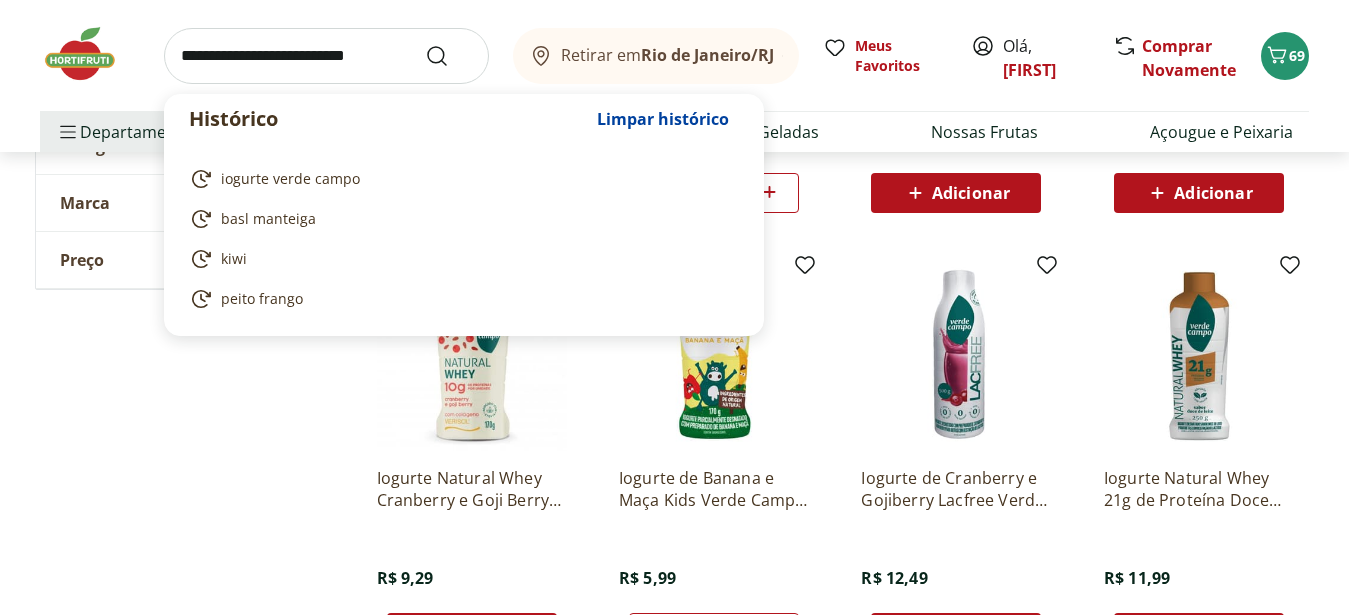 click at bounding box center (326, 56) 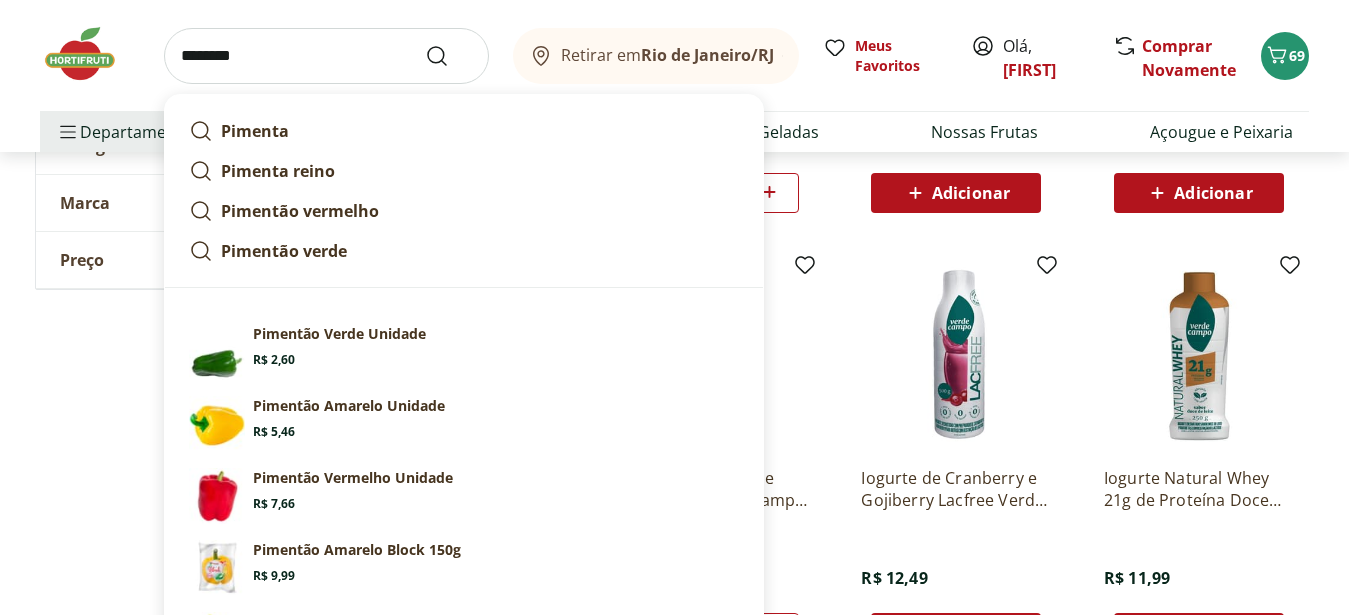 type on "********" 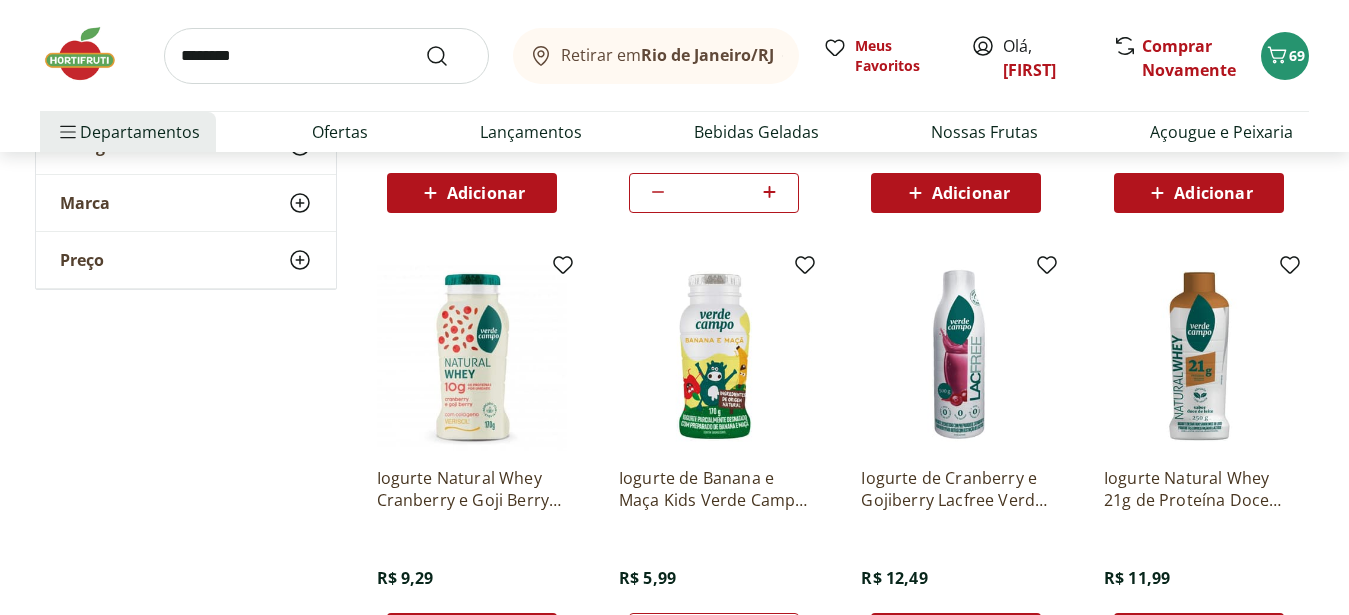scroll, scrollTop: 0, scrollLeft: 0, axis: both 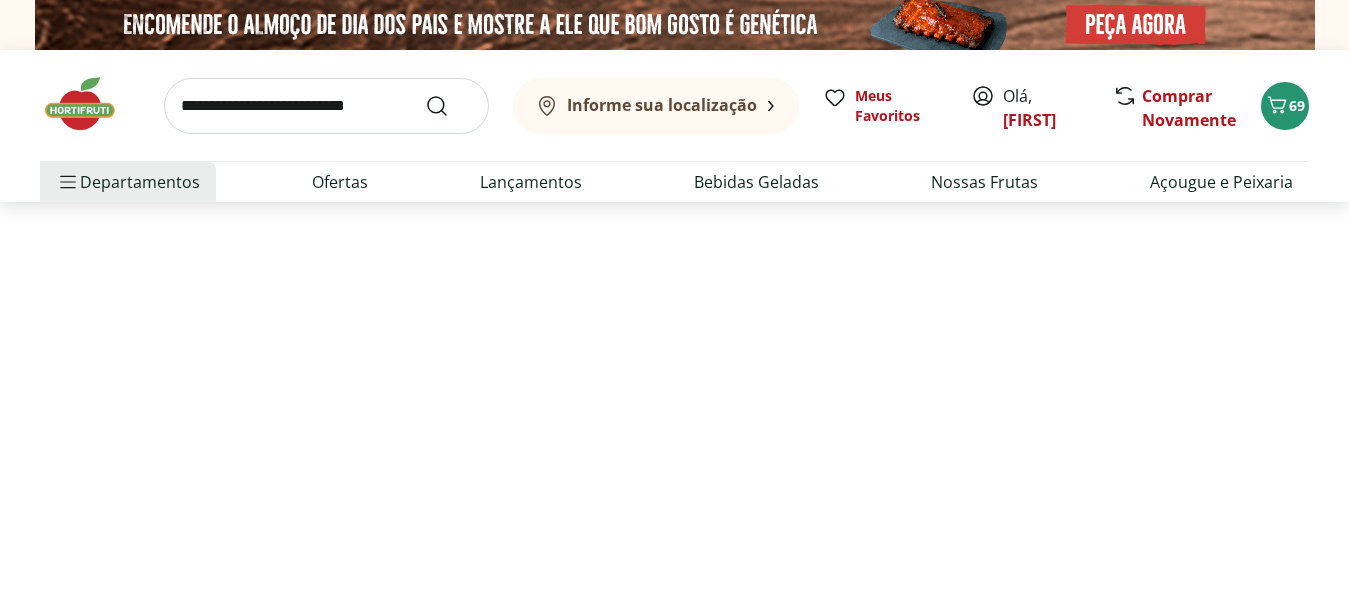 select on "**********" 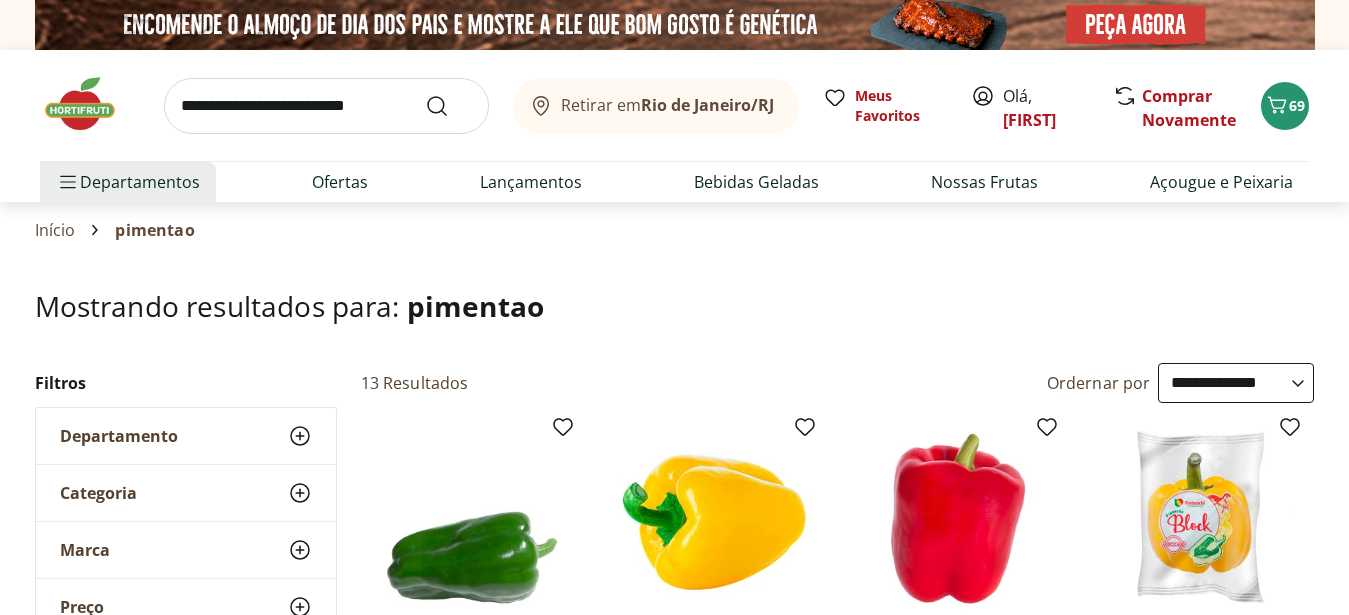 scroll, scrollTop: 306, scrollLeft: 0, axis: vertical 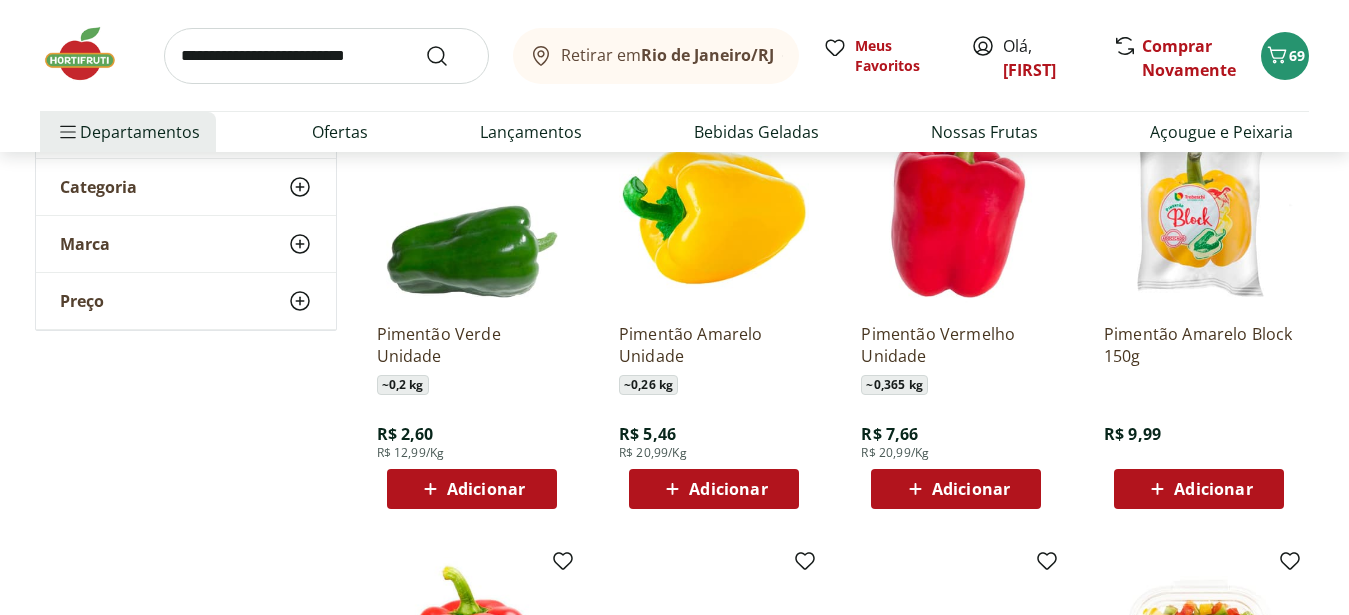 click 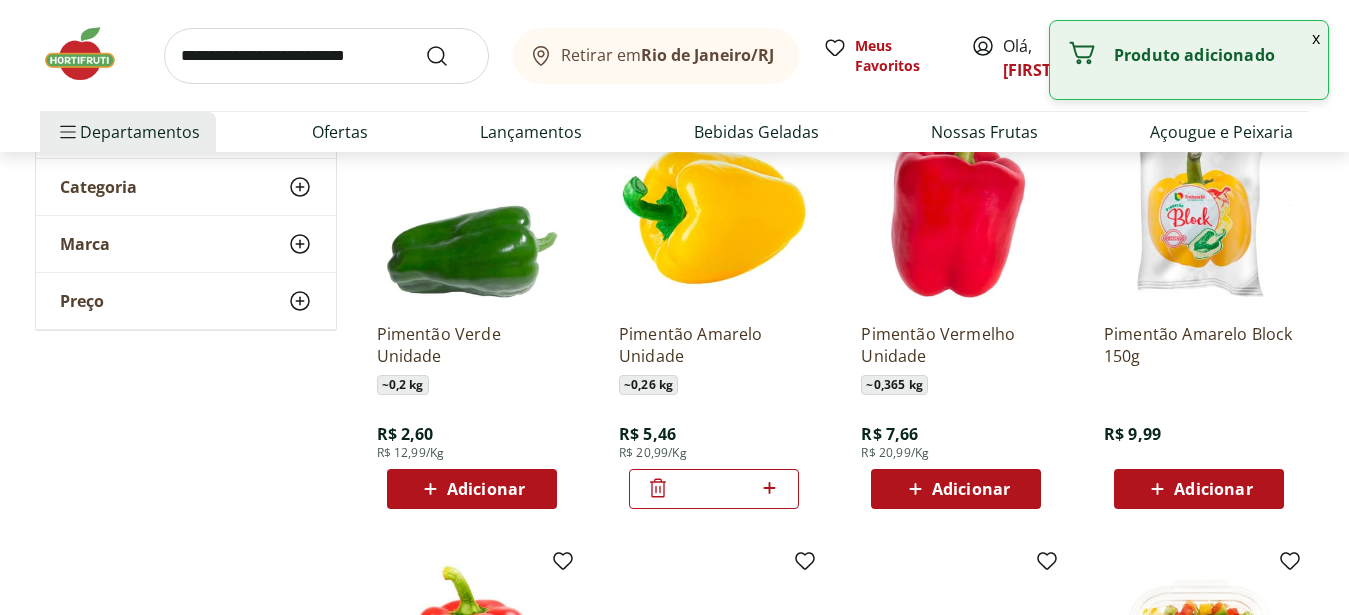 click 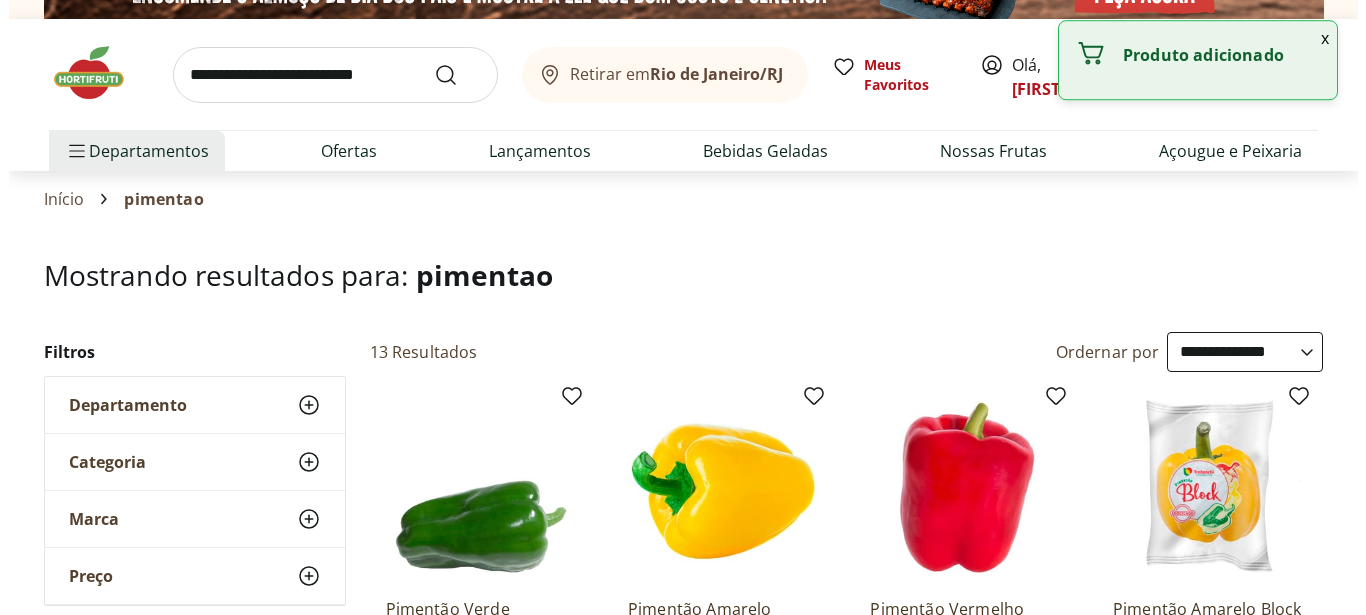 scroll, scrollTop: 0, scrollLeft: 0, axis: both 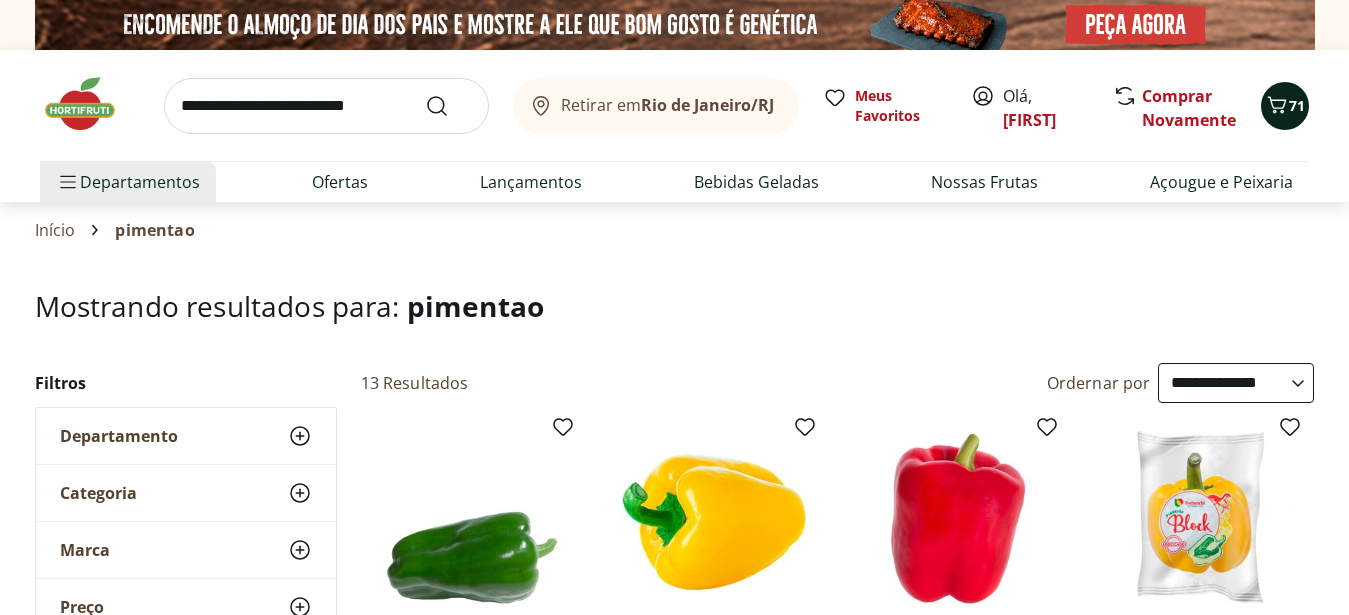 click 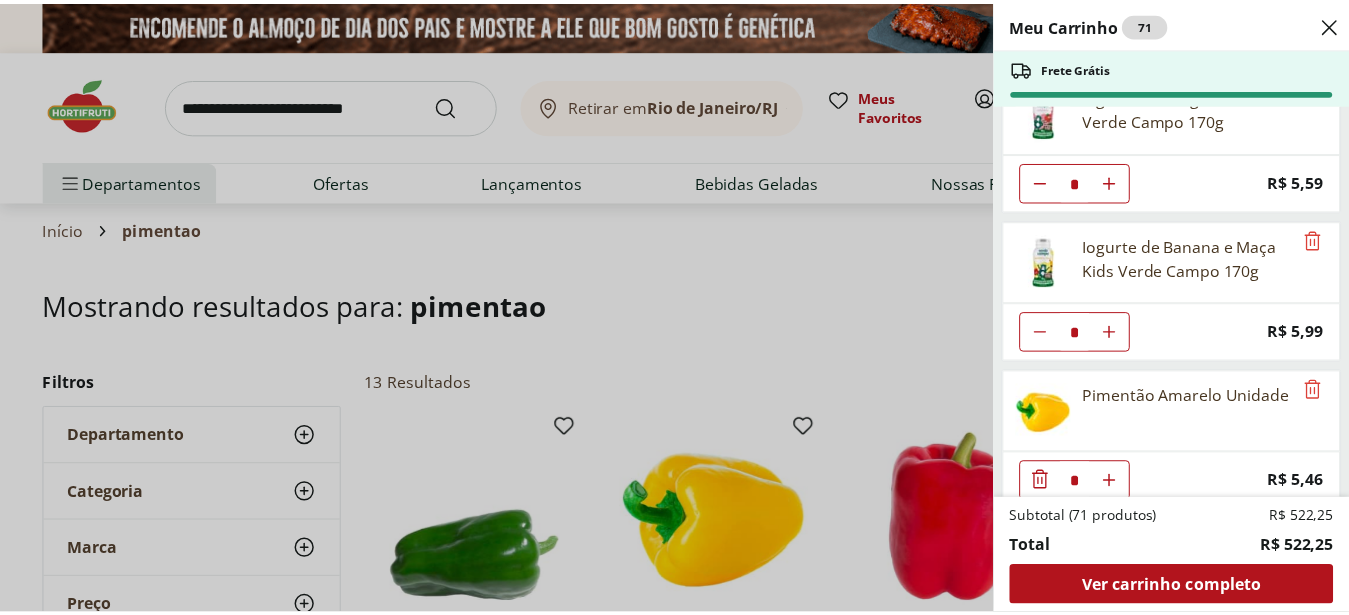 scroll, scrollTop: 4413, scrollLeft: 0, axis: vertical 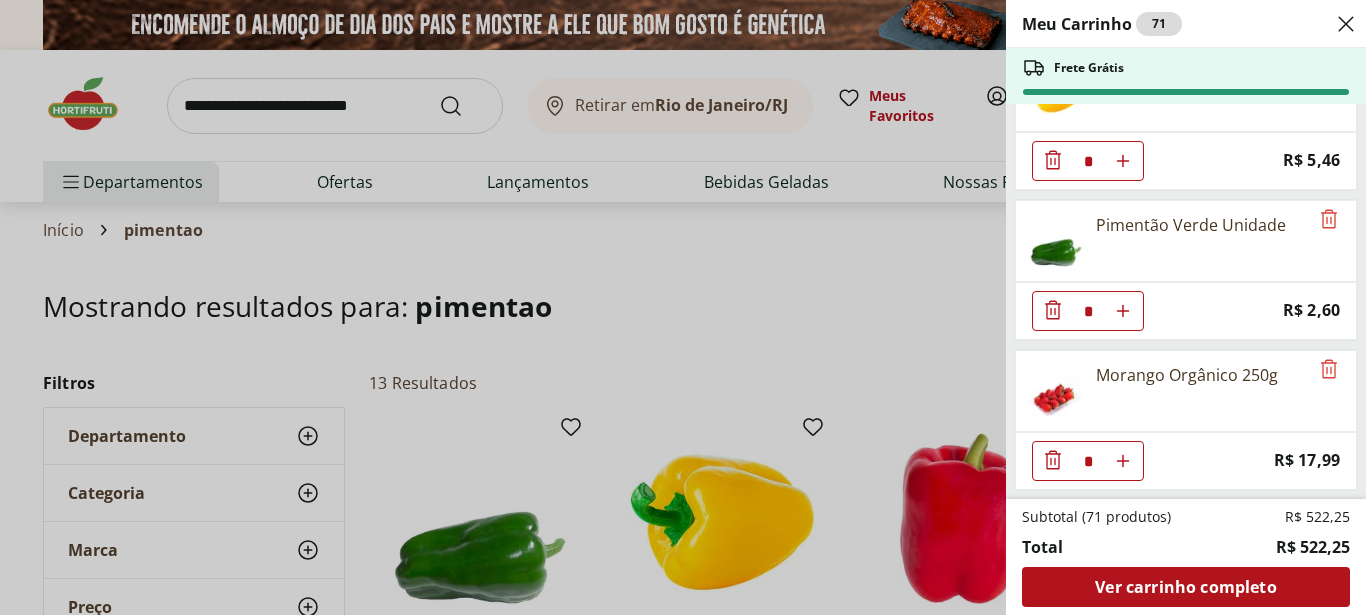 click on "Meu Carrinho 71 Frete Grátis Filé Mignon Extra Limpo * Price: R$ 89,94 Cebola Nacional Unidade * Price: R$ 1,12 Laranja Pera Unidade * Price: R$ 2,00 Alho Nacional Unidade * Price: R$ 2,99 Cenoura Unidade * Price: R$ 0,69 Beterraba Unidade * Price: R$ 0,90 Maçã Fuji Unidade * Price: R$ 2,88 Mamão Papaia Unidade * Price: R$ 5,52 Alface Americana Unidade * Price: R$ 3,99 Batata Inglesa Unidade * Price: R$ 0,80 Couve-Flor Unidade * Price: R$ 6,99 Alho Nacional Beneficiado Unidade * Price: R$ 2,99 Couve Mineira Unidade * Price: R$ 3,49 Poncã Unidade * Price: R$ 1,60 Banana Prata Unidade * Price: R$ 2,20 Berinjela Unidade * Price: R$ 1,95 Pimentão Vermelho Block 150g * Price: R$ 9,99 Melão Amarelo Unidade * Price: R$ 16,04 Manjericão Hasegawa * Price: R$ 3,99 Abacaxi Unidade * Price: R$ 11,99 Uva Verde sem Semente Natural da Terra 500g * Price: R$ 12,49 Manga Palmer Unidade * Price: R$ 5,04 Ovos Vermelho Caipira Com 10 Unidades * Price: R$ 15,99 Abacate Unidade * Price: R$ 9,97 * *" at bounding box center [683, 307] 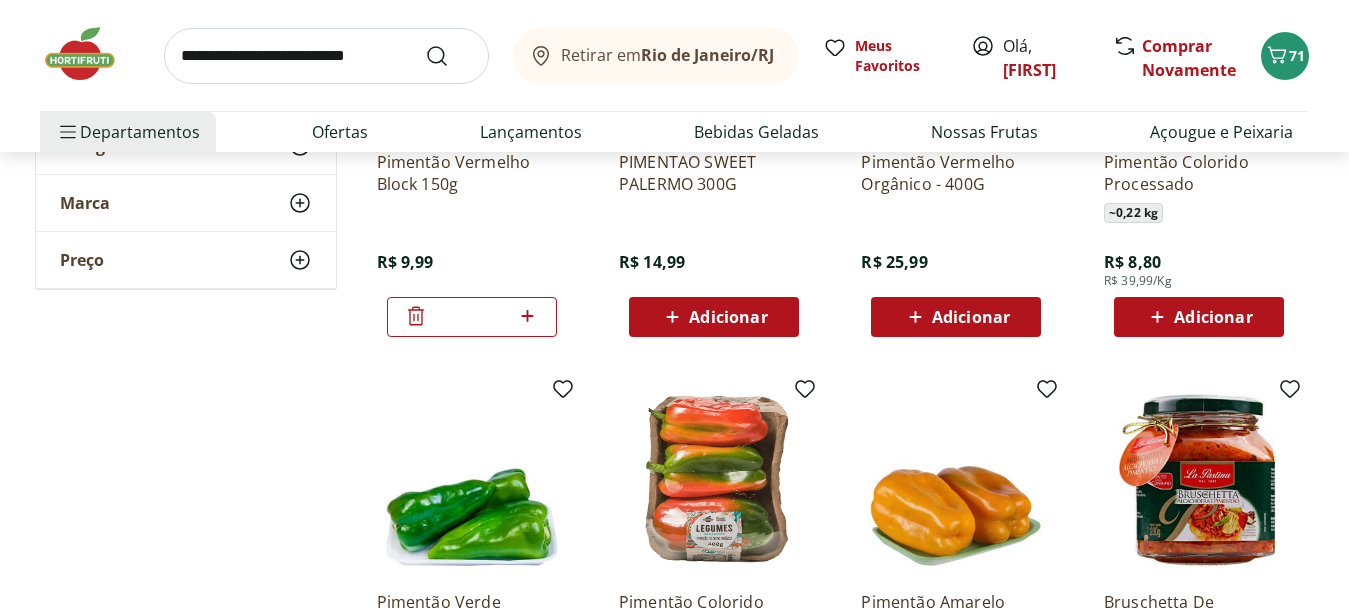 scroll, scrollTop: 1326, scrollLeft: 0, axis: vertical 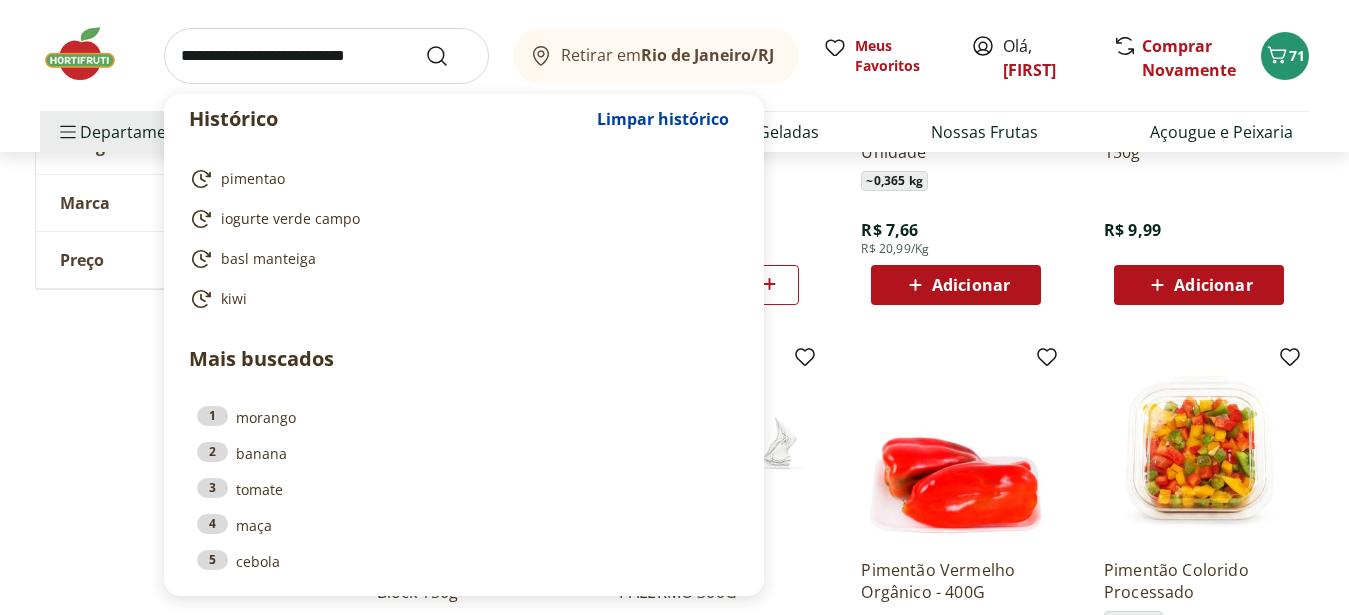 click at bounding box center [326, 56] 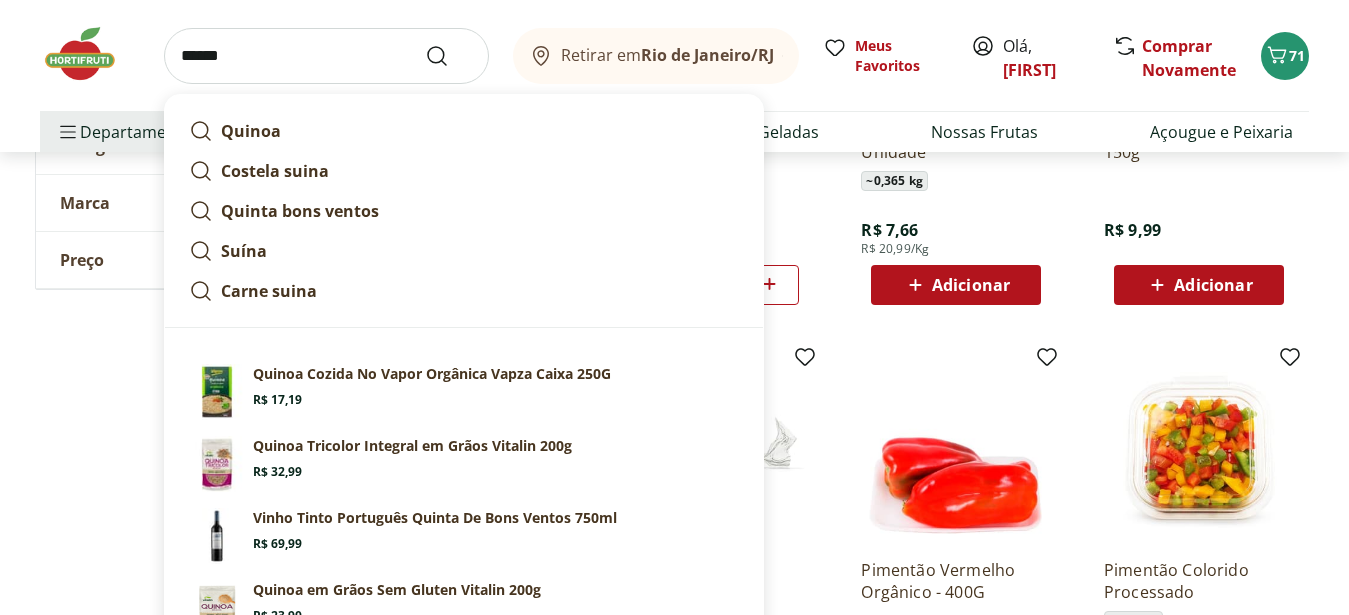 type on "******" 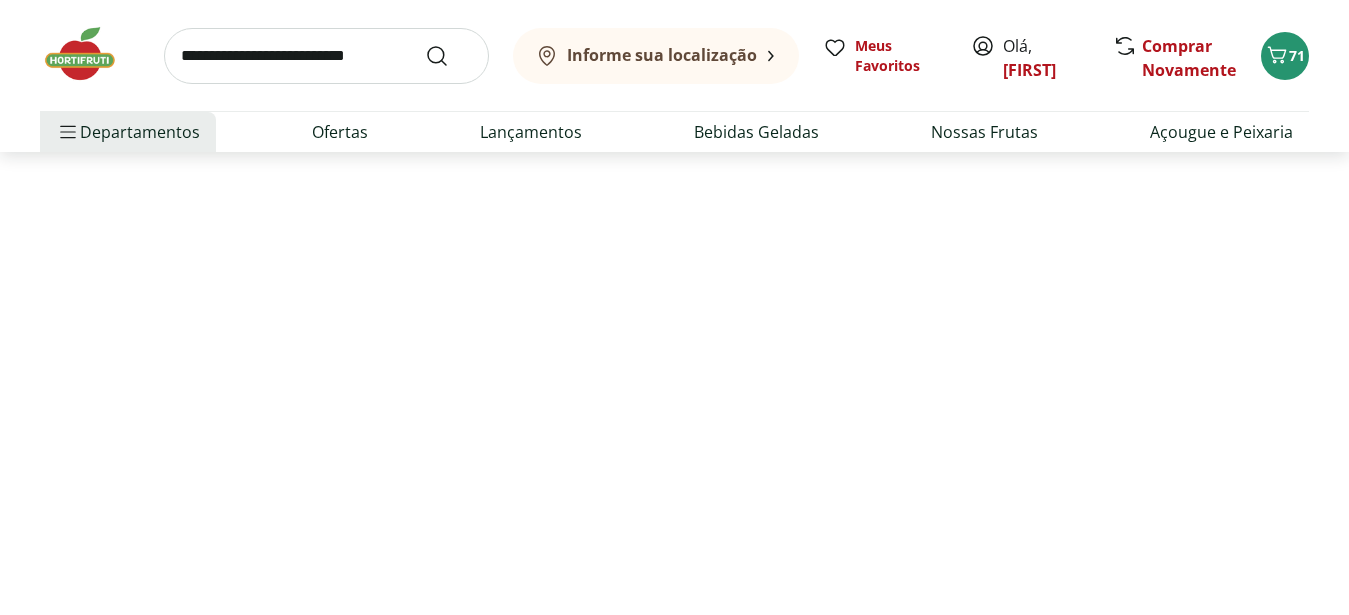 scroll, scrollTop: 0, scrollLeft: 0, axis: both 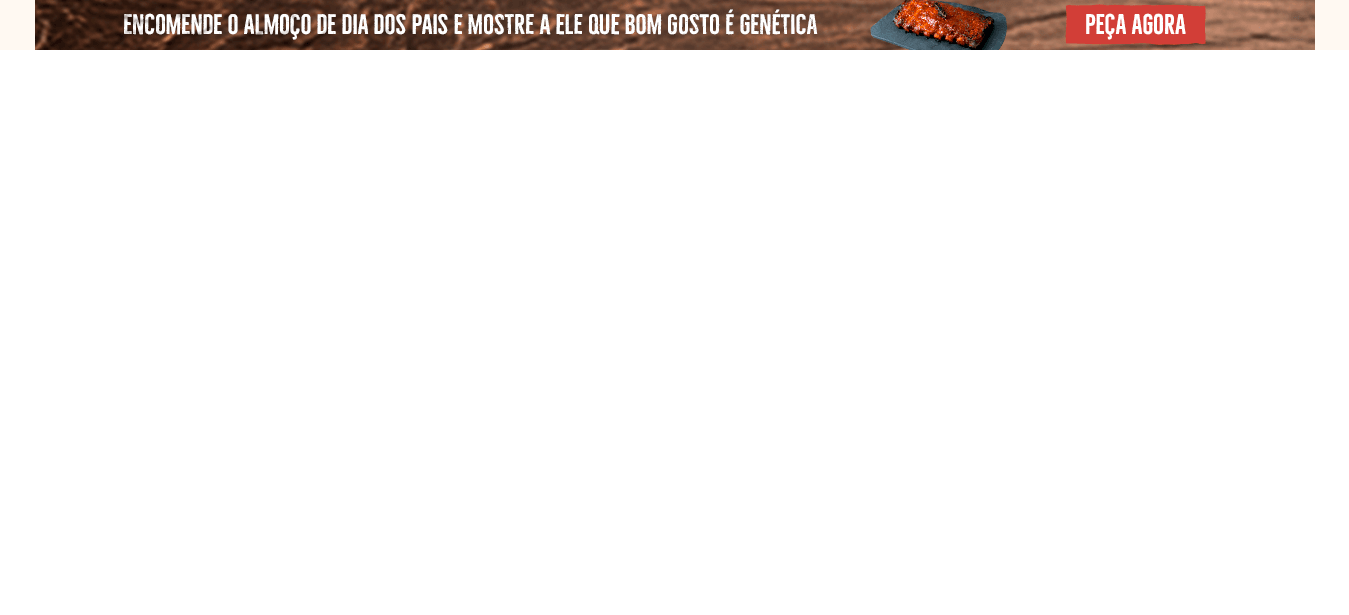 select on "**********" 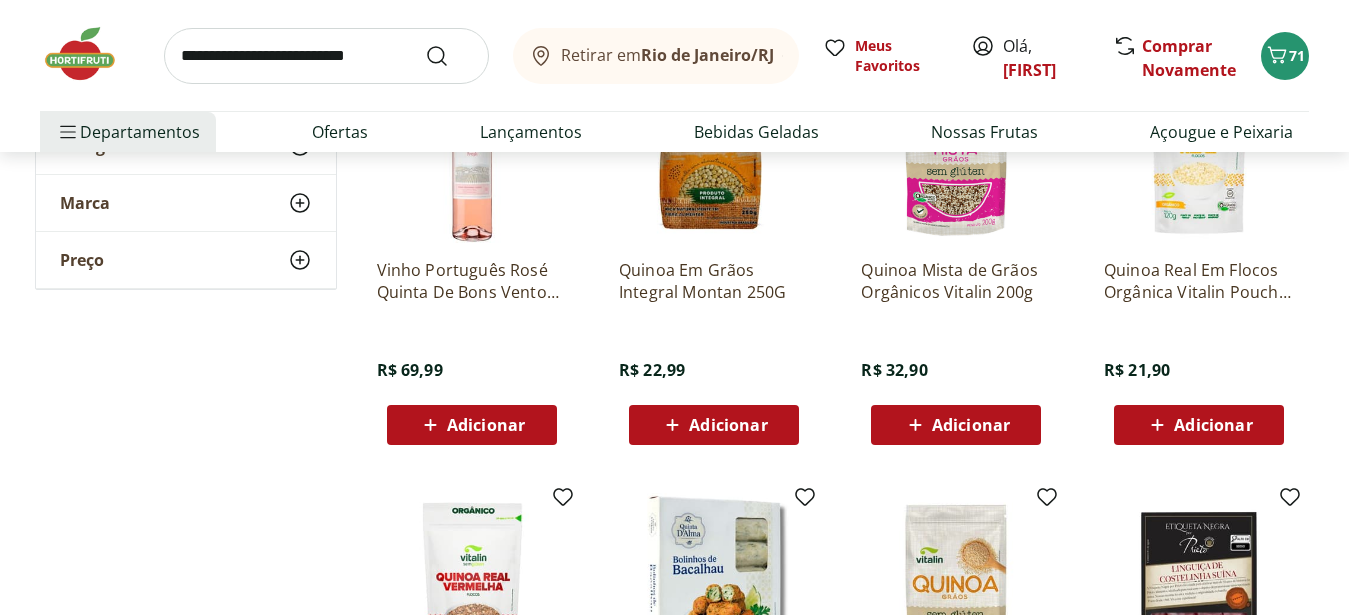 scroll, scrollTop: 816, scrollLeft: 0, axis: vertical 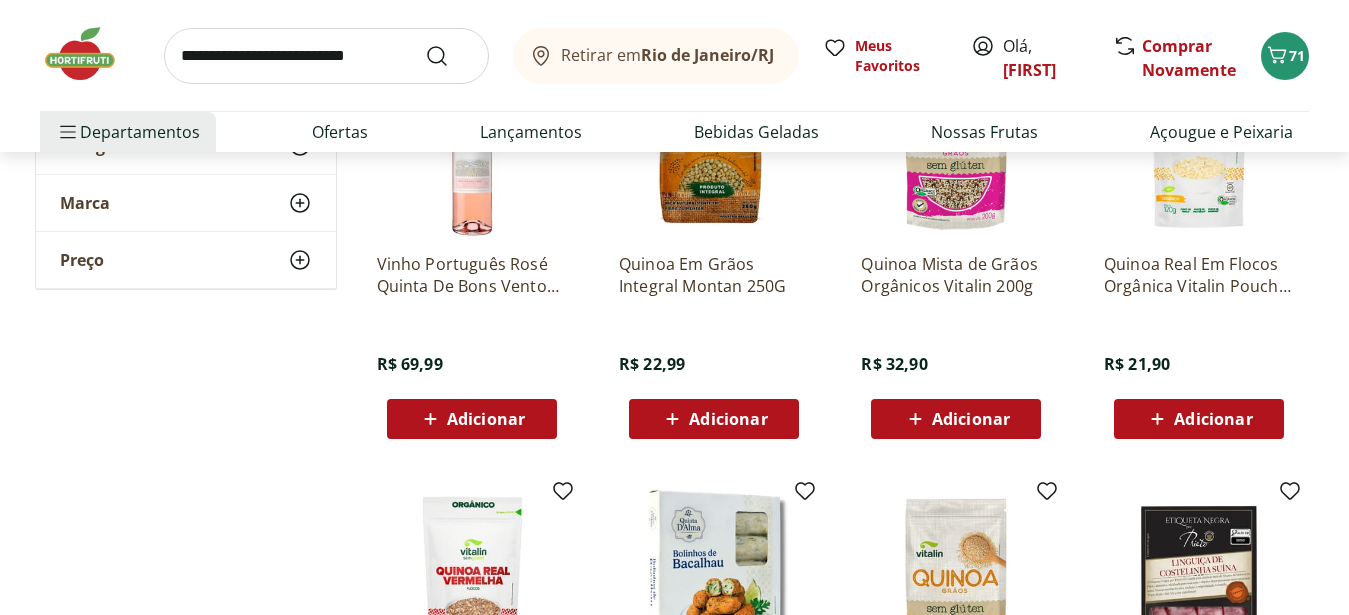 click 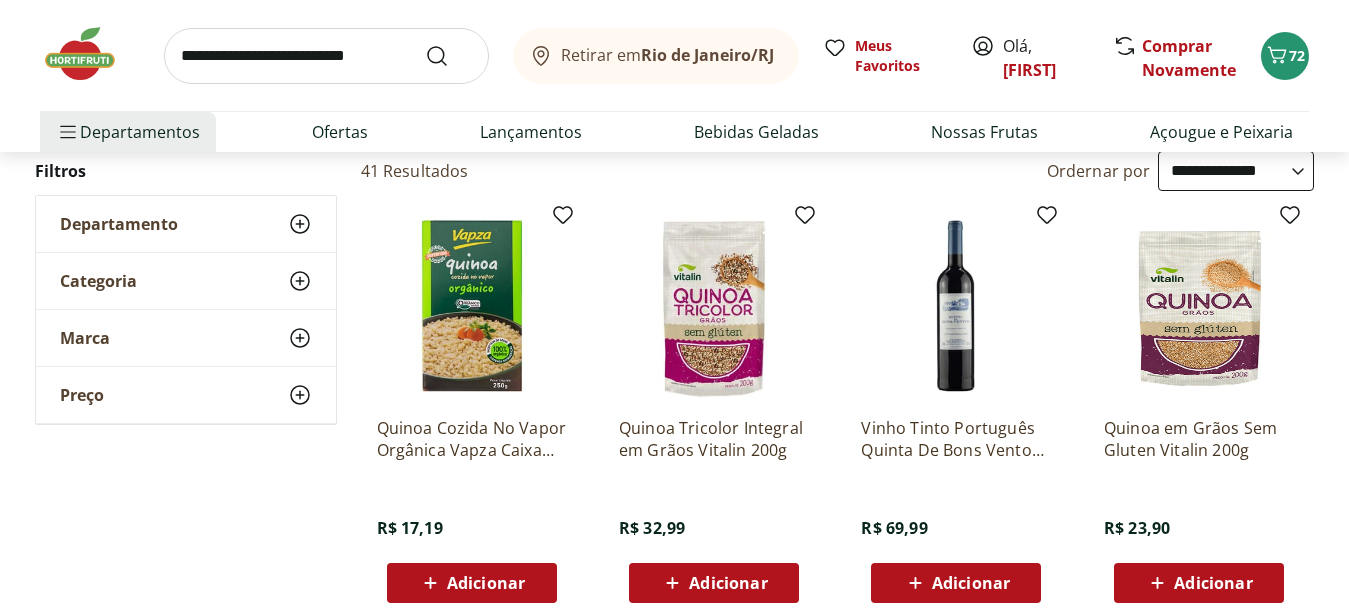scroll, scrollTop: 102, scrollLeft: 0, axis: vertical 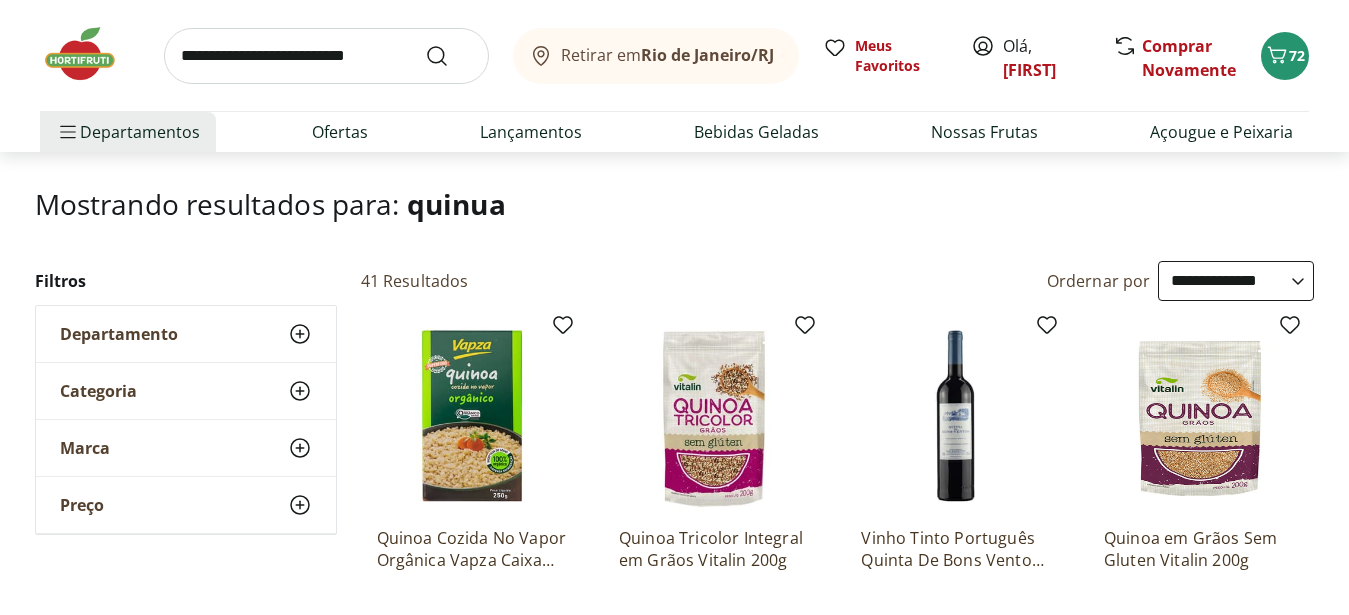 click at bounding box center [326, 56] 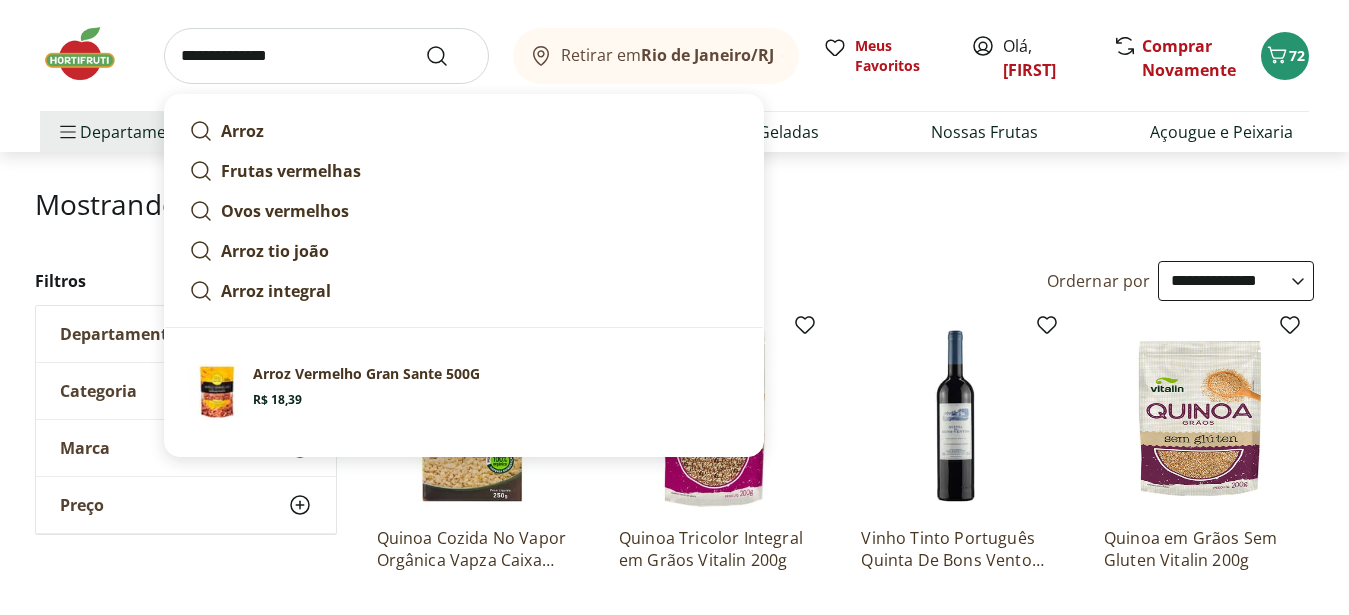 type on "**********" 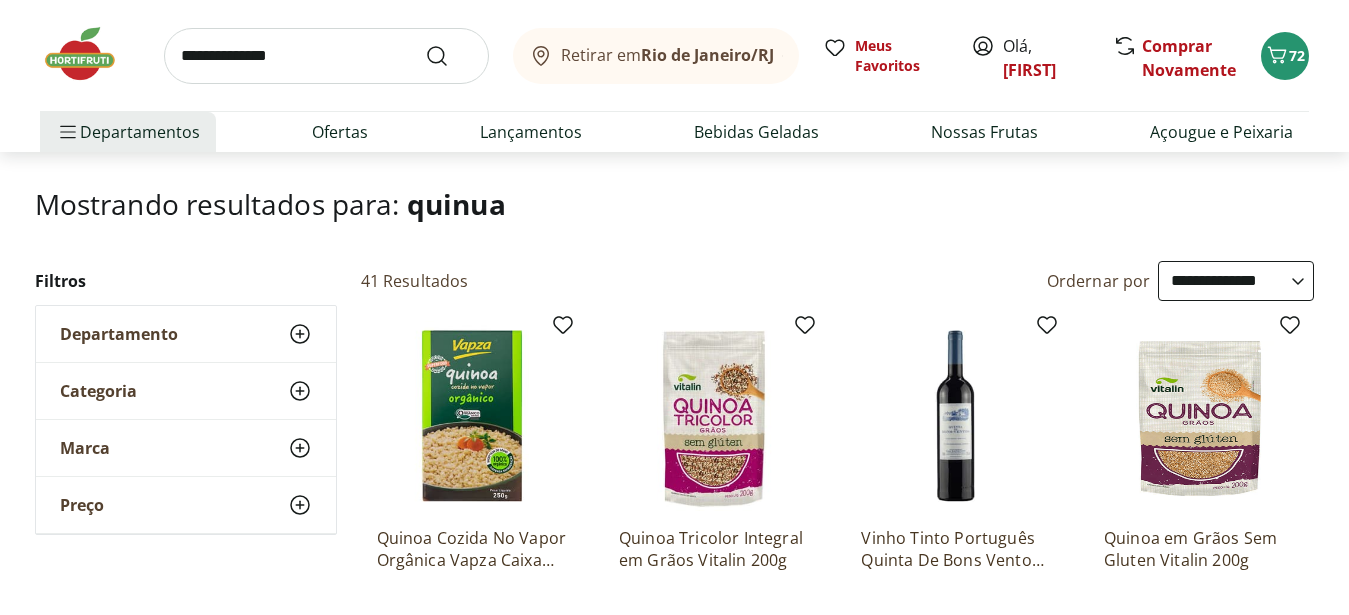 scroll, scrollTop: 0, scrollLeft: 0, axis: both 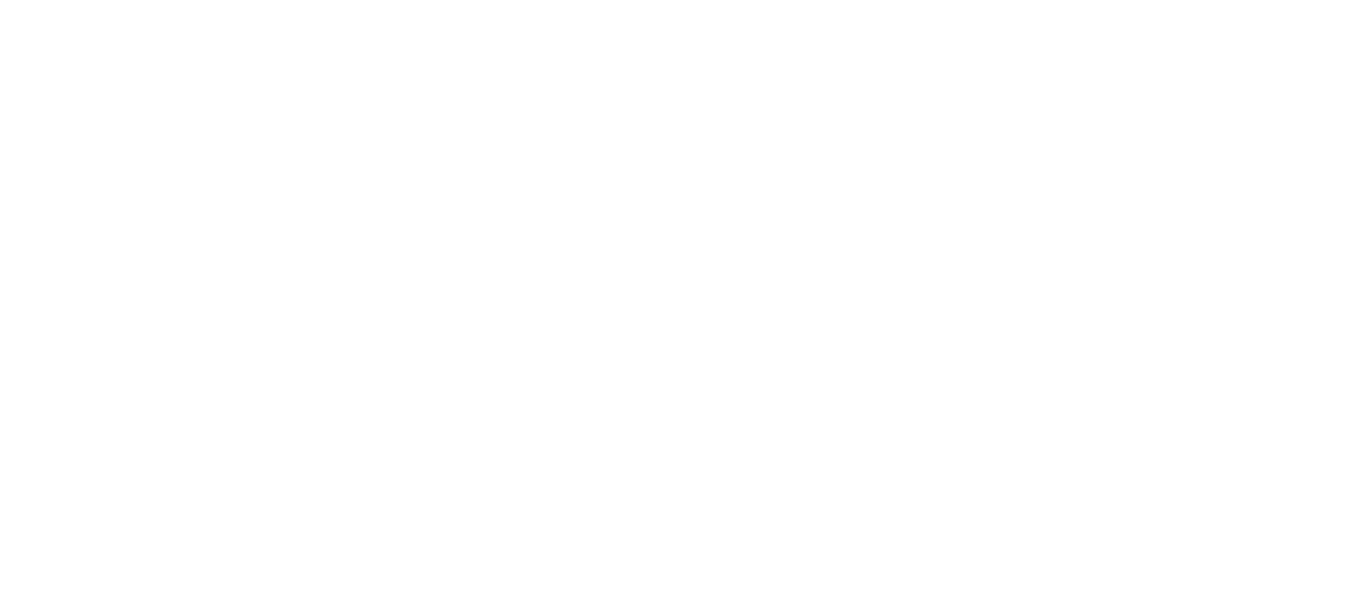 select on "**********" 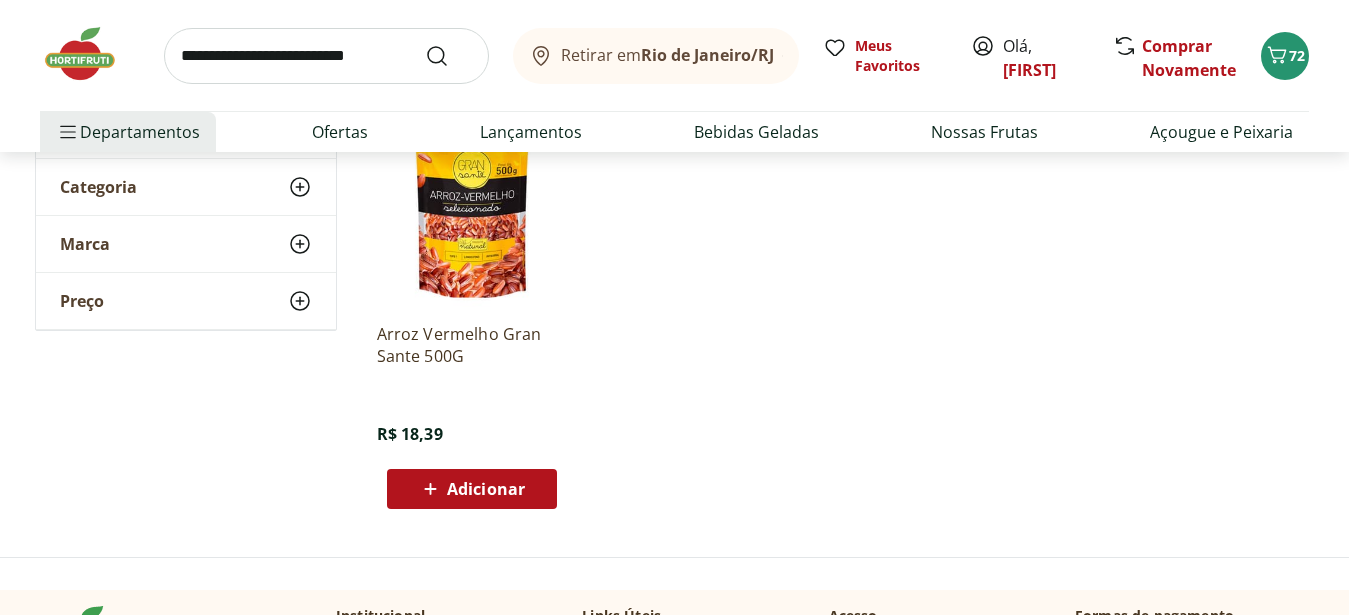 scroll, scrollTop: 204, scrollLeft: 0, axis: vertical 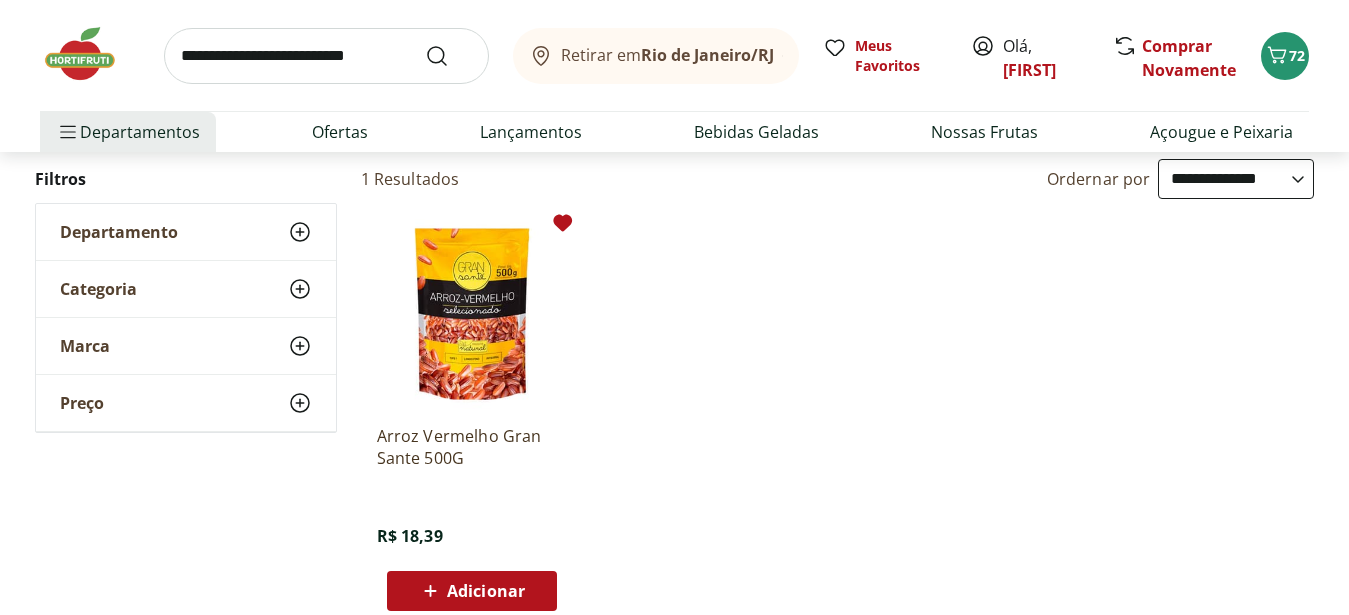 click 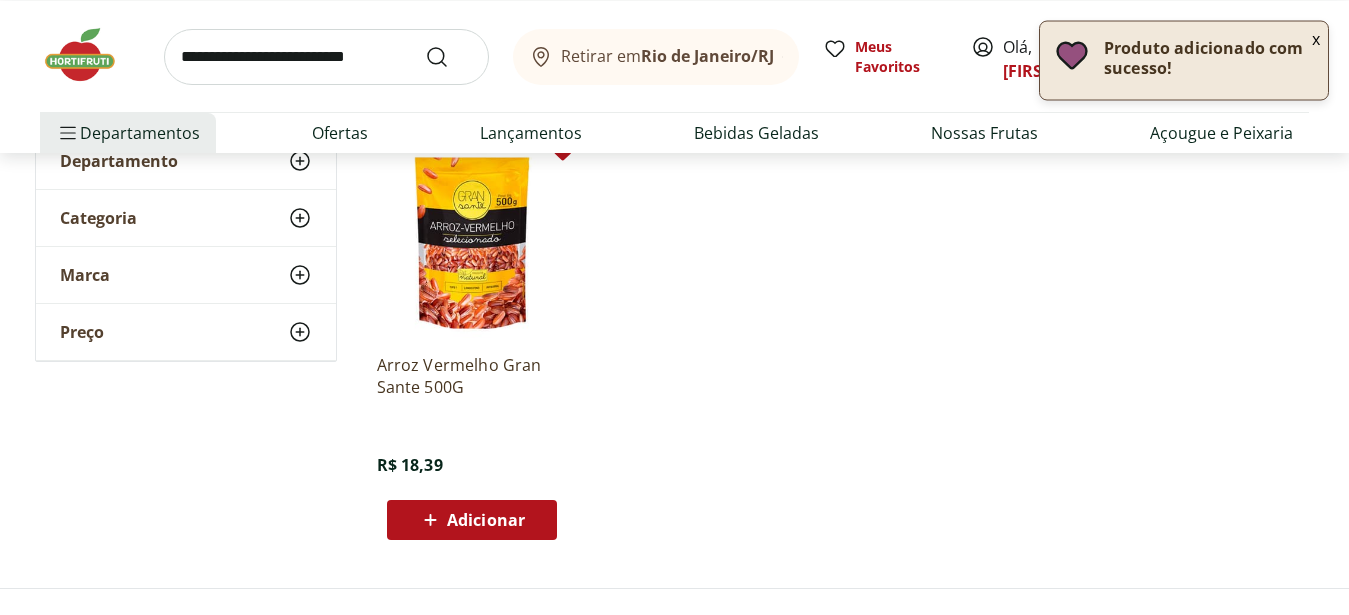 scroll, scrollTop: 306, scrollLeft: 0, axis: vertical 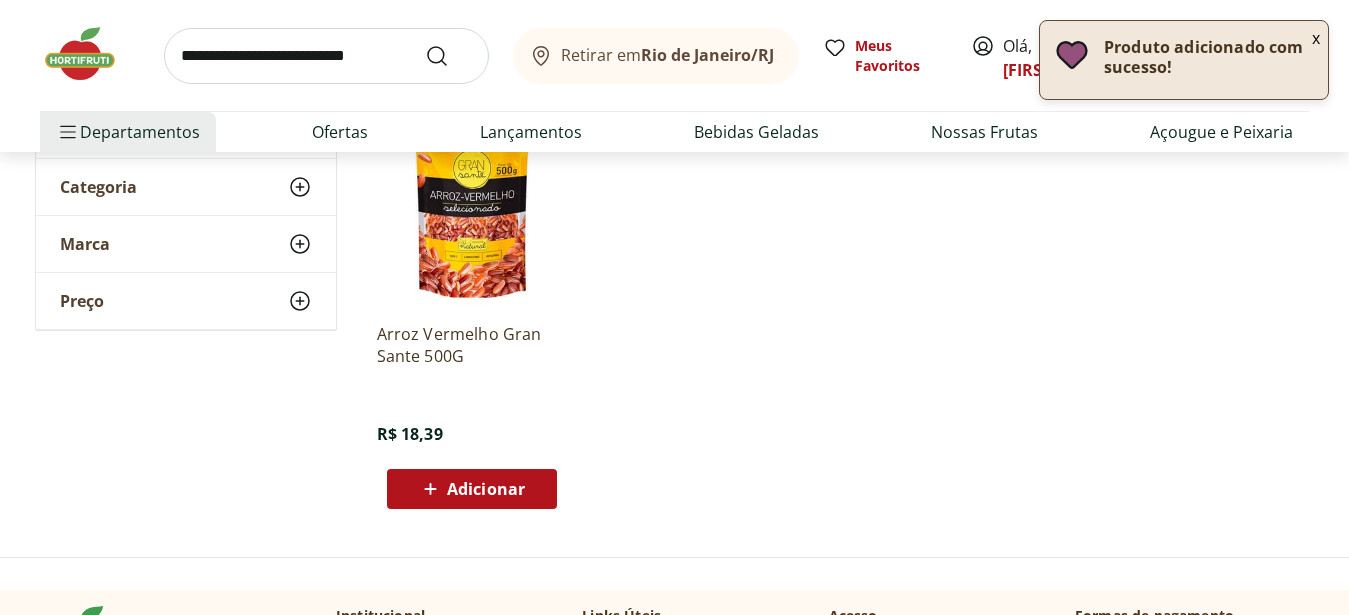 click 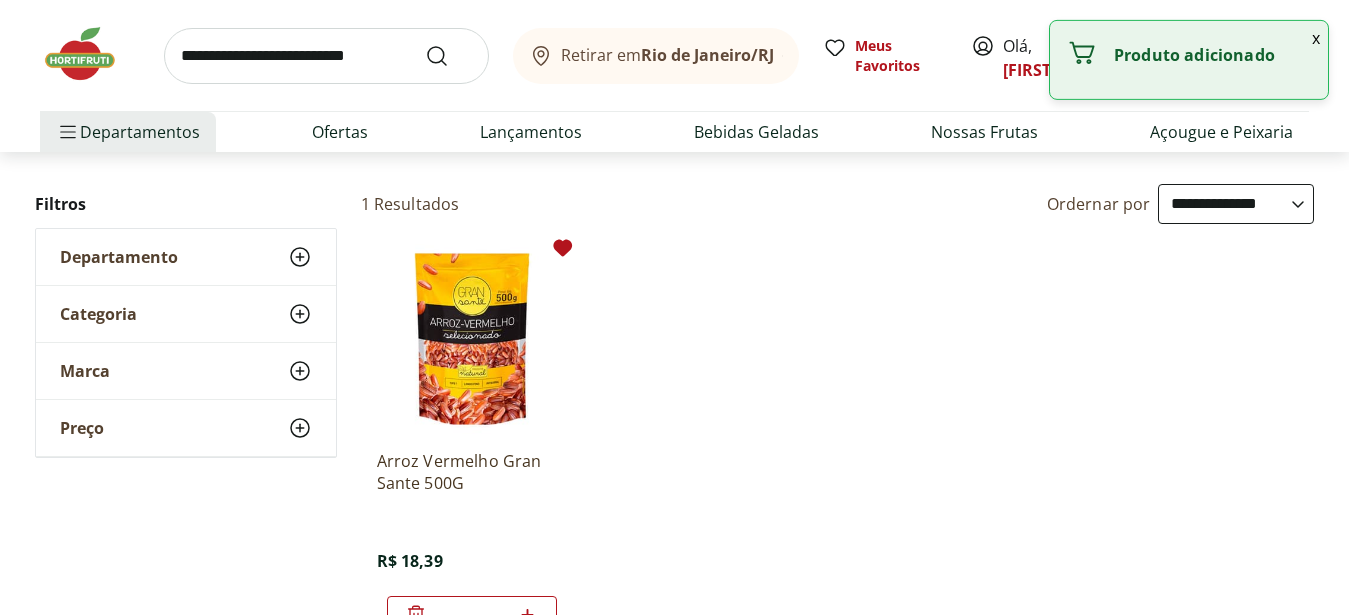 scroll, scrollTop: 0, scrollLeft: 0, axis: both 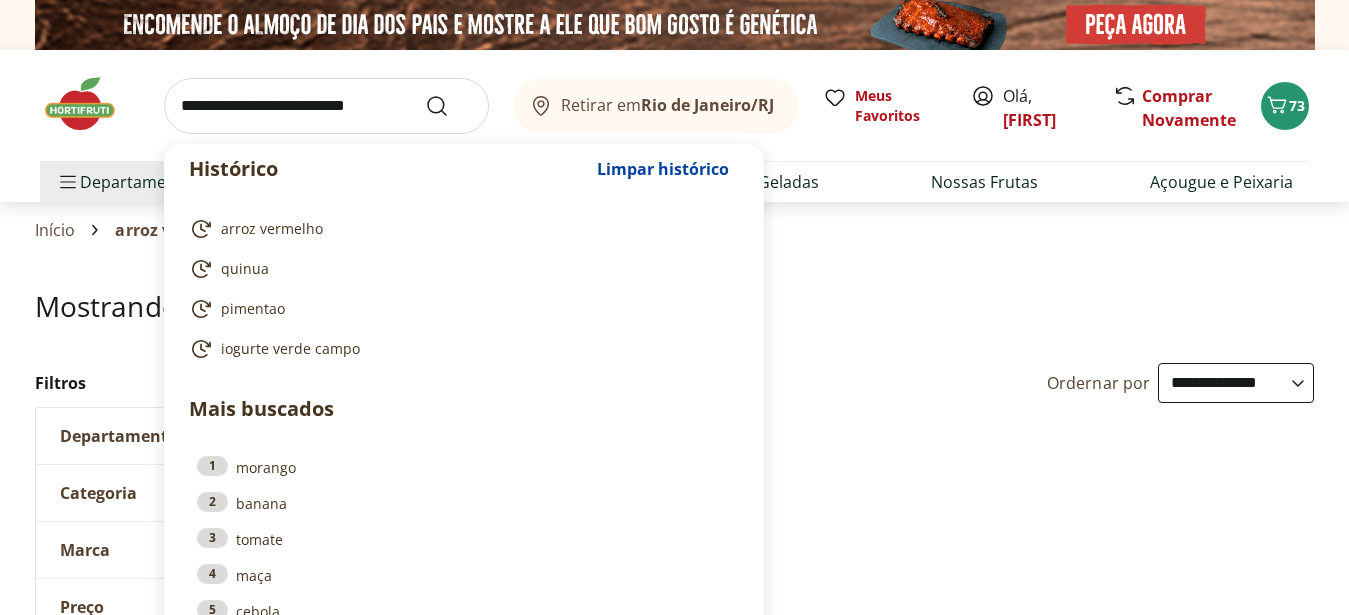 click at bounding box center [326, 106] 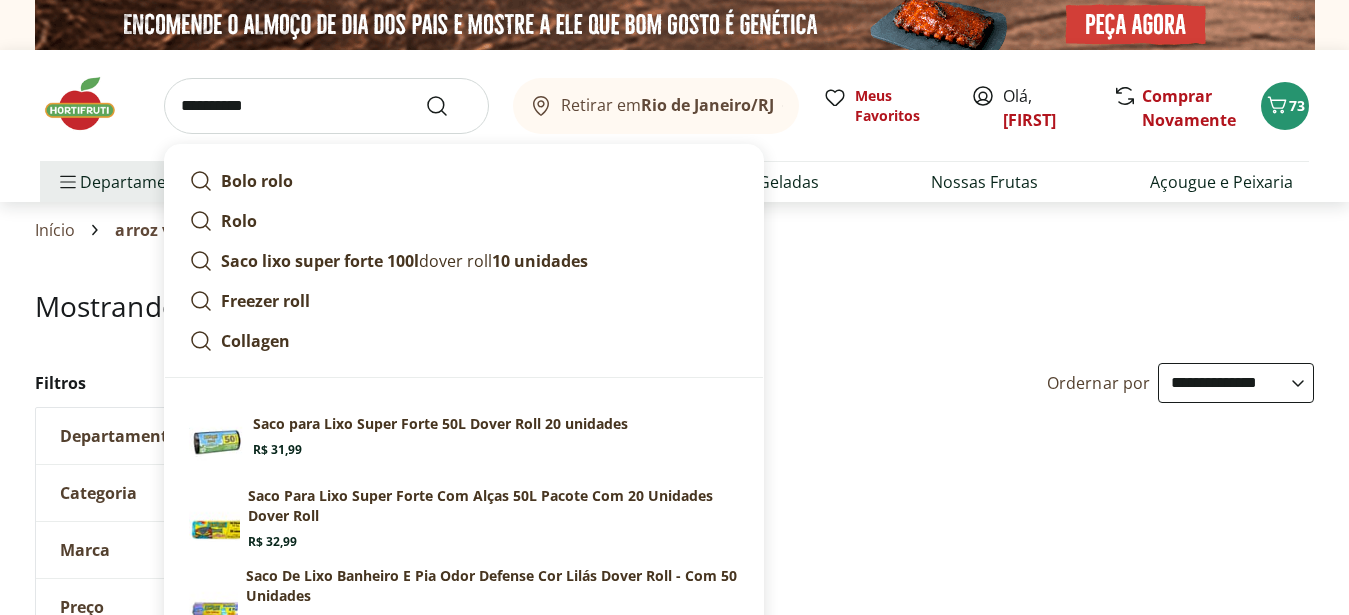 type on "**********" 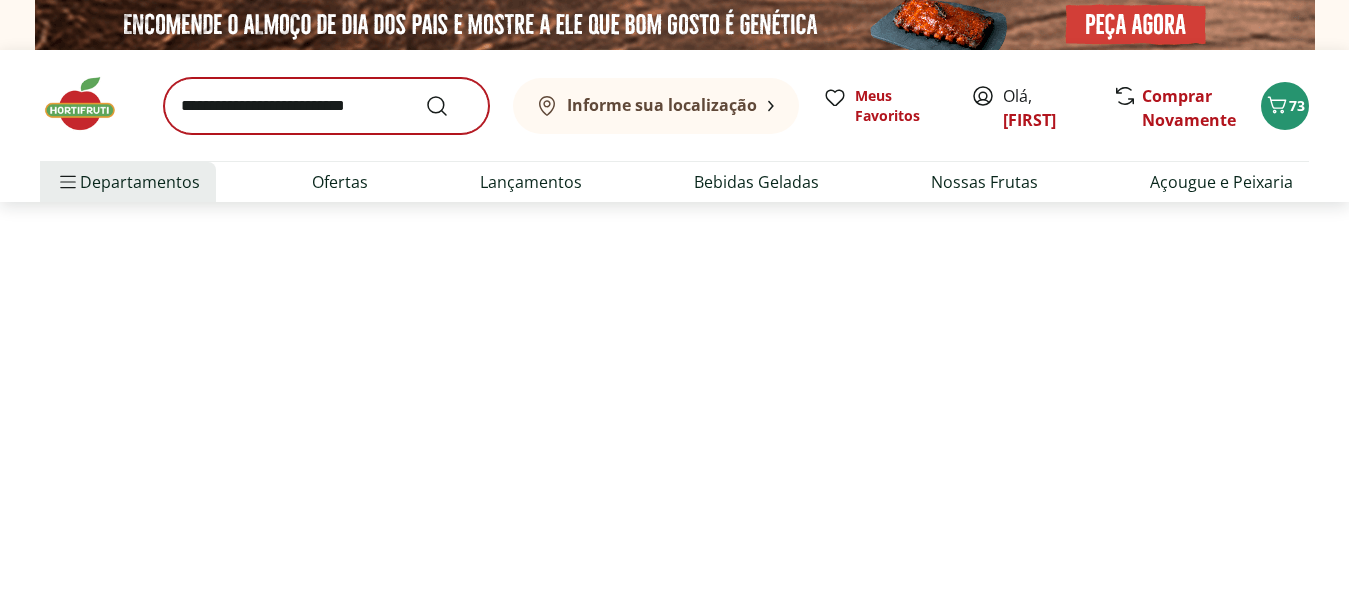 select on "**********" 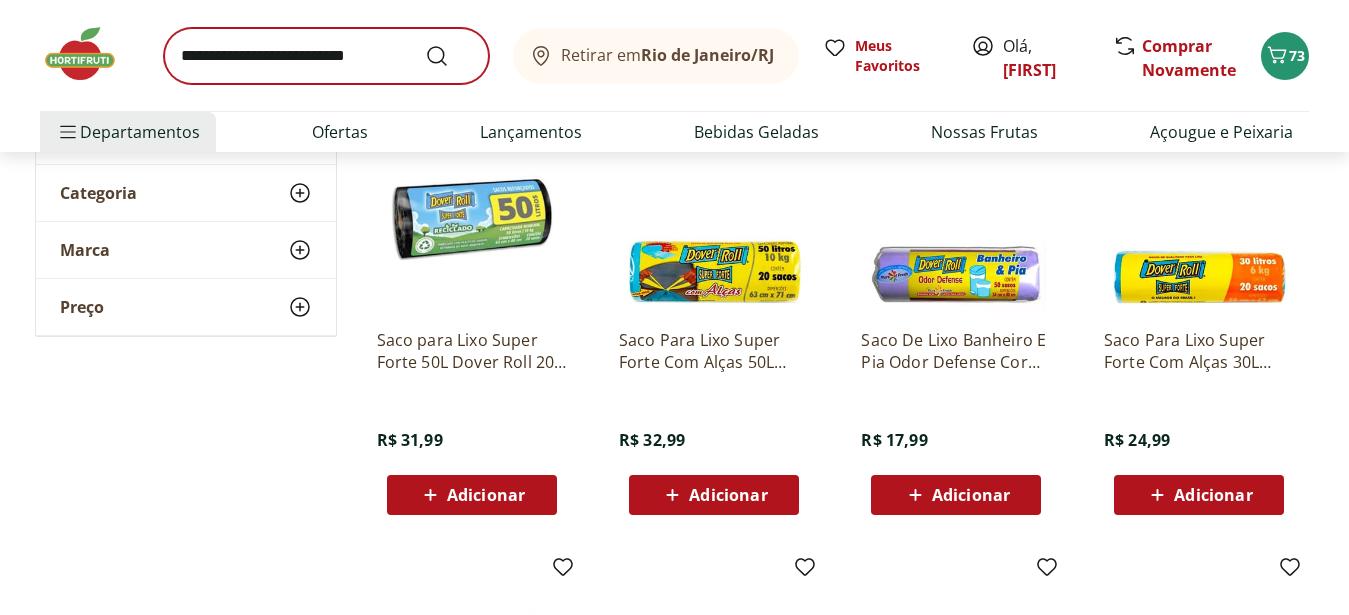 scroll, scrollTop: 306, scrollLeft: 0, axis: vertical 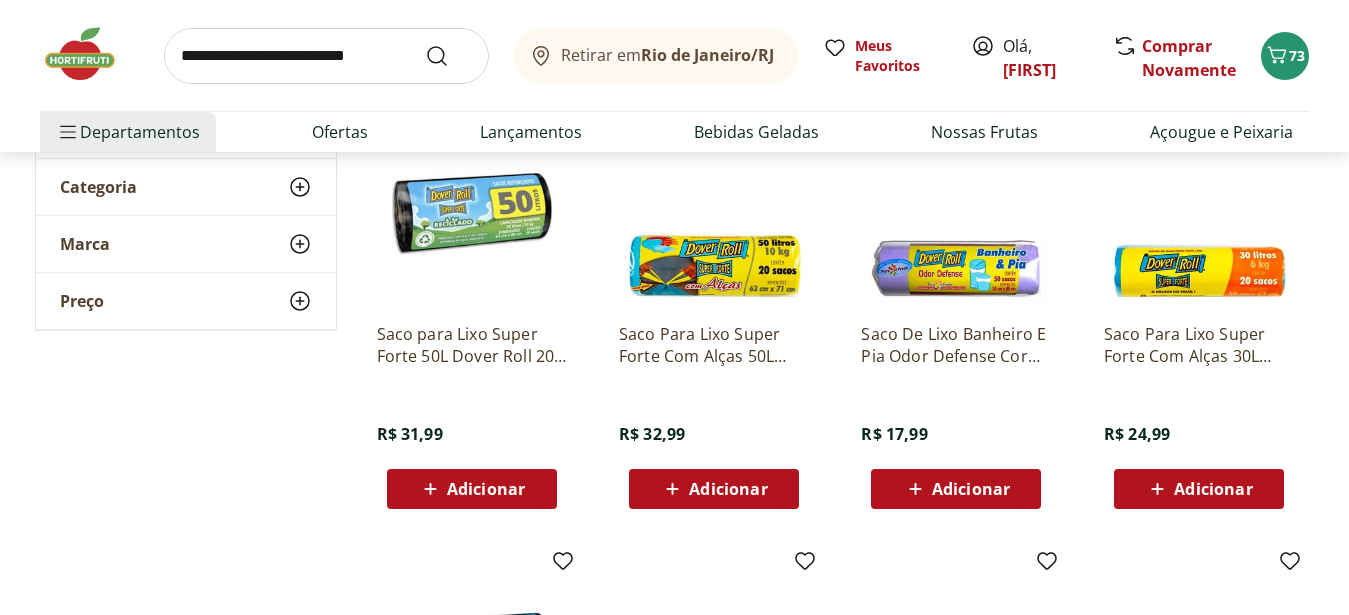 click 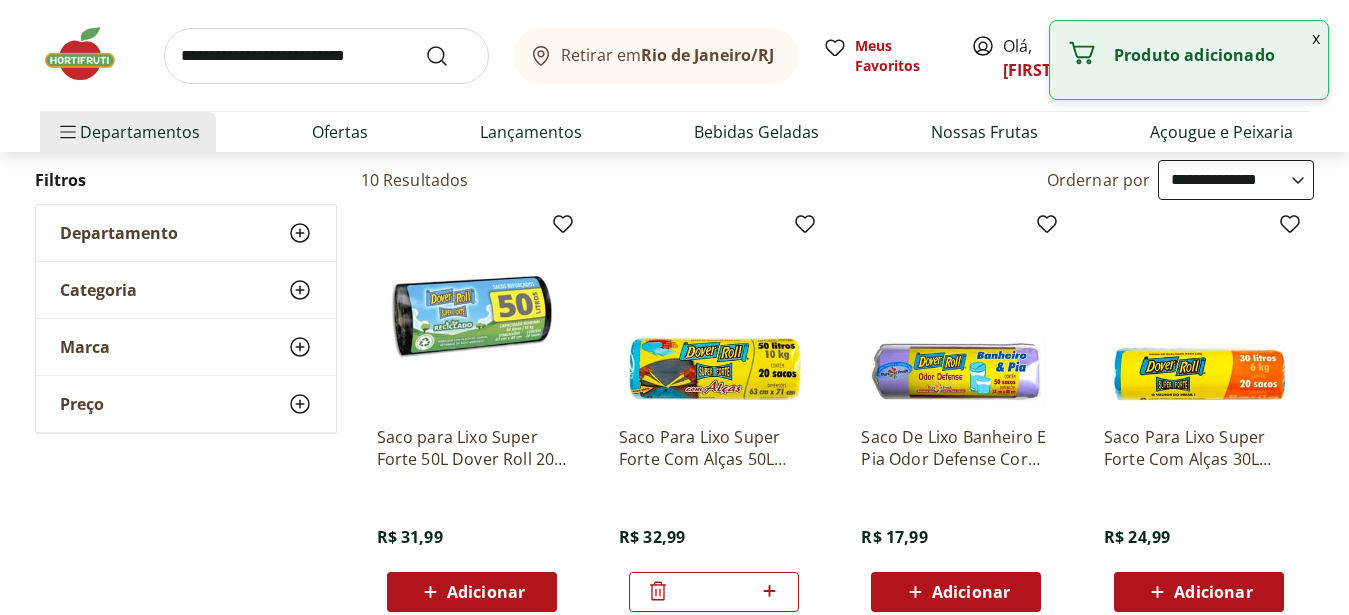scroll, scrollTop: 102, scrollLeft: 0, axis: vertical 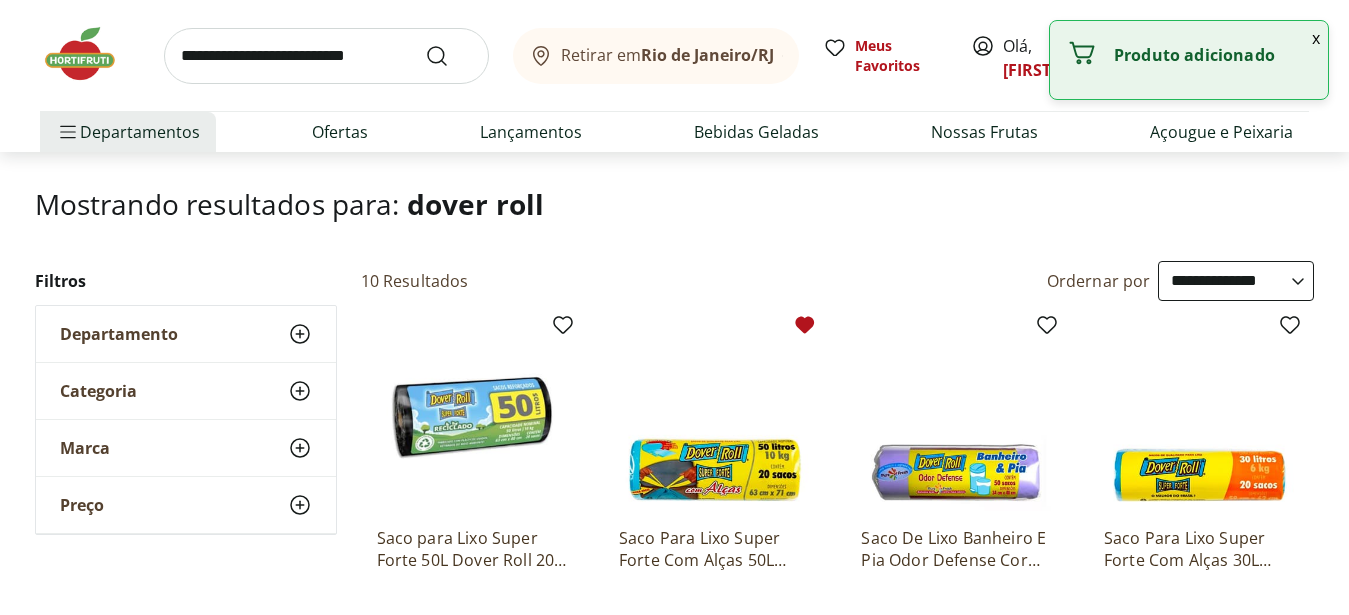 click 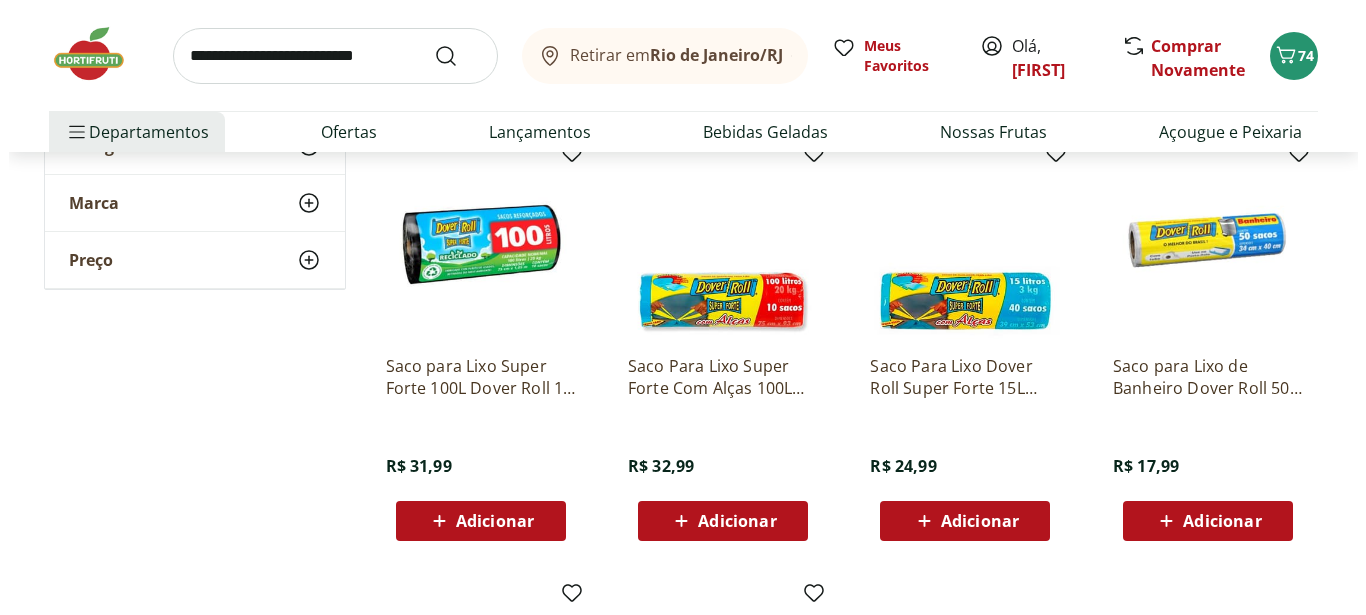 scroll, scrollTop: 1122, scrollLeft: 0, axis: vertical 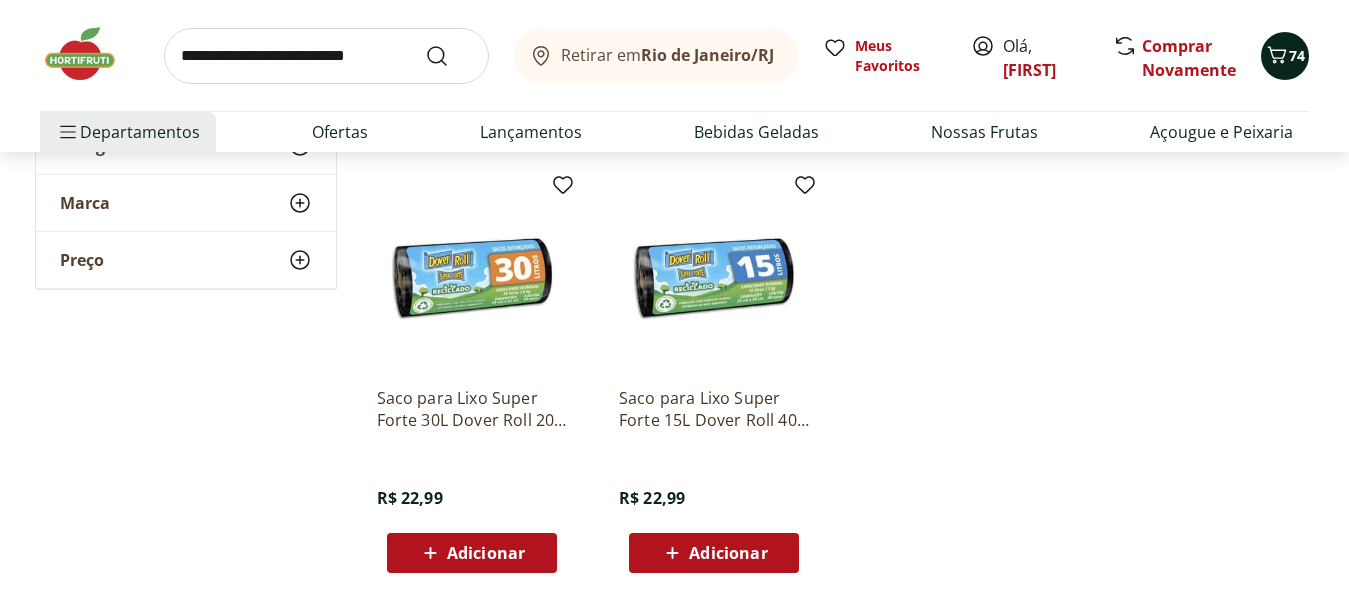 click on "74" at bounding box center (1285, 56) 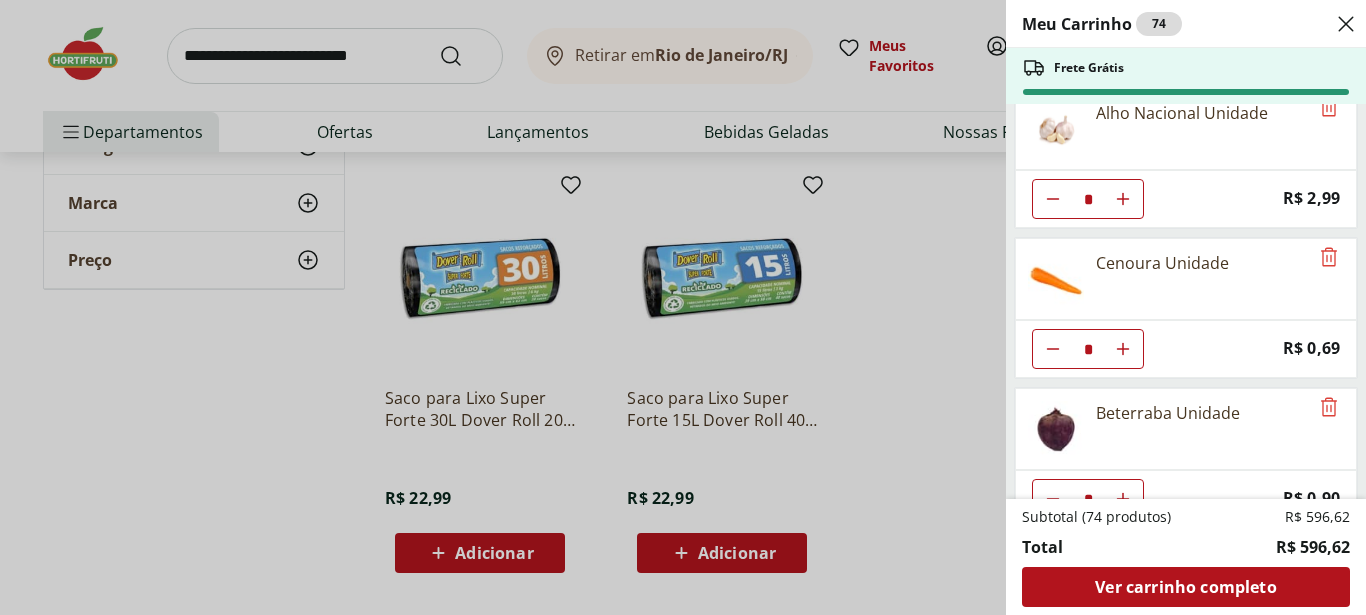 scroll, scrollTop: 264, scrollLeft: 0, axis: vertical 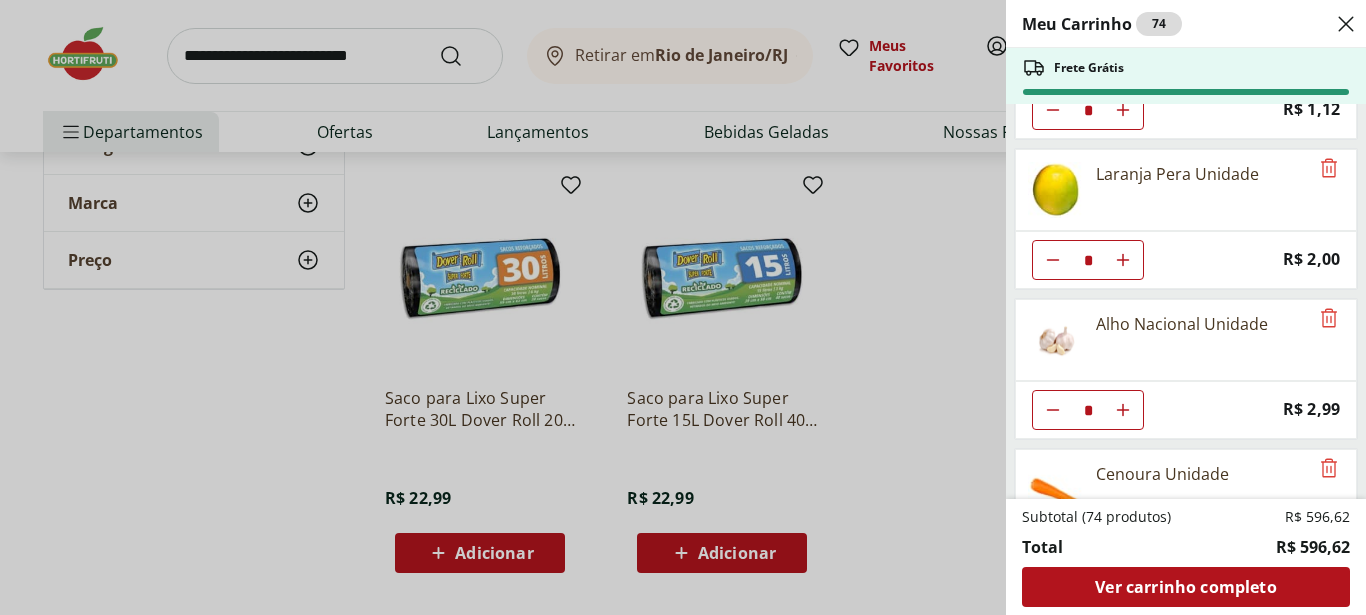 click 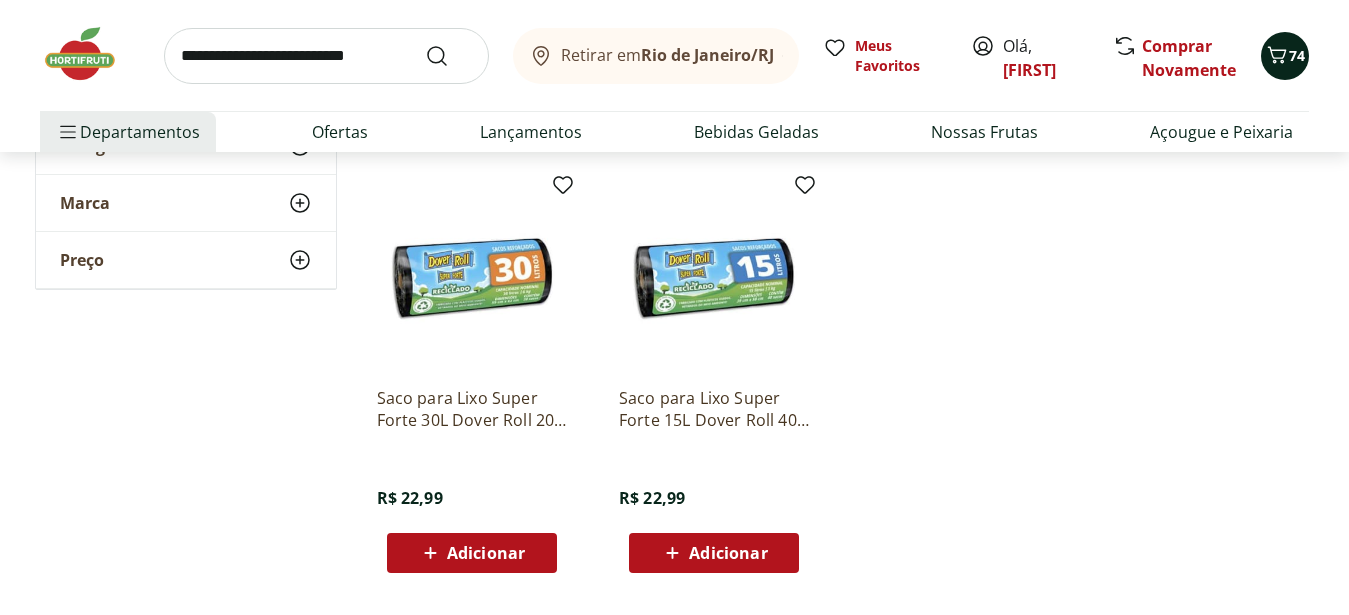 click 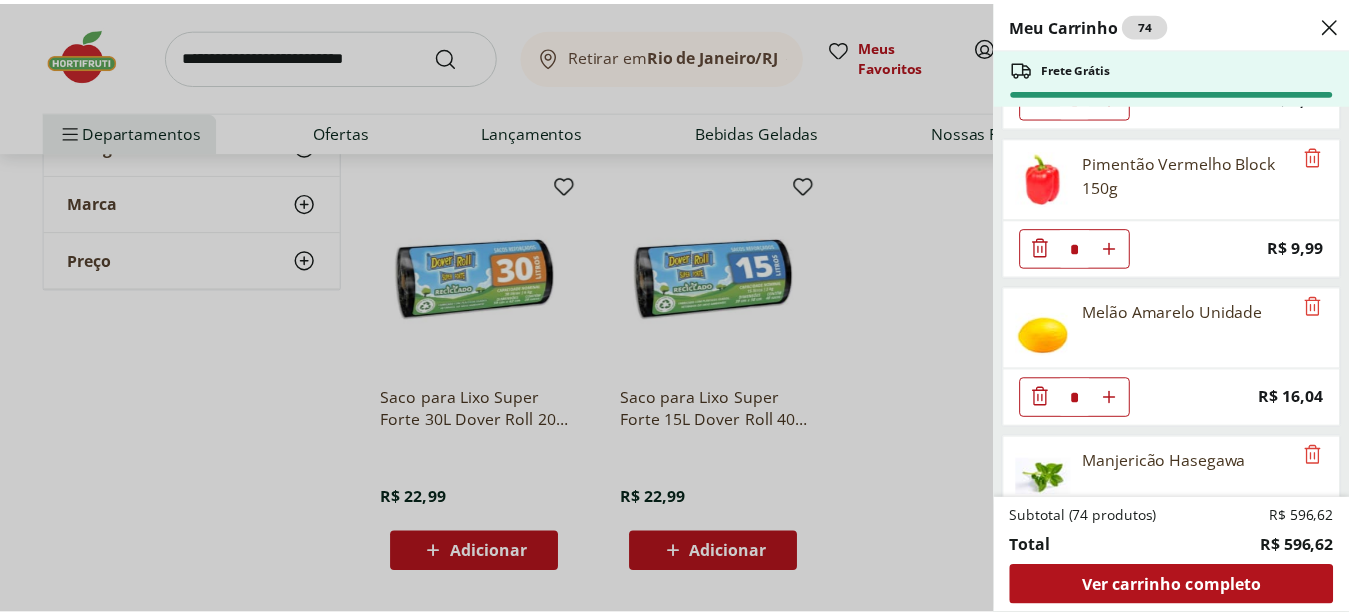 scroll, scrollTop: 3036, scrollLeft: 0, axis: vertical 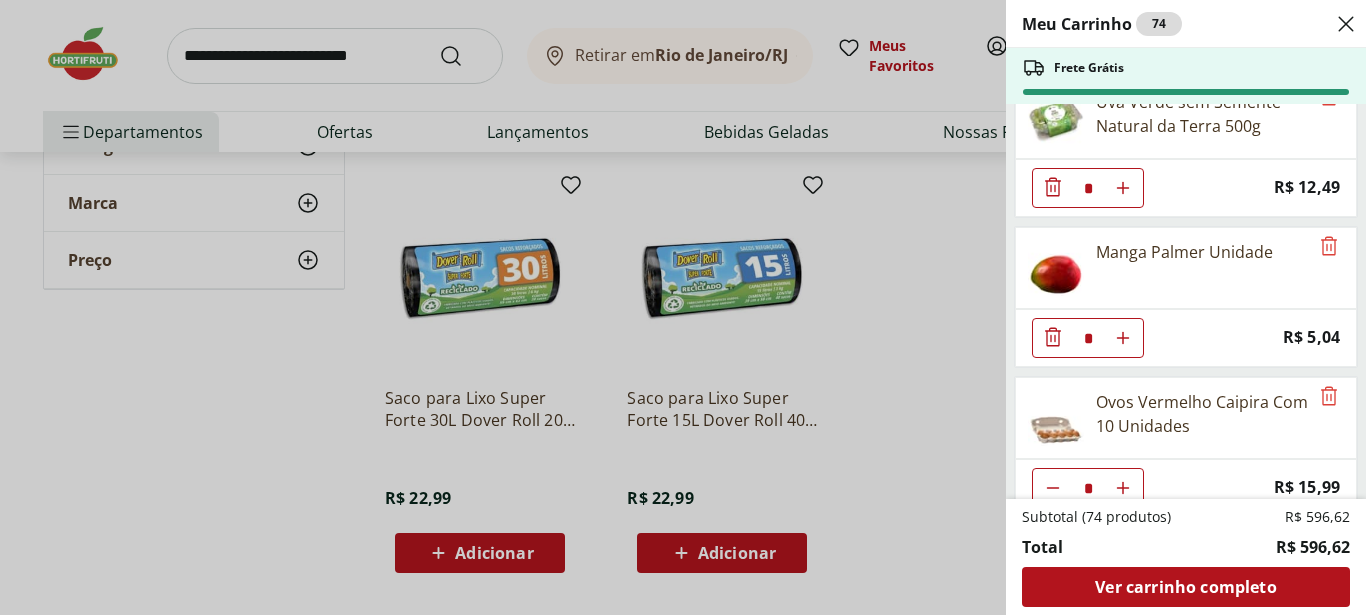 click on "Meu Carrinho 74 Frete Grátis Filé Mignon Extra Limpo * Price: R$ 89,94 Cebola Nacional Unidade * Price: R$ 1,12 Laranja Pera Unidade * Price: R$ 2,00 Alho Nacional Unidade * Price: R$ 2,99 Cenoura Unidade * Price: R$ 0,69 Beterraba Unidade * Price: R$ 0,90 Maçã Fuji Unidade * Price: R$ 2,88 Mamão Papaia Unidade * Price: R$ 5,52 Alface Americana Unidade * Price: R$ 3,99 Batata Inglesa Unidade * Price: R$ 0,80 Couve-Flor Unidade * Price: R$ 6,99 Alho Nacional Beneficiado Unidade * Price: R$ 2,99 Couve Mineira Unidade * Price: R$ 3,49 Poncã Unidade * Price: R$ 1,60 Banana Prata Unidade * Price: R$ 2,20 Berinjela Unidade * Price: R$ 1,95 Pimentão Vermelho Block 150g * Price: R$ 9,99 Melão Amarelo Unidade * Price: R$ 16,04 Manjericão Hasegawa * Price: R$ 3,99 Abacaxi Unidade * Price: R$ 11,99 Uva Verde sem Semente Natural da Terra 500g * Price: R$ 12,49 Manga Palmer Unidade * Price: R$ 5,04 Ovos Vermelho Caipira Com 10 Unidades * Price: R$ 15,99 Abacate Unidade * Price: R$ 9,97 * *" at bounding box center [683, 307] 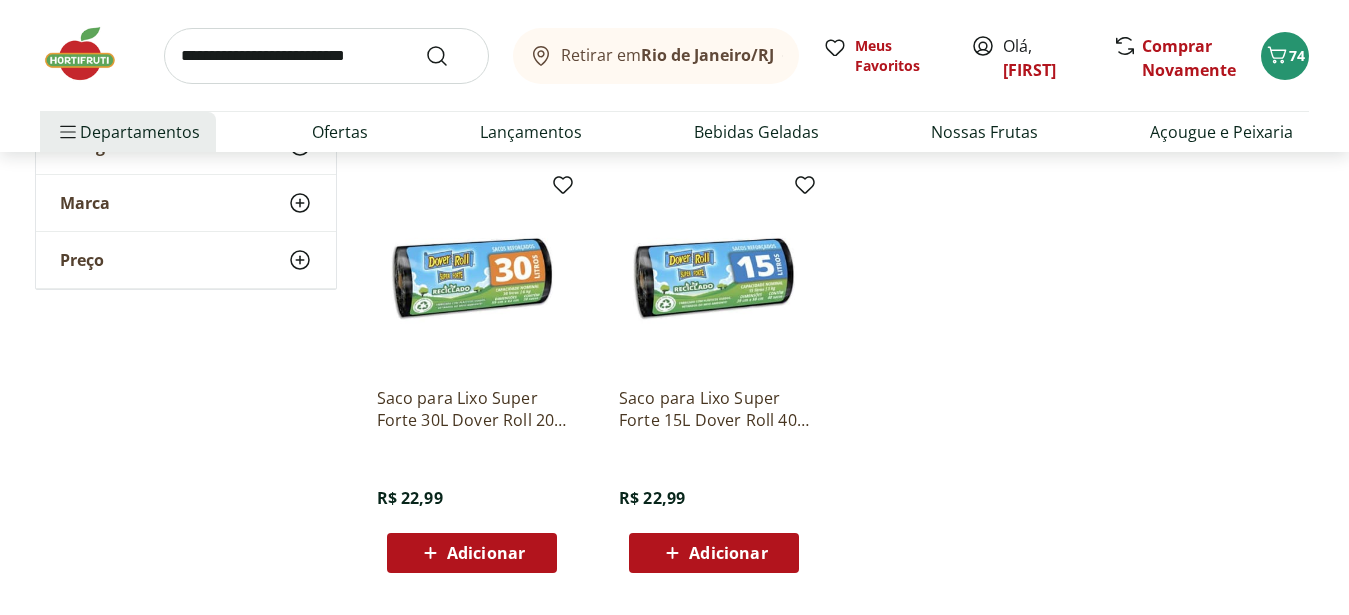 click at bounding box center (326, 56) 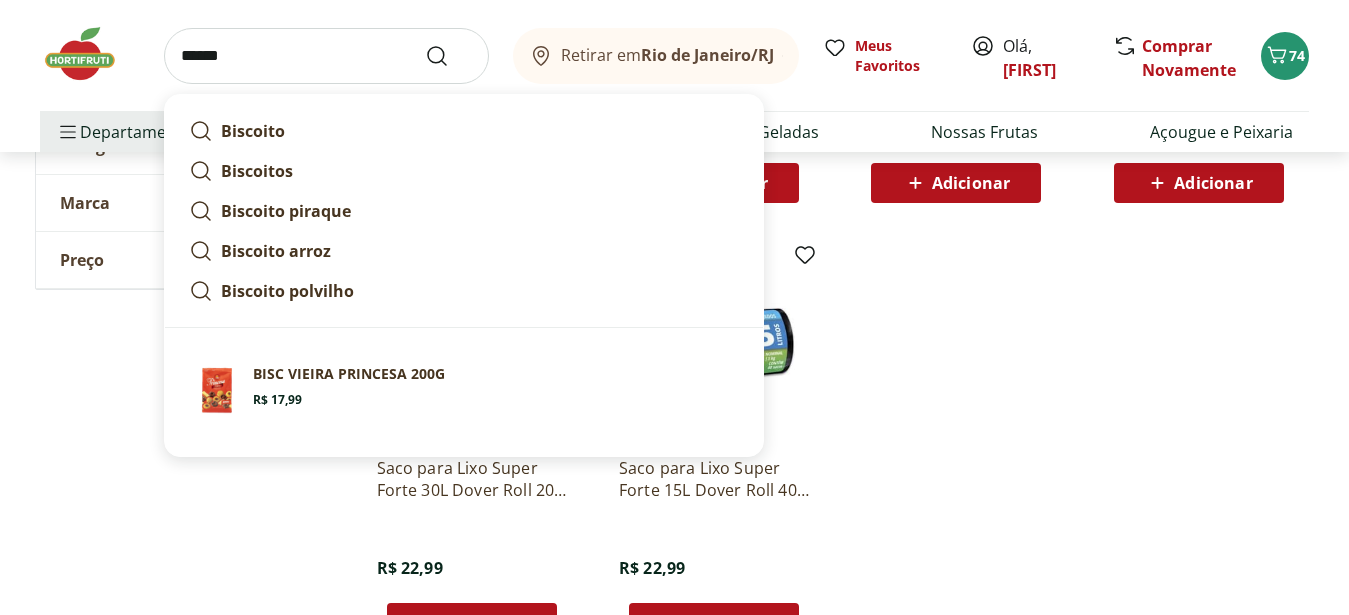 scroll, scrollTop: 1020, scrollLeft: 0, axis: vertical 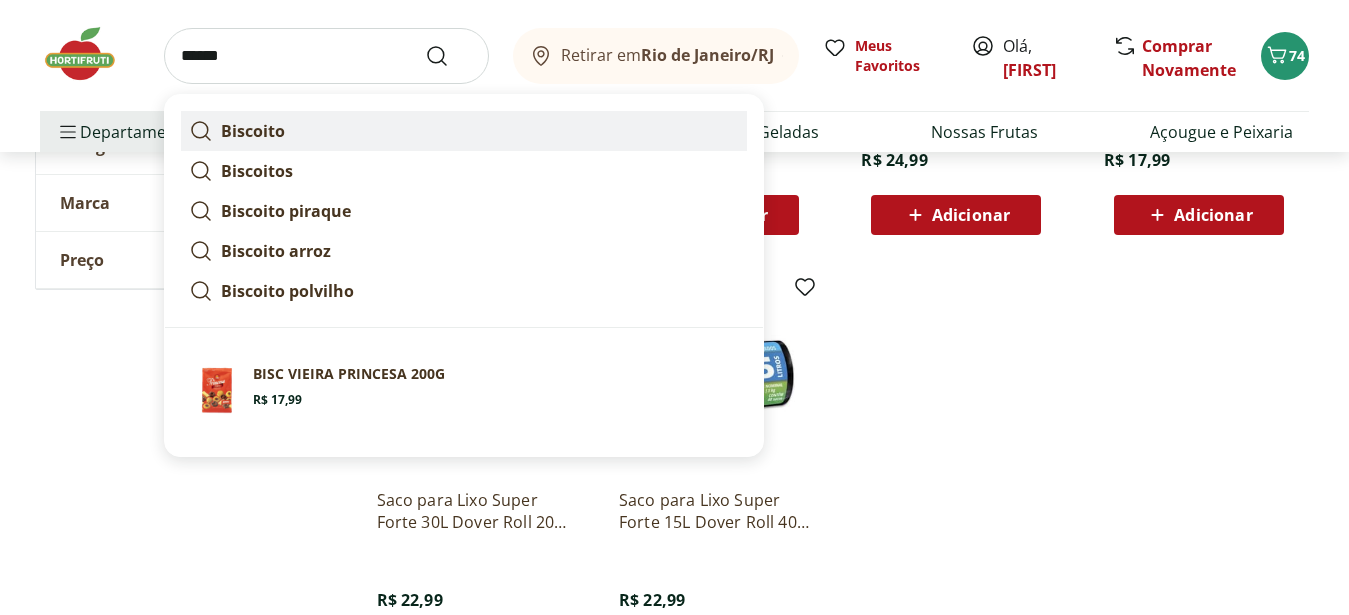 click on "Biscoito" at bounding box center (253, 131) 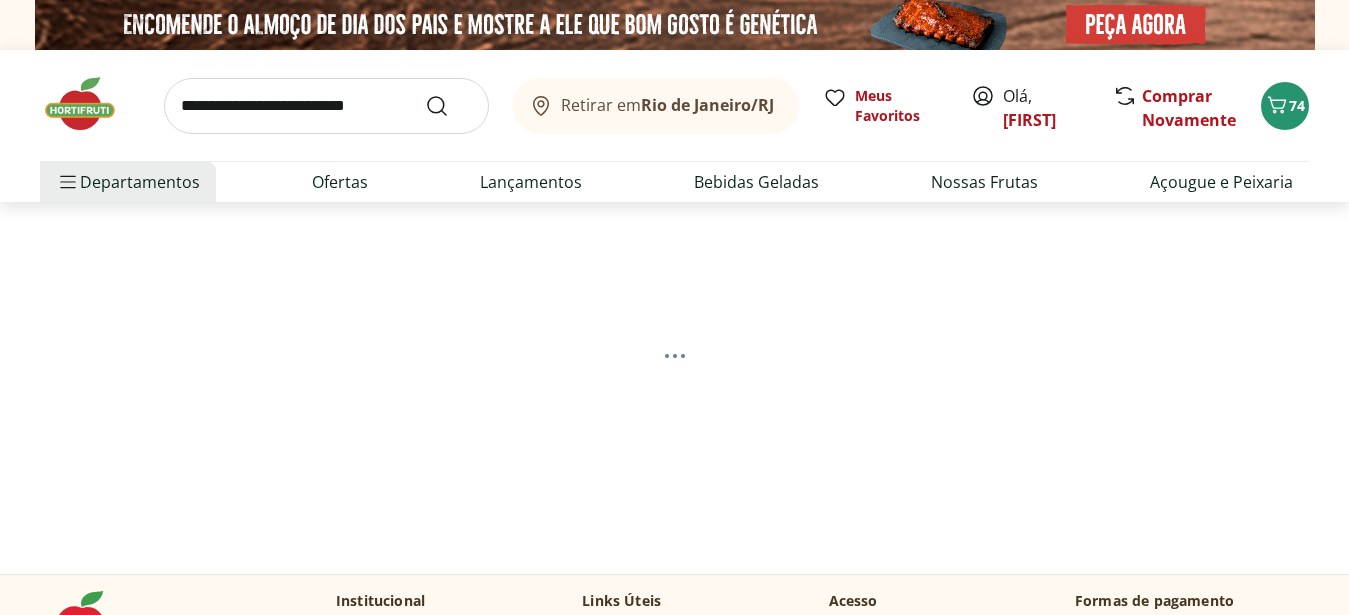 scroll, scrollTop: 0, scrollLeft: 0, axis: both 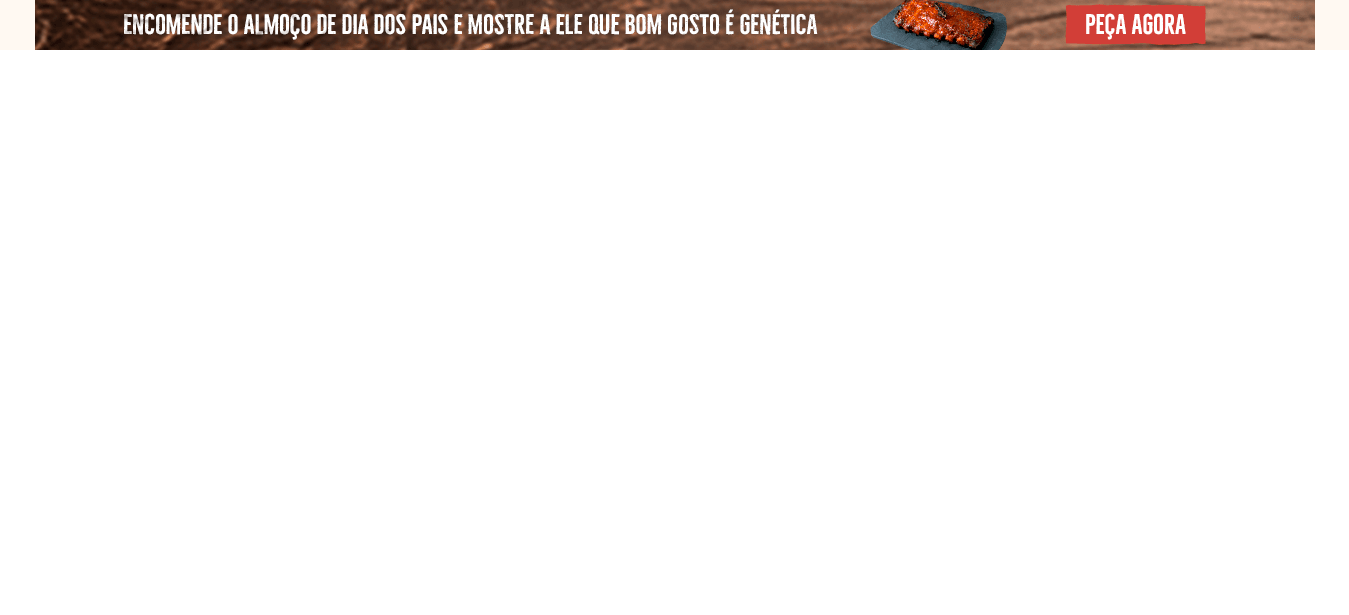 select on "**********" 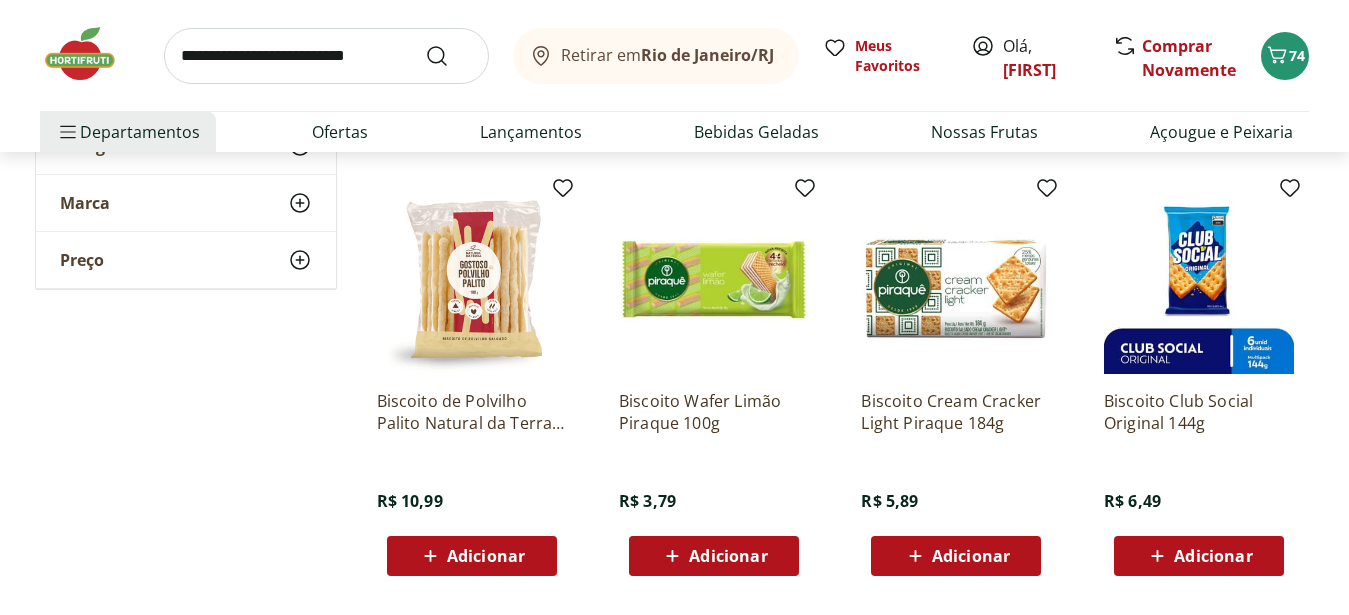scroll, scrollTop: 714, scrollLeft: 0, axis: vertical 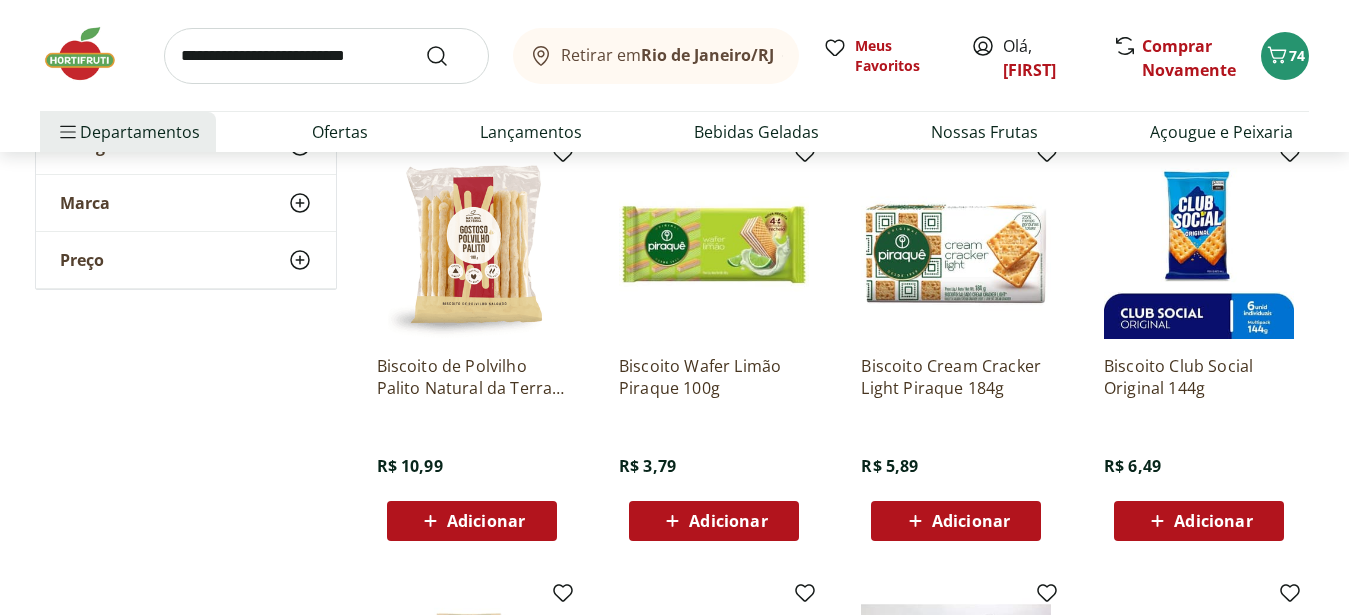 click at bounding box center [326, 56] 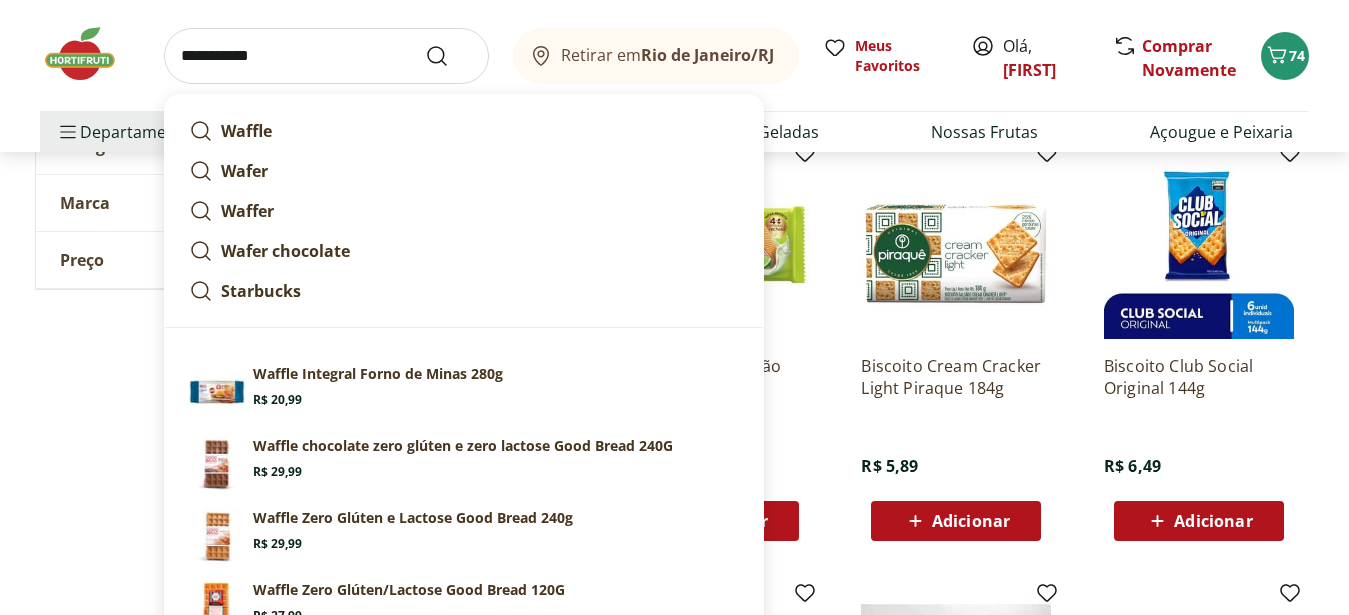 type on "**********" 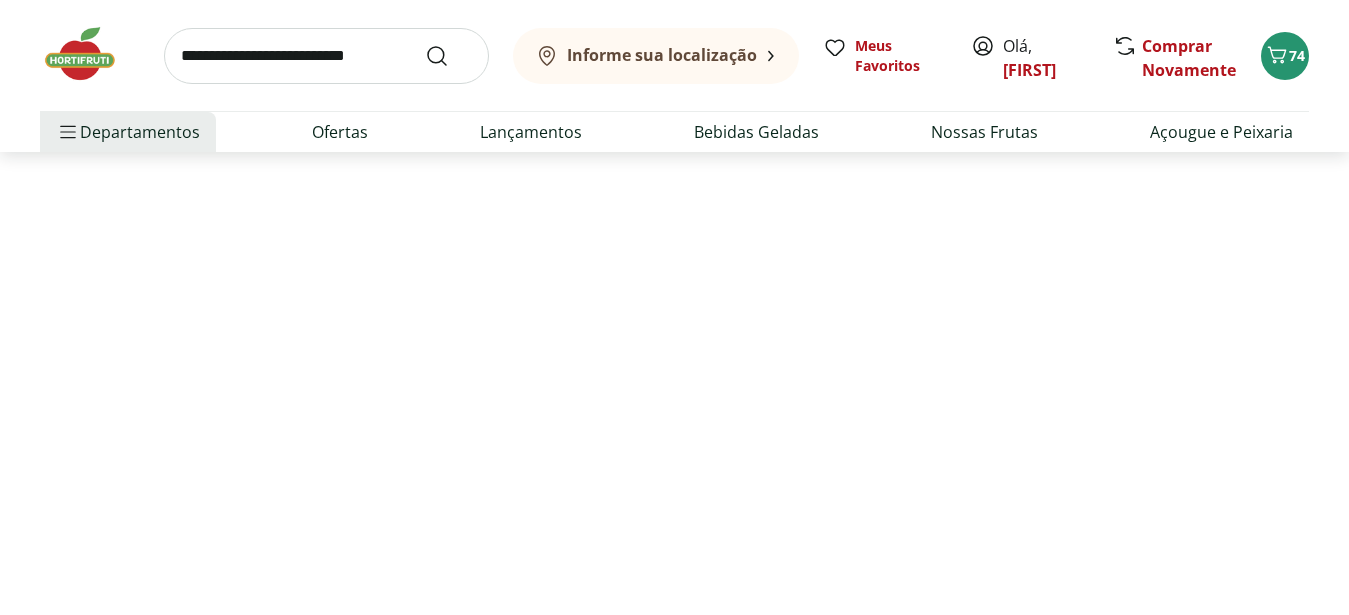 scroll, scrollTop: 0, scrollLeft: 0, axis: both 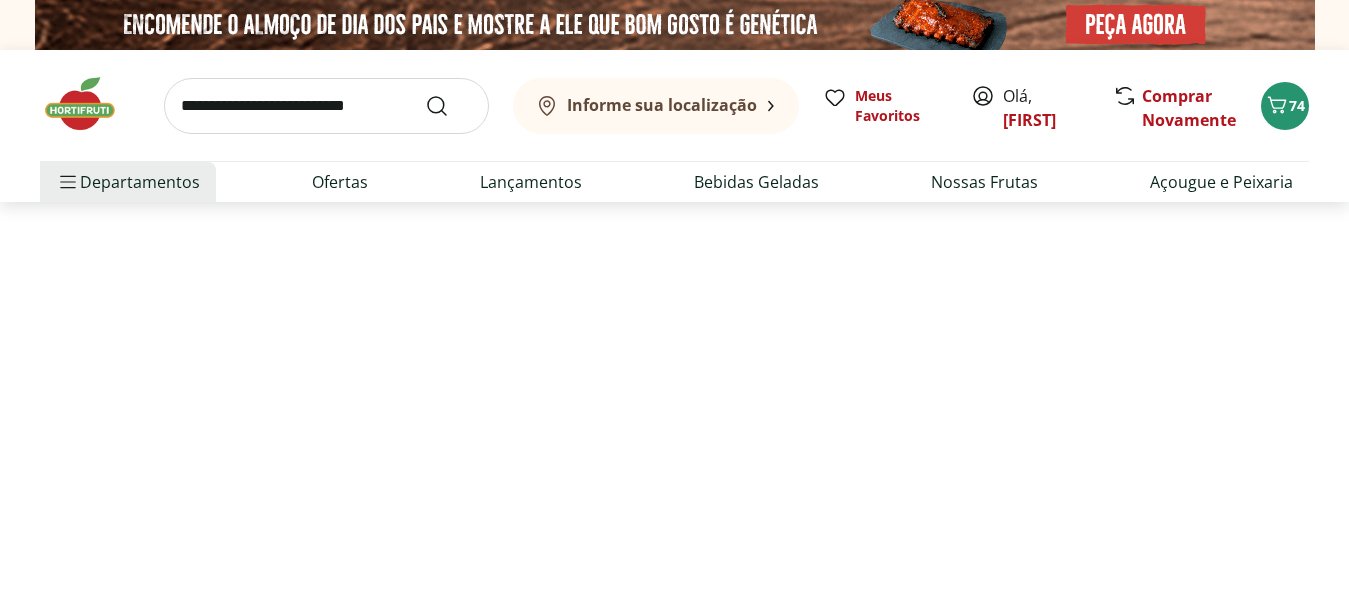 select on "**********" 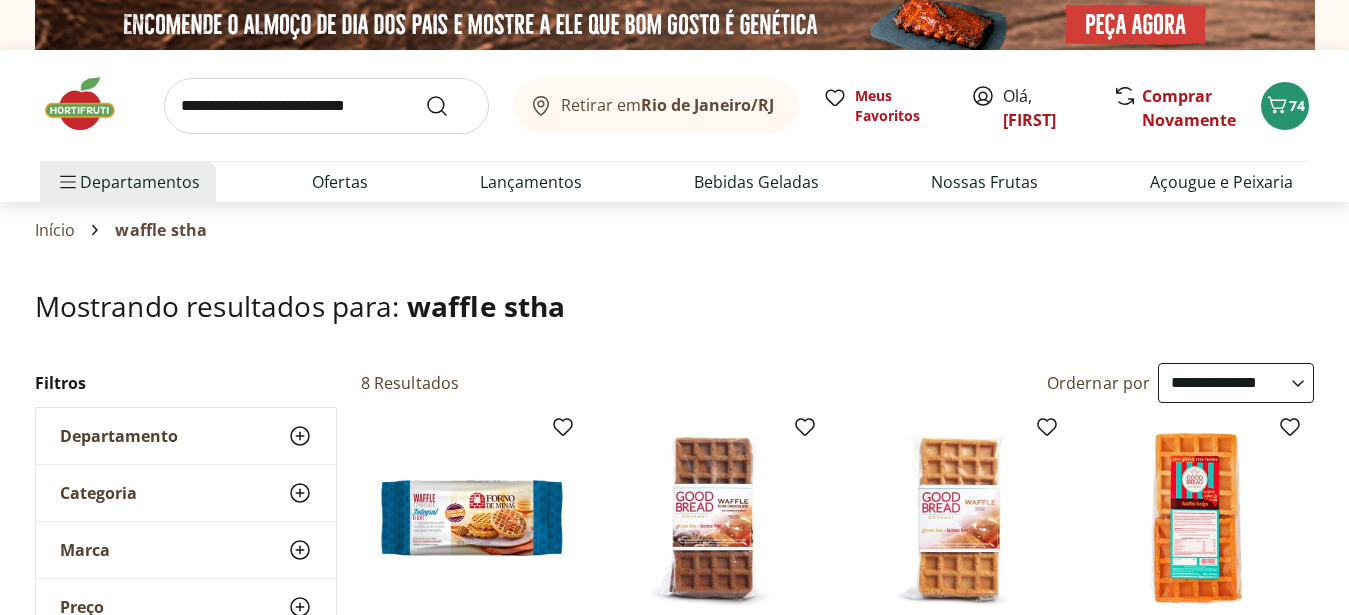 click at bounding box center [326, 106] 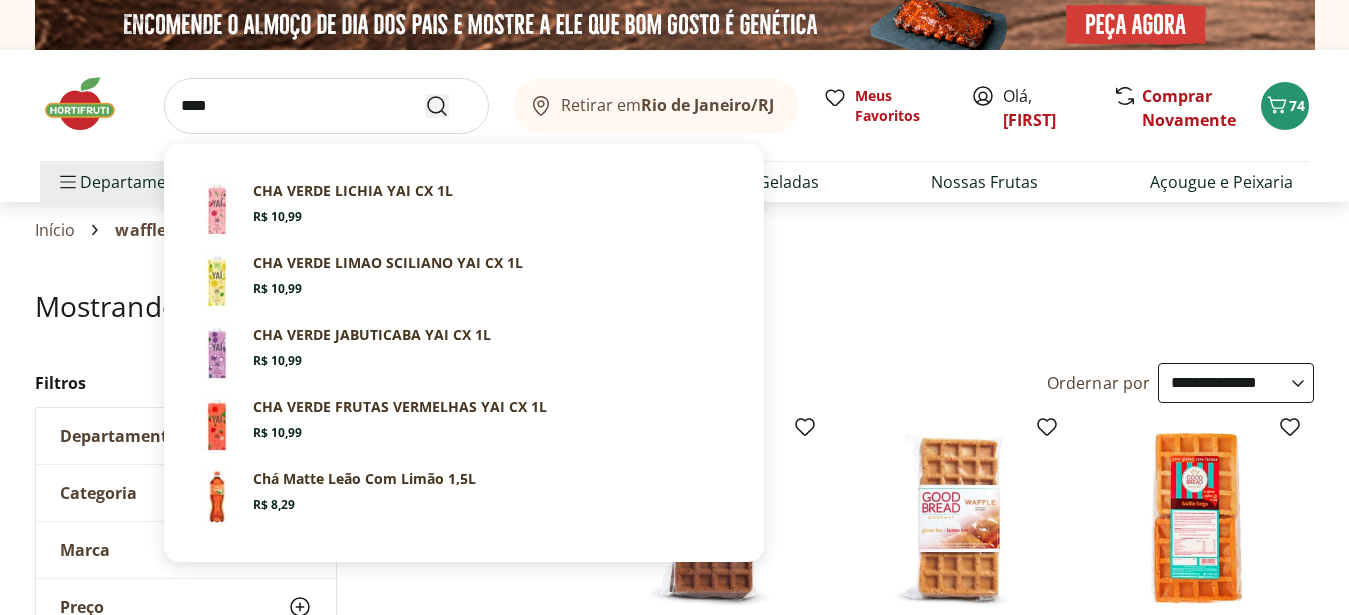 type on "****" 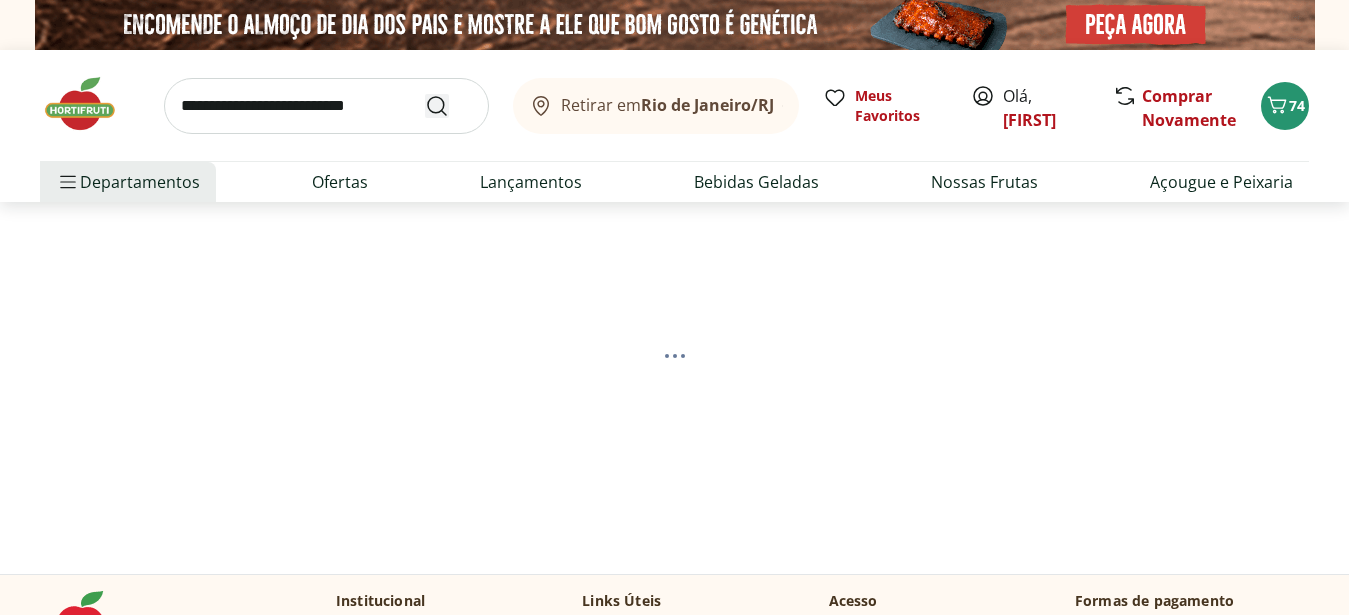 select on "**********" 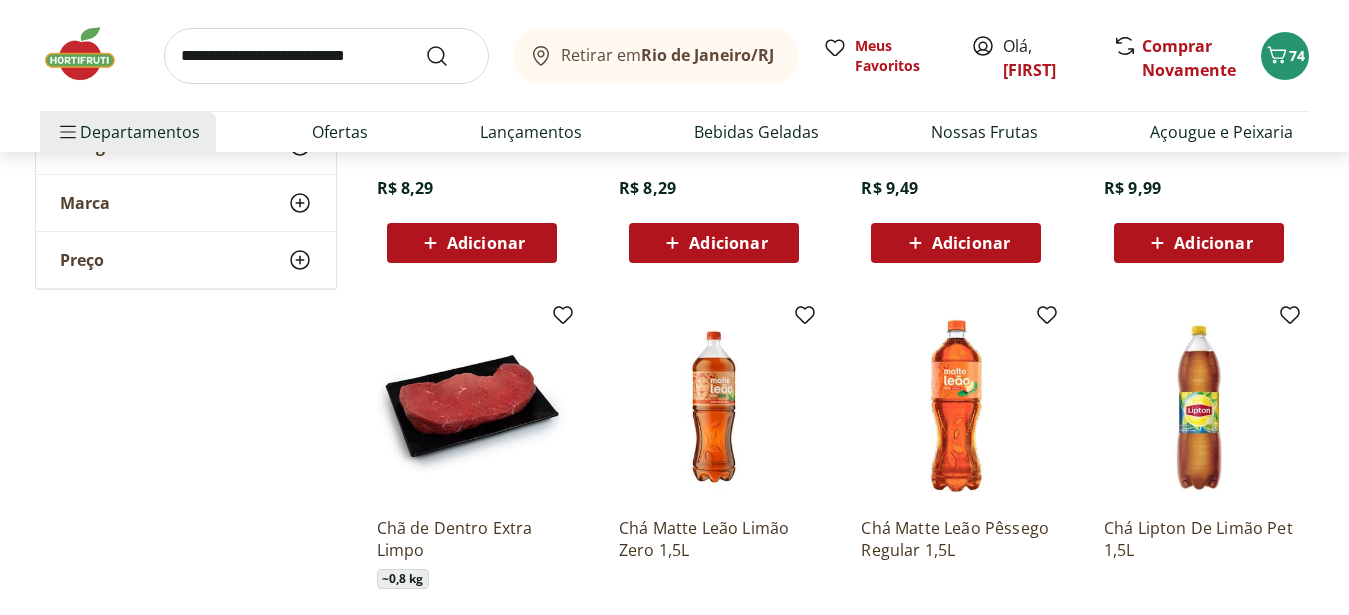 scroll, scrollTop: 816, scrollLeft: 0, axis: vertical 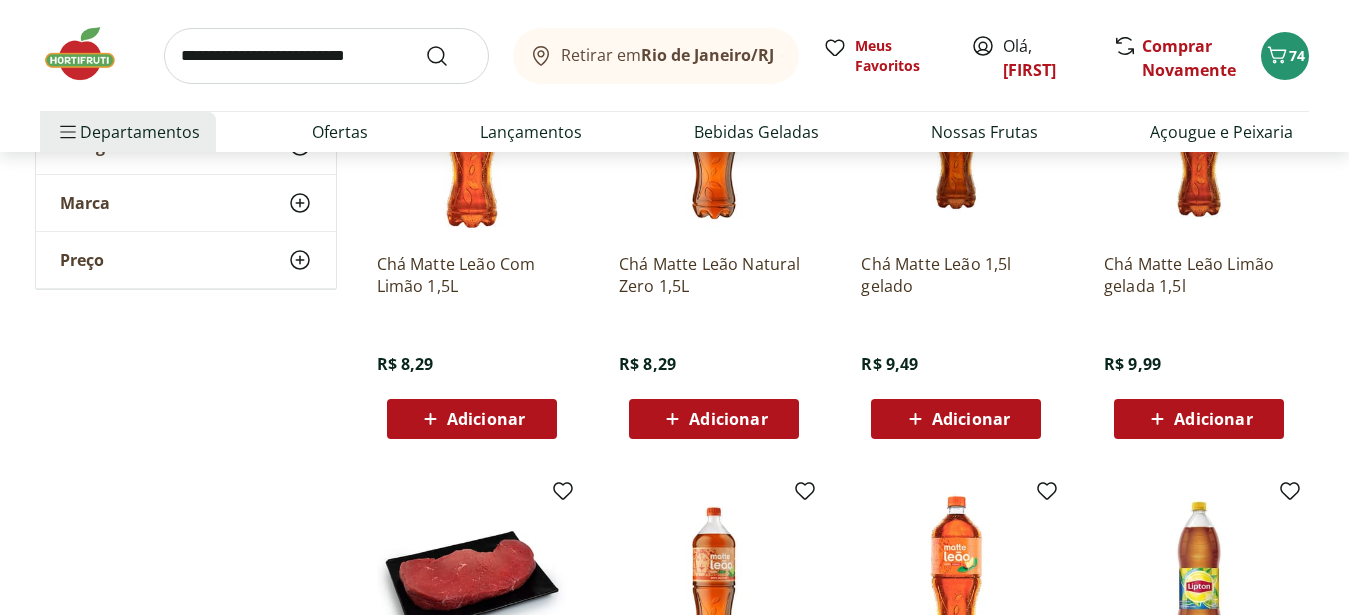 click at bounding box center [326, 56] 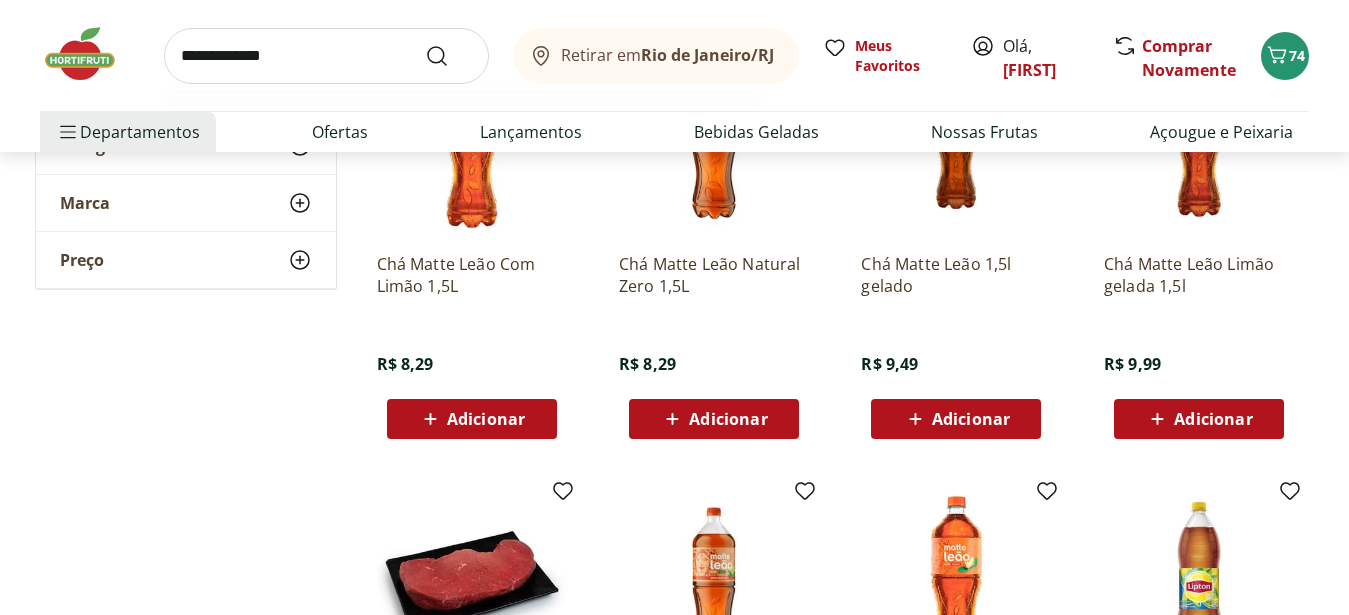type on "**********" 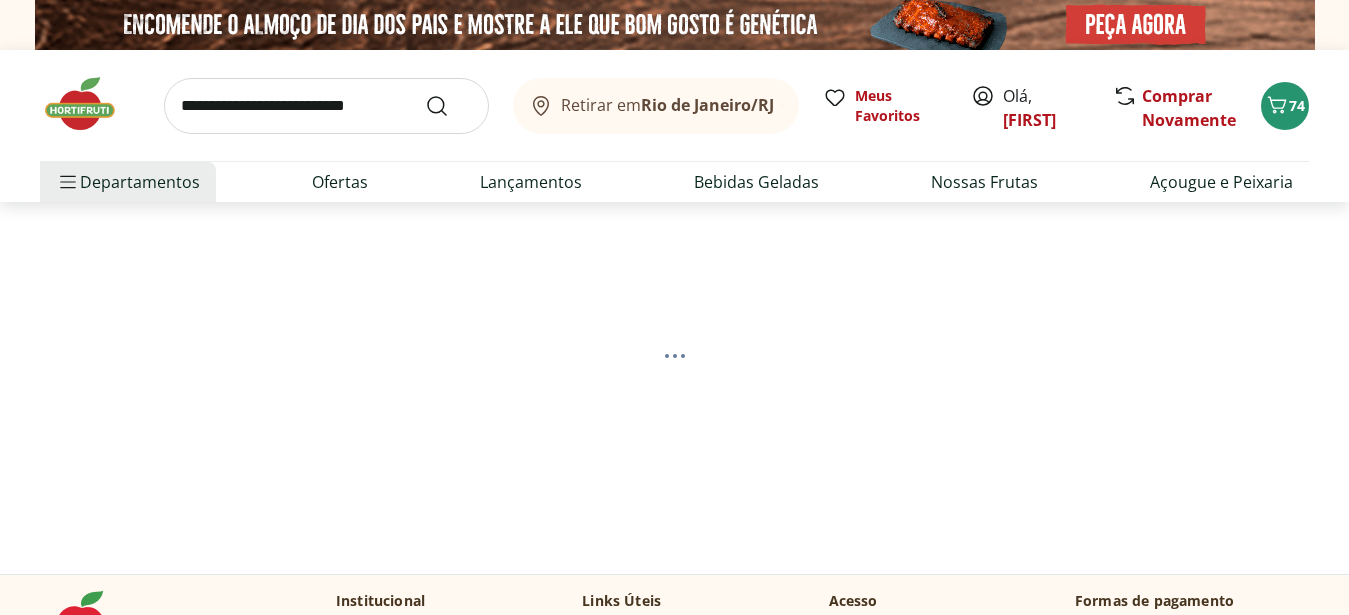 select on "**********" 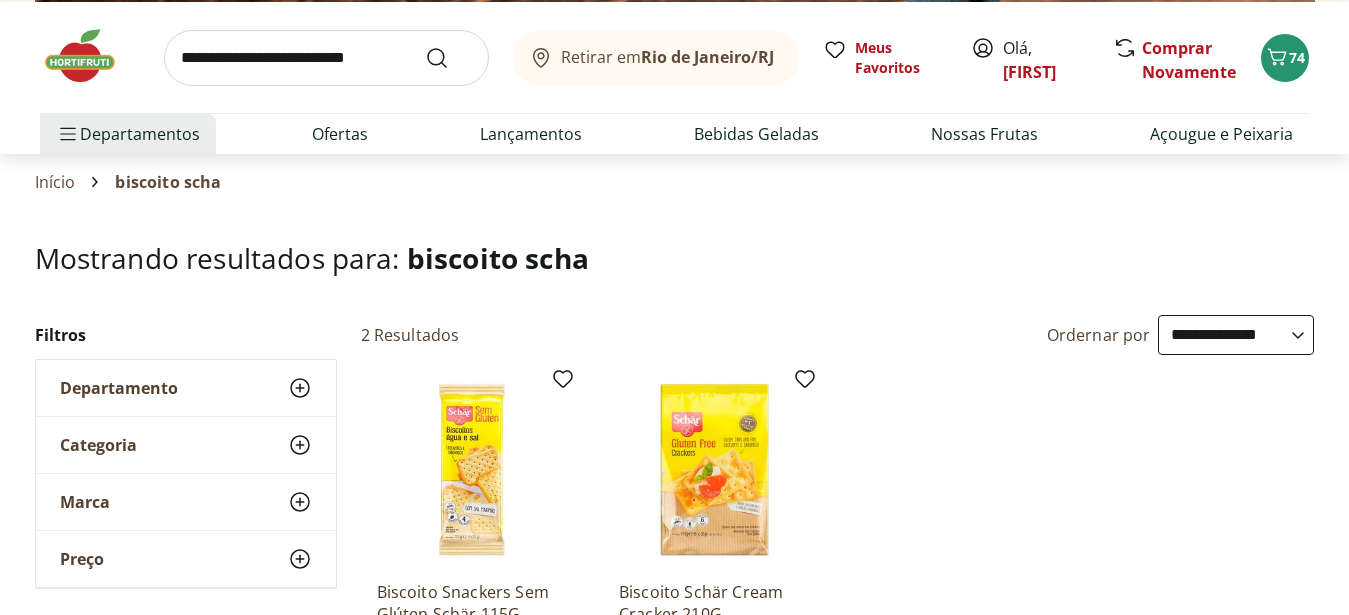 scroll, scrollTop: 0, scrollLeft: 0, axis: both 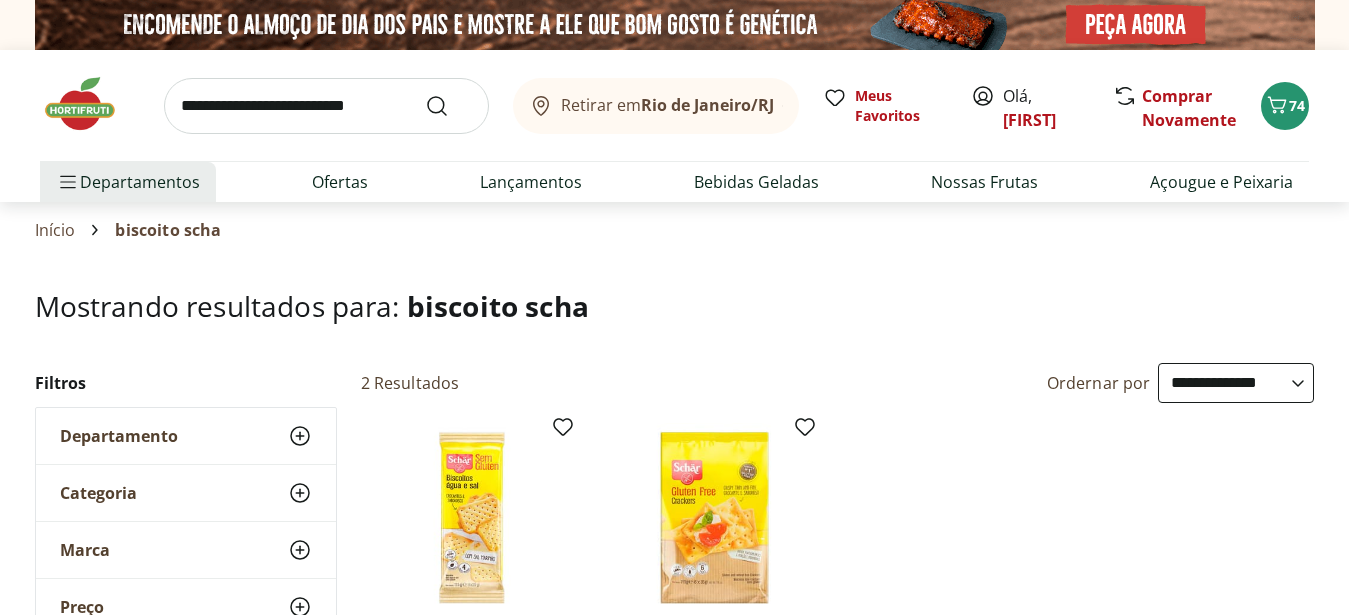 click at bounding box center [326, 106] 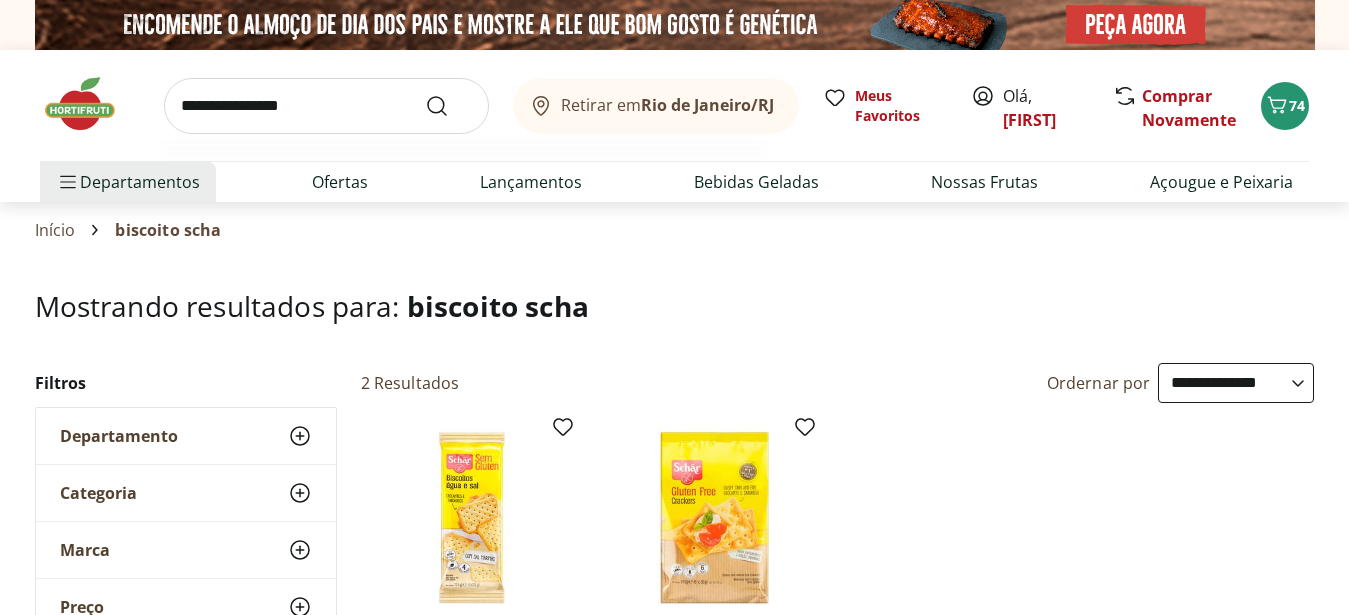type on "**********" 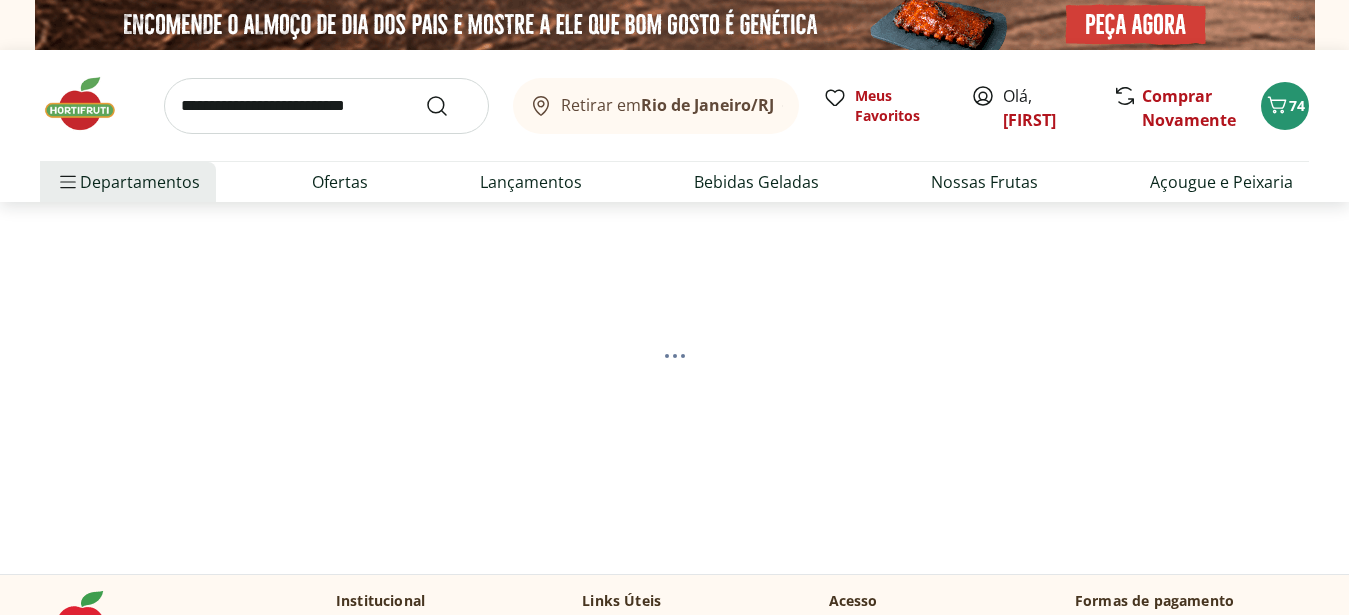 select on "**********" 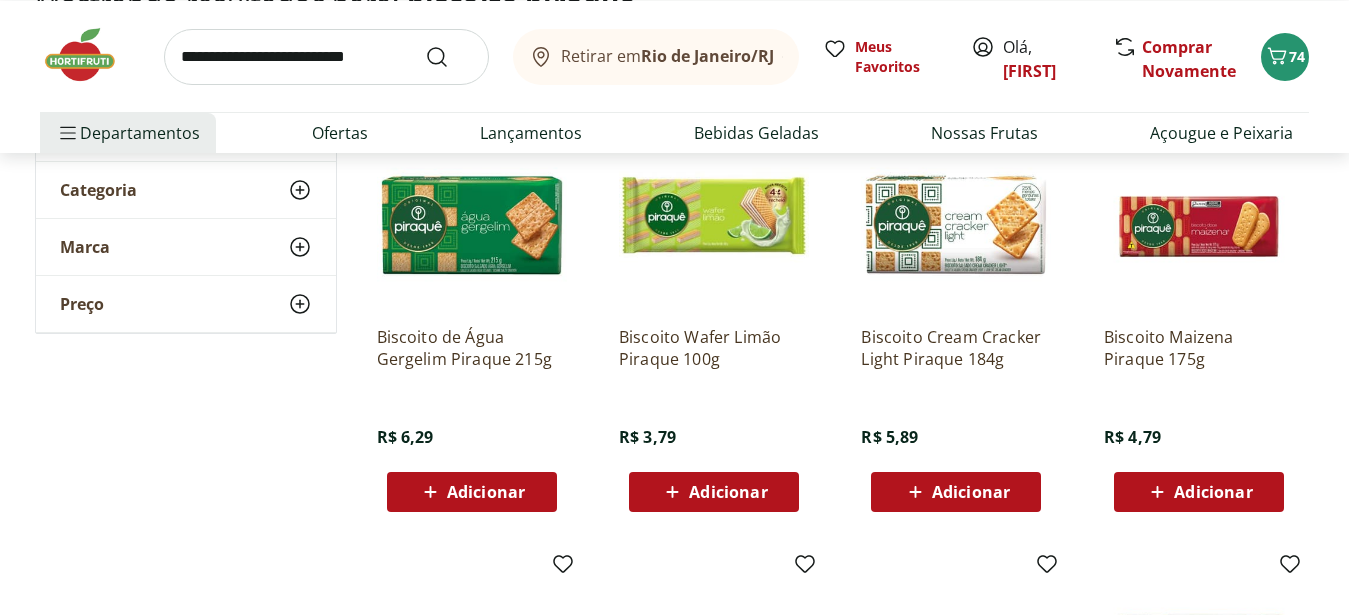 scroll, scrollTop: 306, scrollLeft: 0, axis: vertical 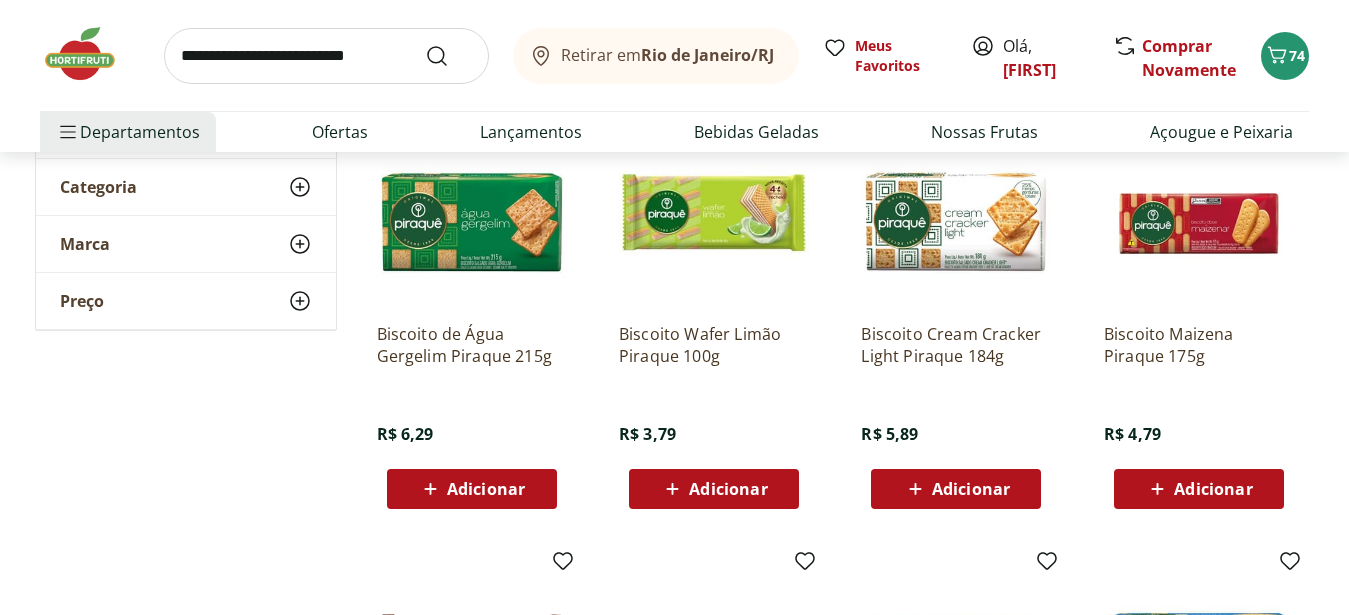 click 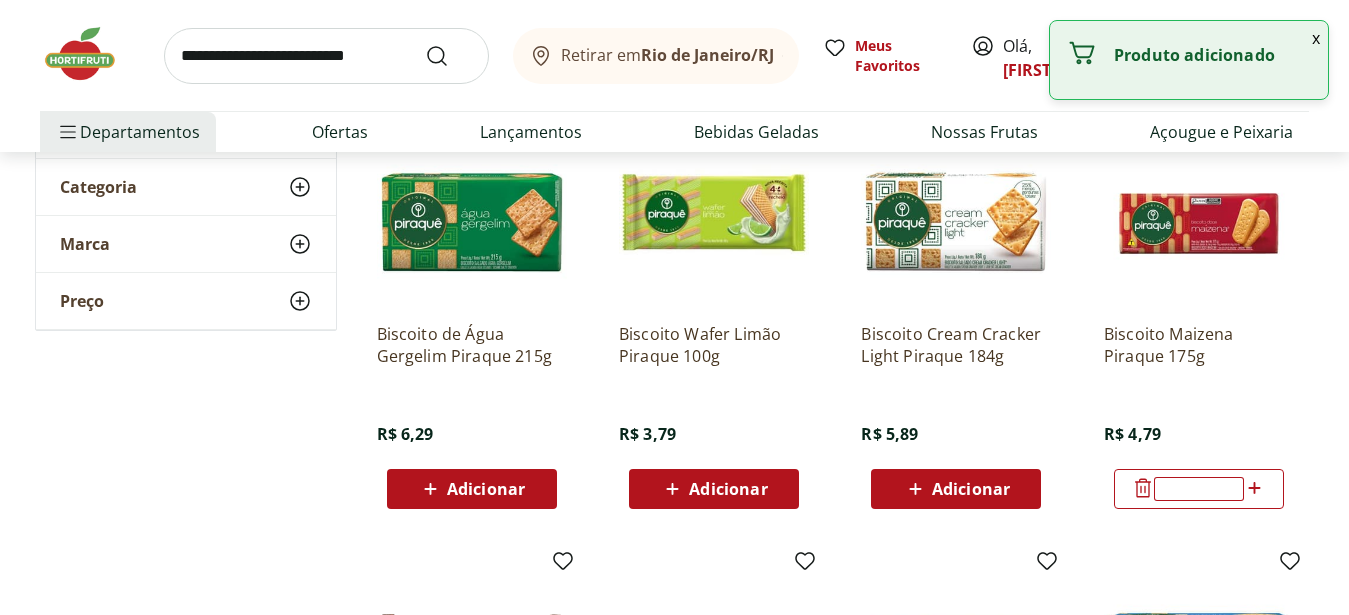 scroll, scrollTop: 102, scrollLeft: 0, axis: vertical 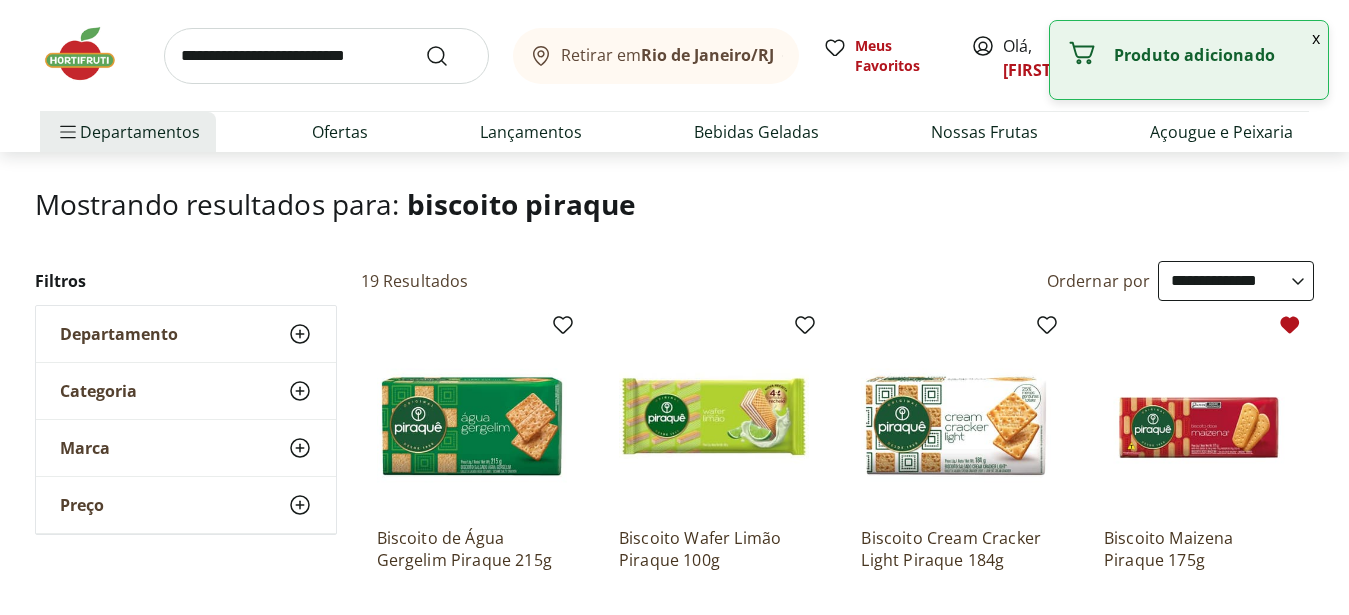 click 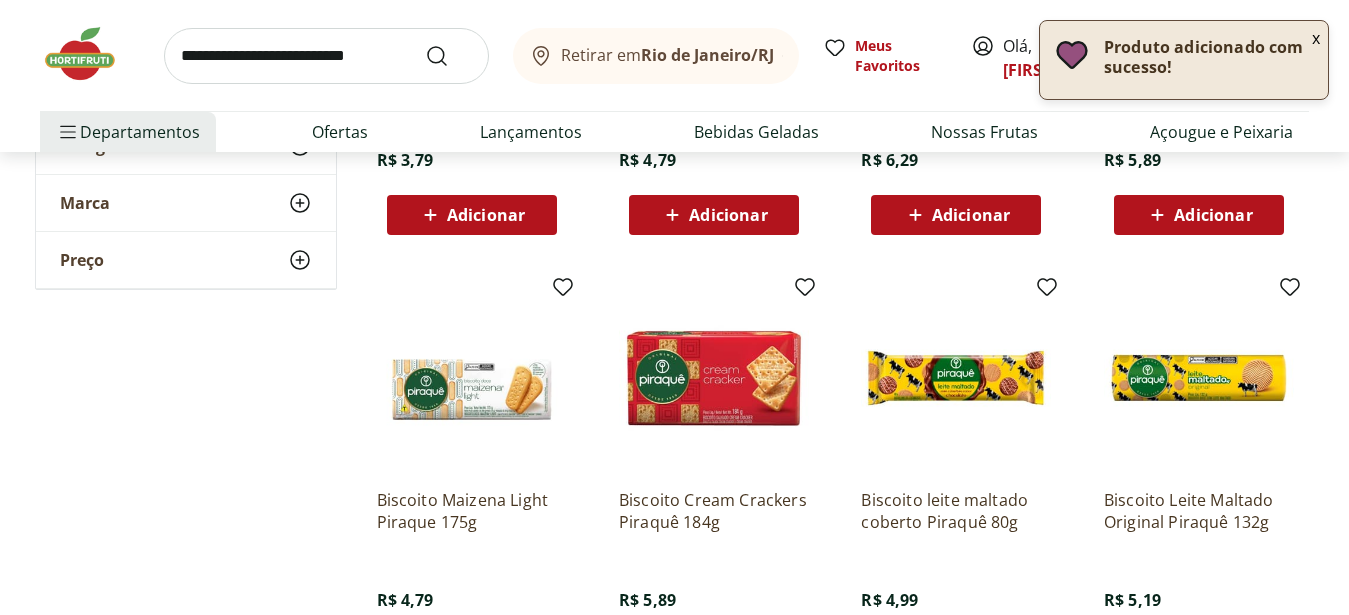 scroll, scrollTop: 1122, scrollLeft: 0, axis: vertical 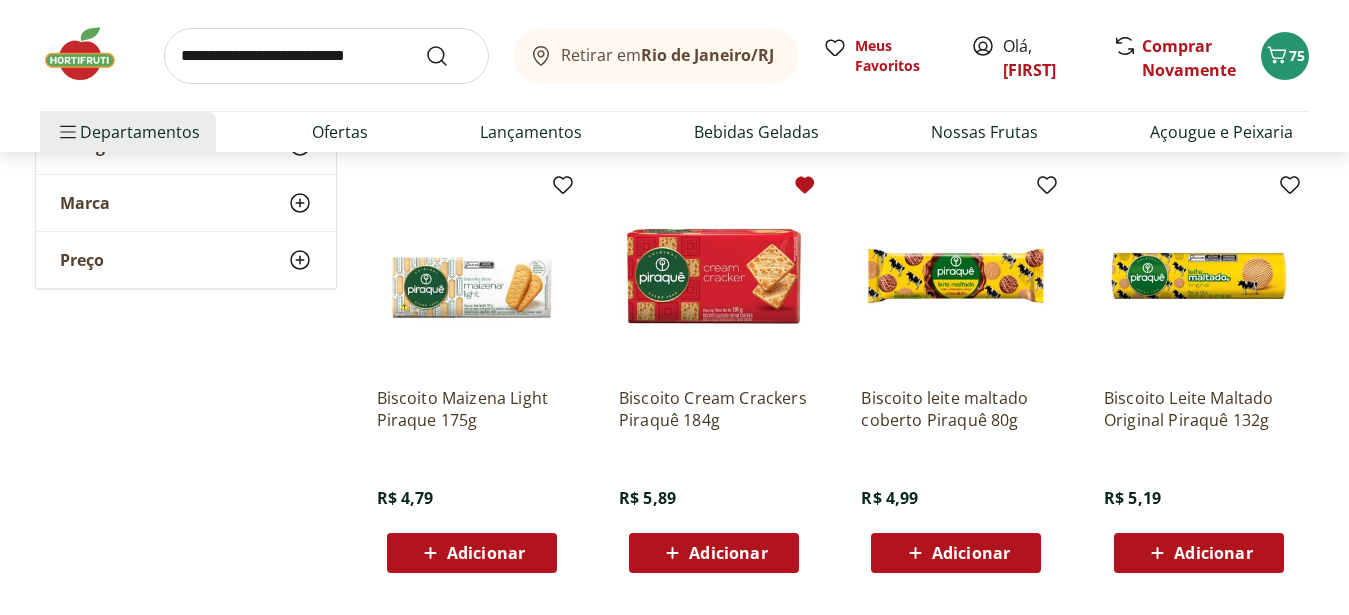 click 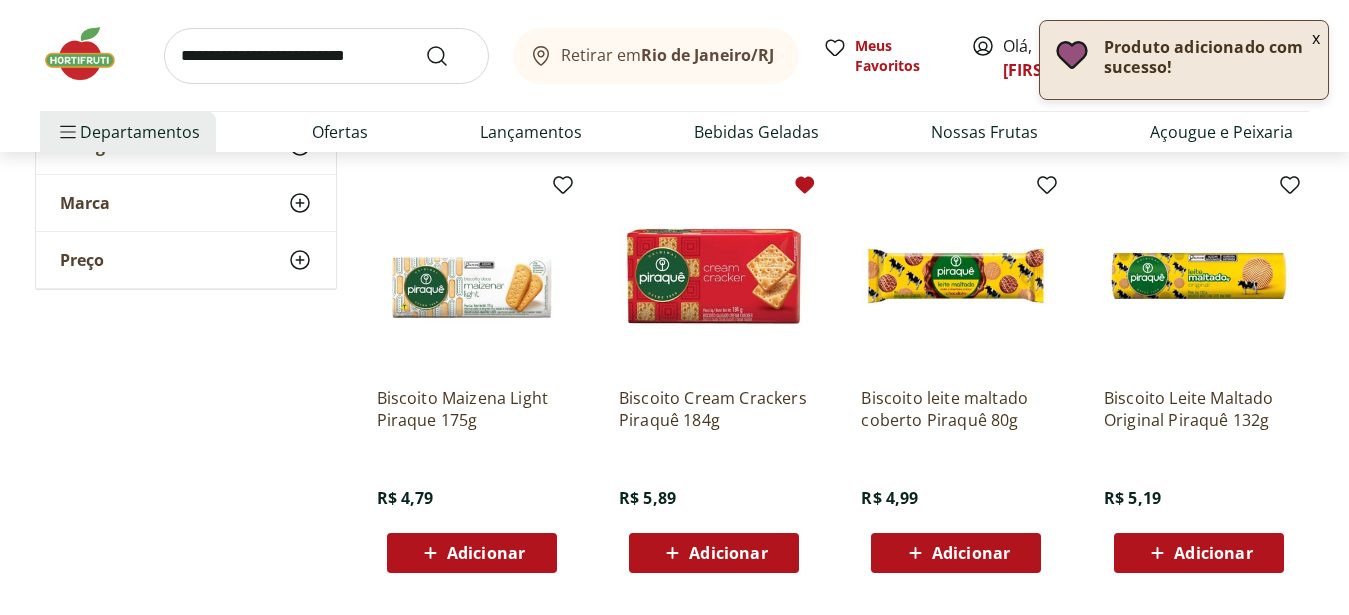 click on "Adicionar" at bounding box center (714, 553) 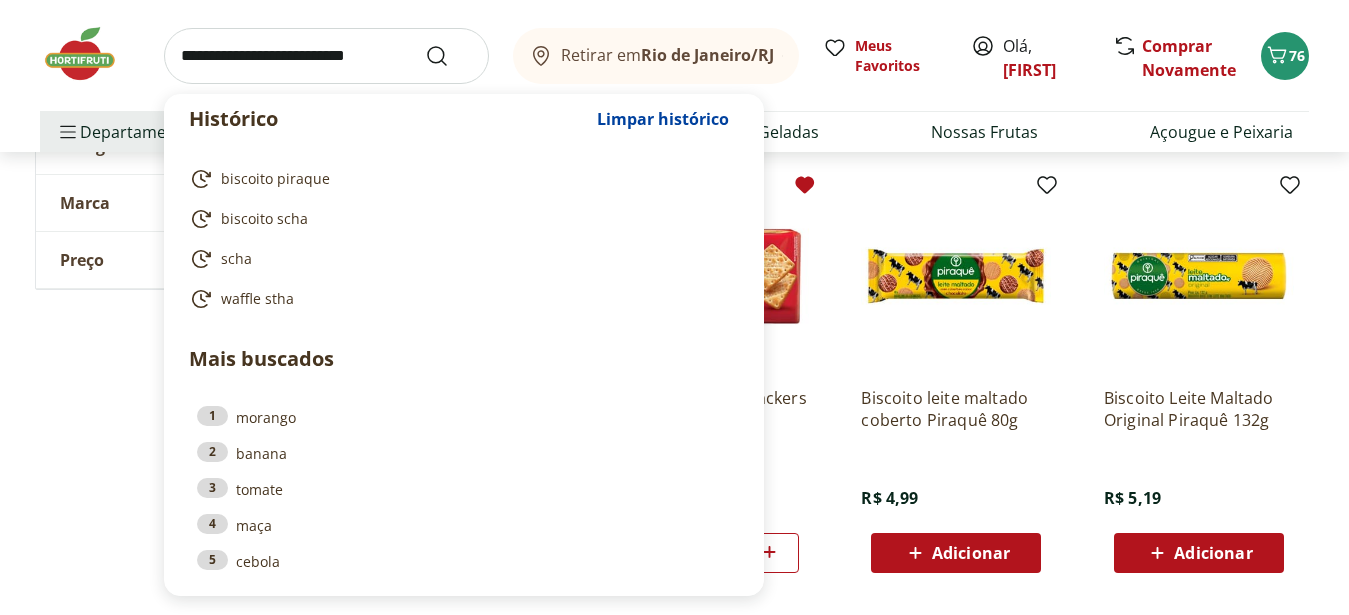 click at bounding box center [326, 56] 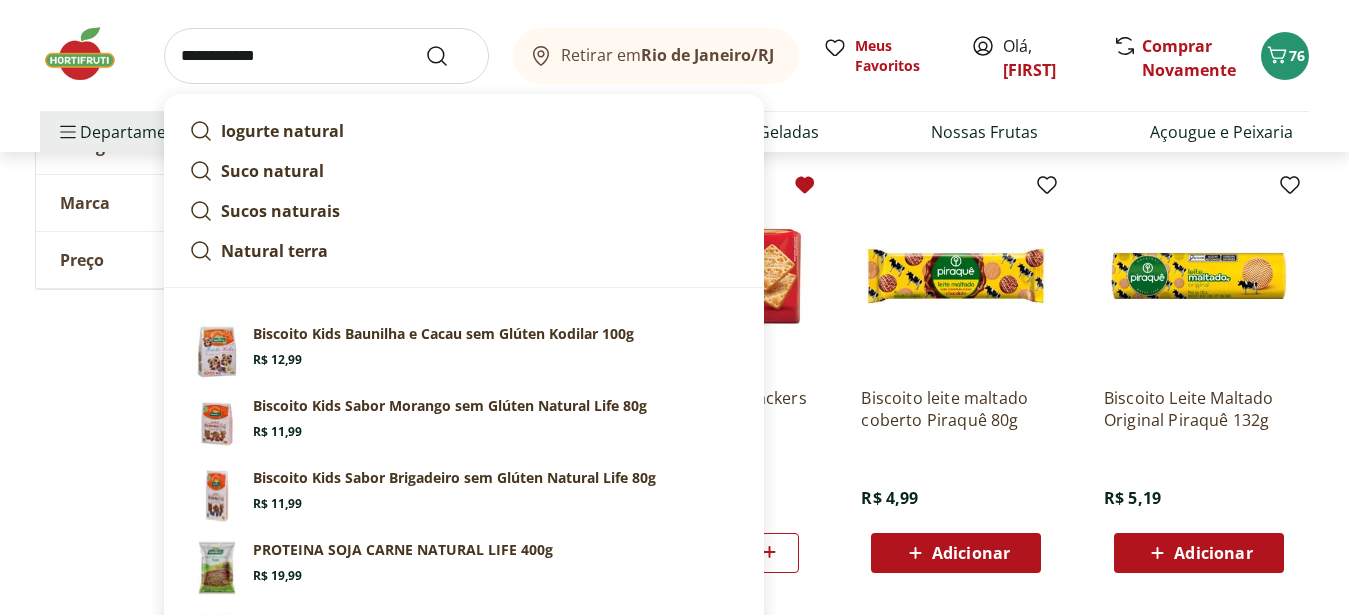 type on "**********" 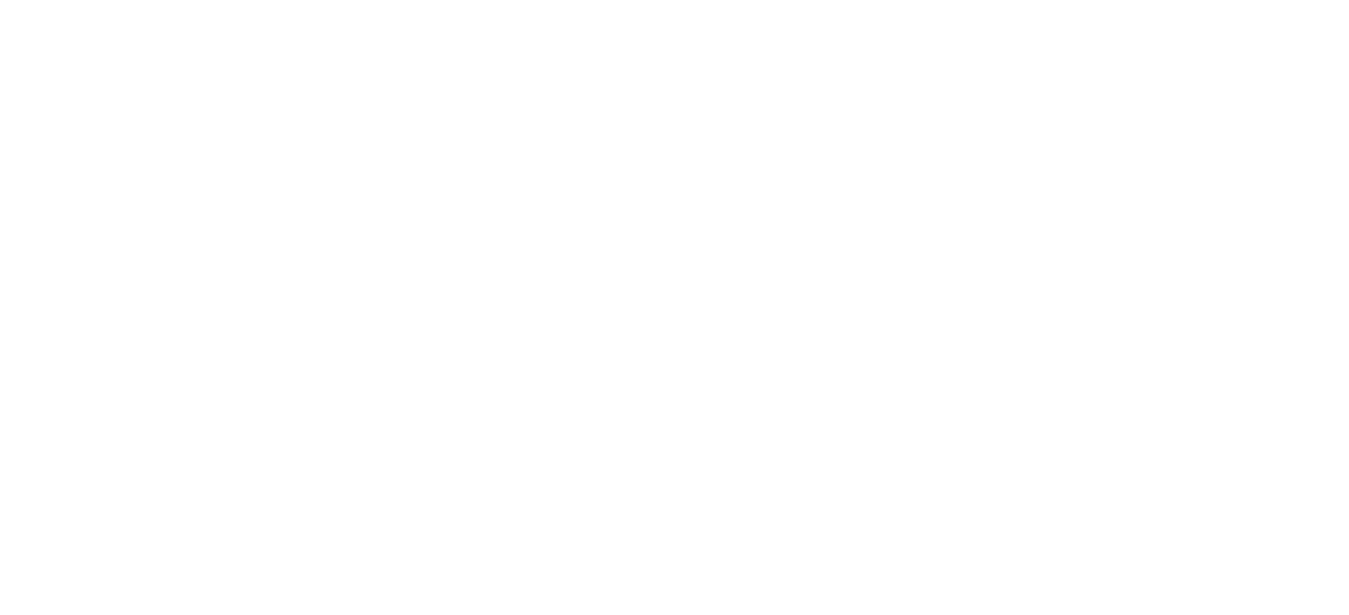 scroll, scrollTop: 0, scrollLeft: 0, axis: both 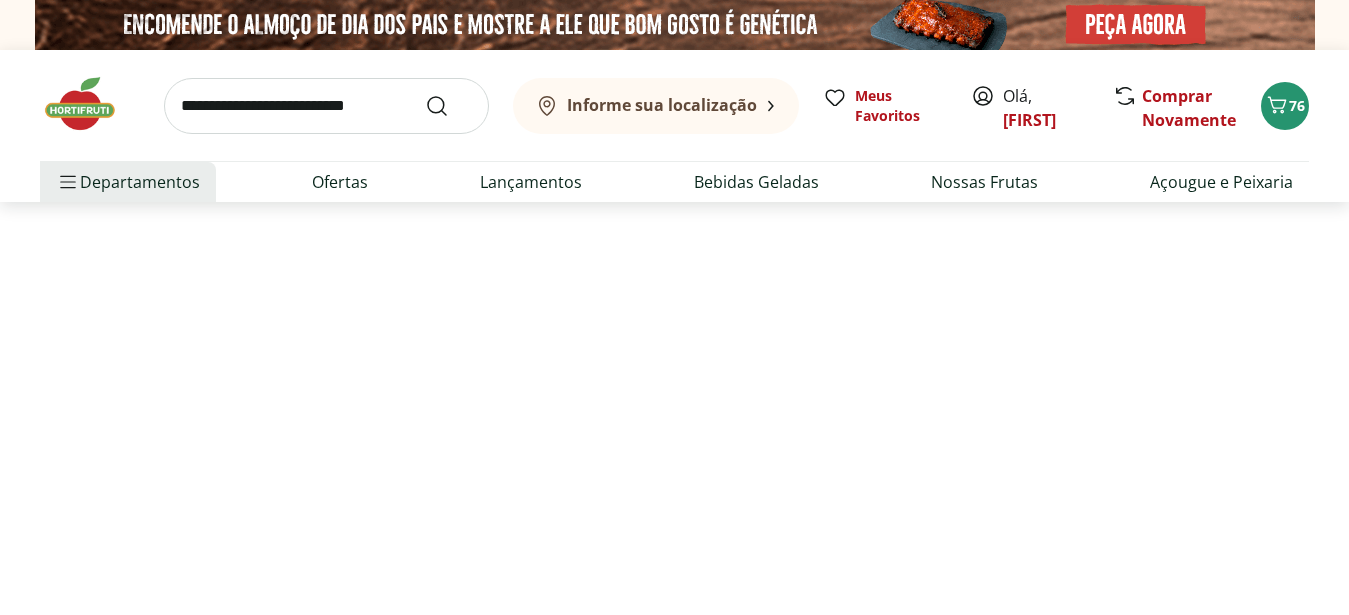 select on "**********" 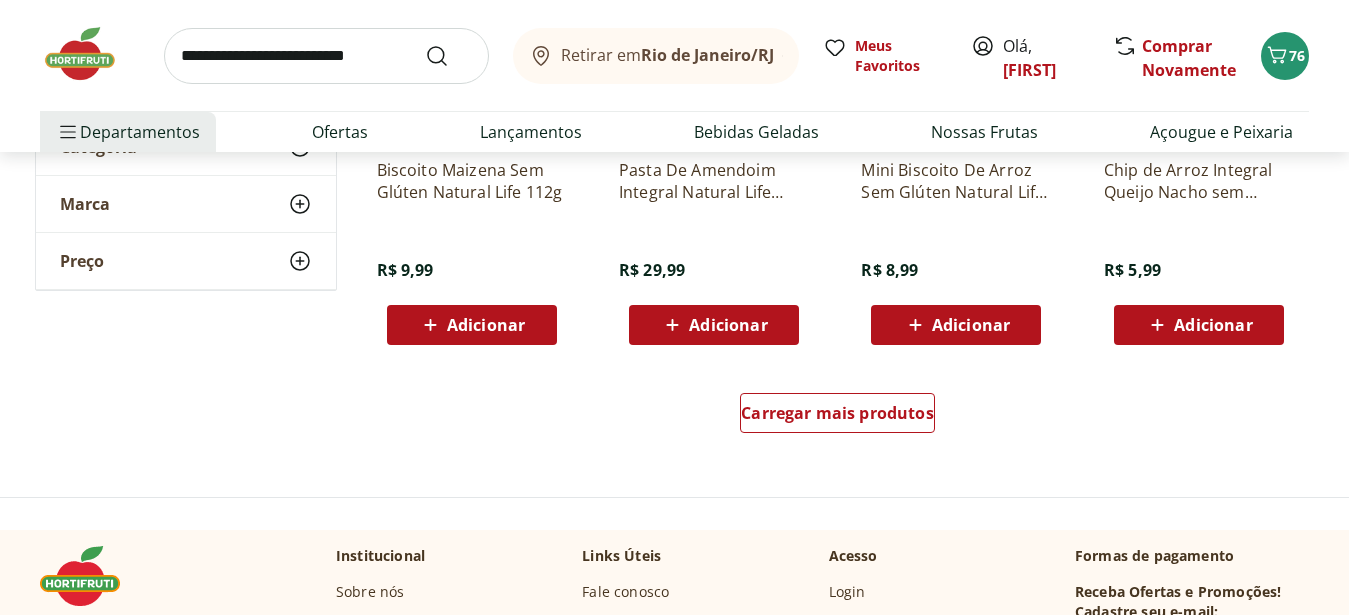 scroll, scrollTop: 1326, scrollLeft: 0, axis: vertical 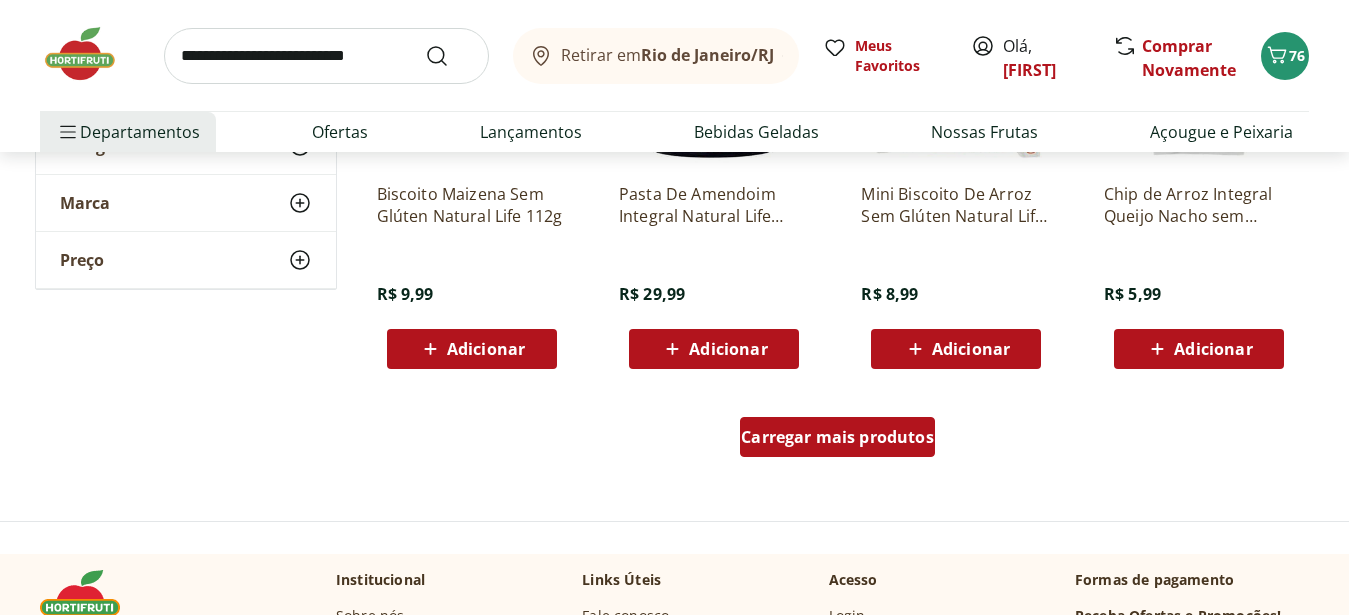 click on "Carregar mais produtos" at bounding box center [837, 437] 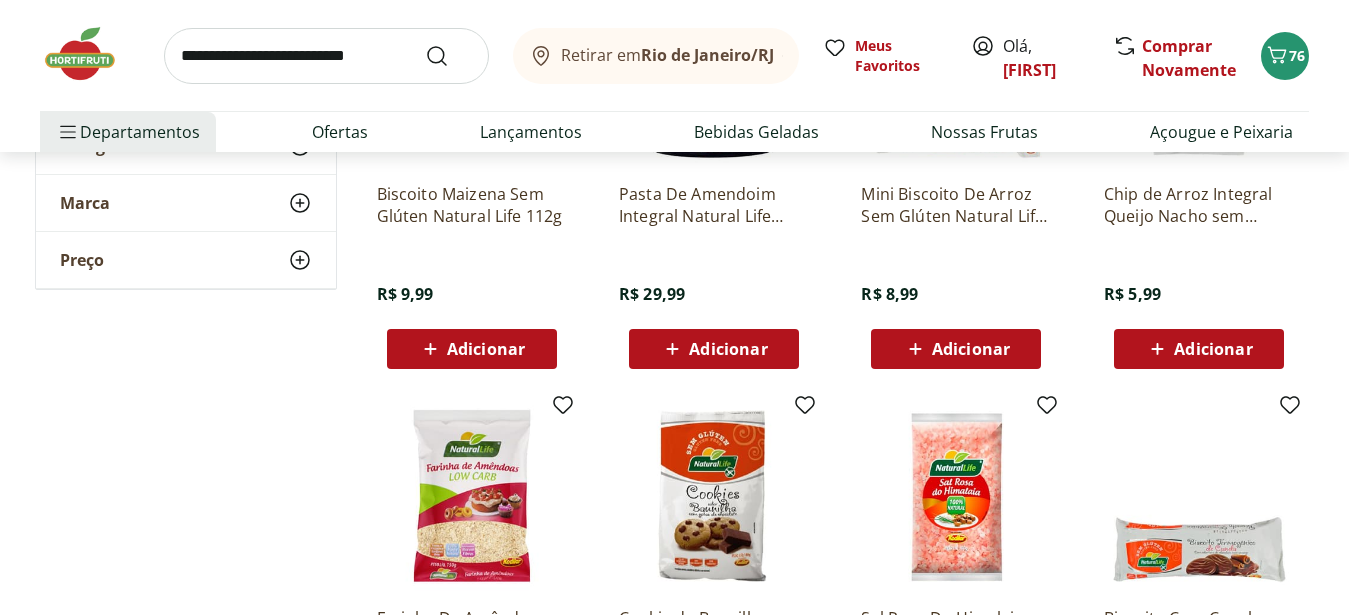 scroll, scrollTop: 1530, scrollLeft: 0, axis: vertical 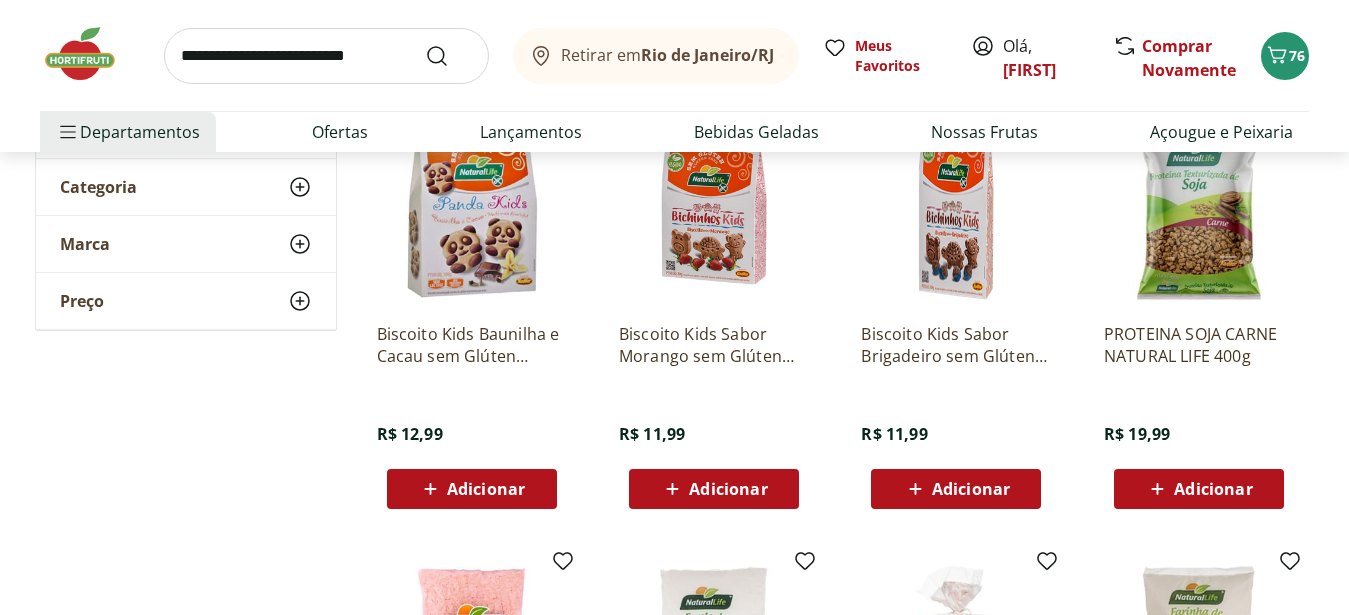 click on "Adicionar" at bounding box center [471, 489] 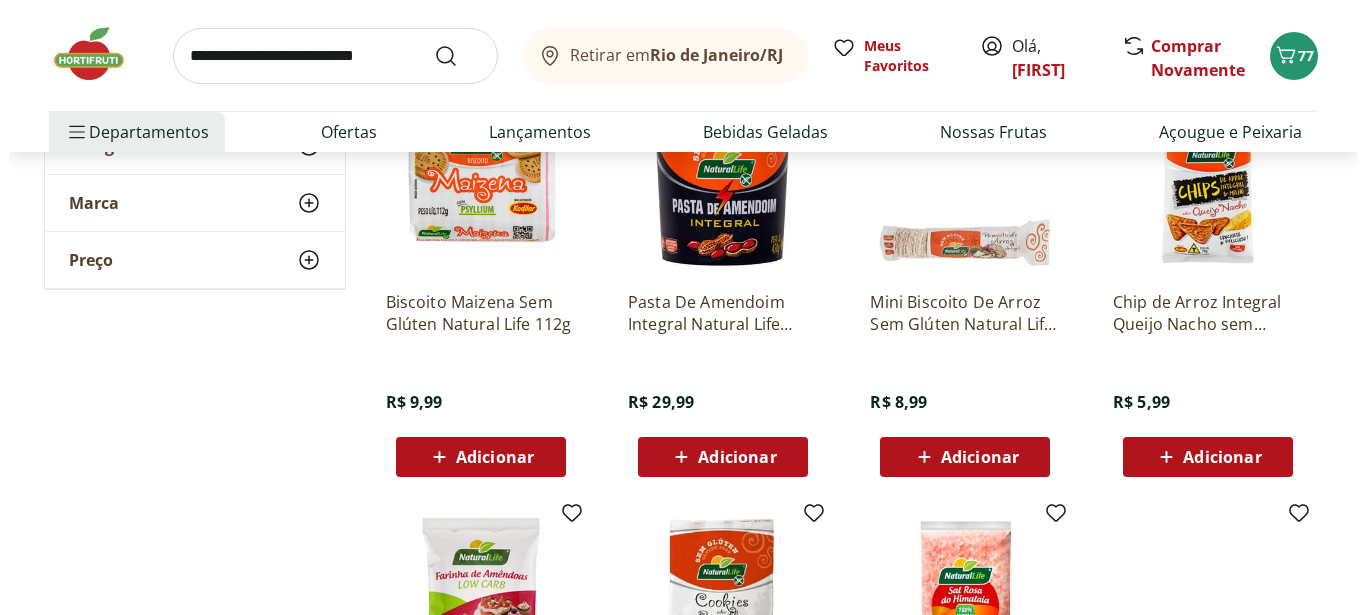 scroll, scrollTop: 1224, scrollLeft: 0, axis: vertical 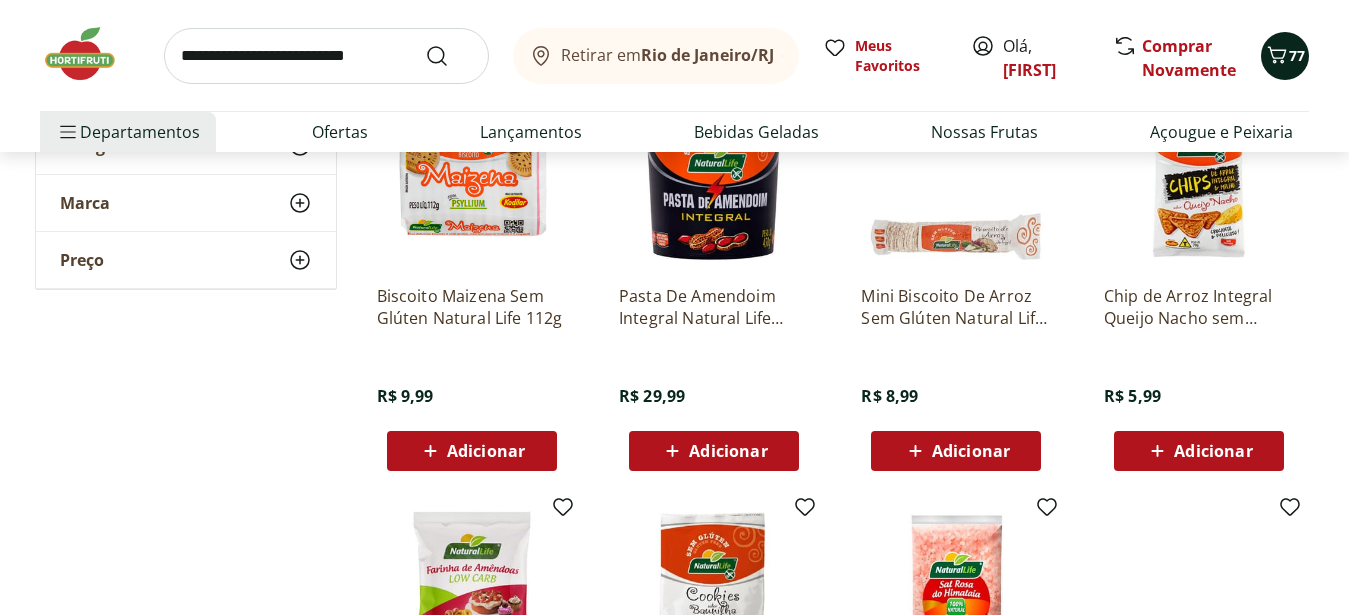 click 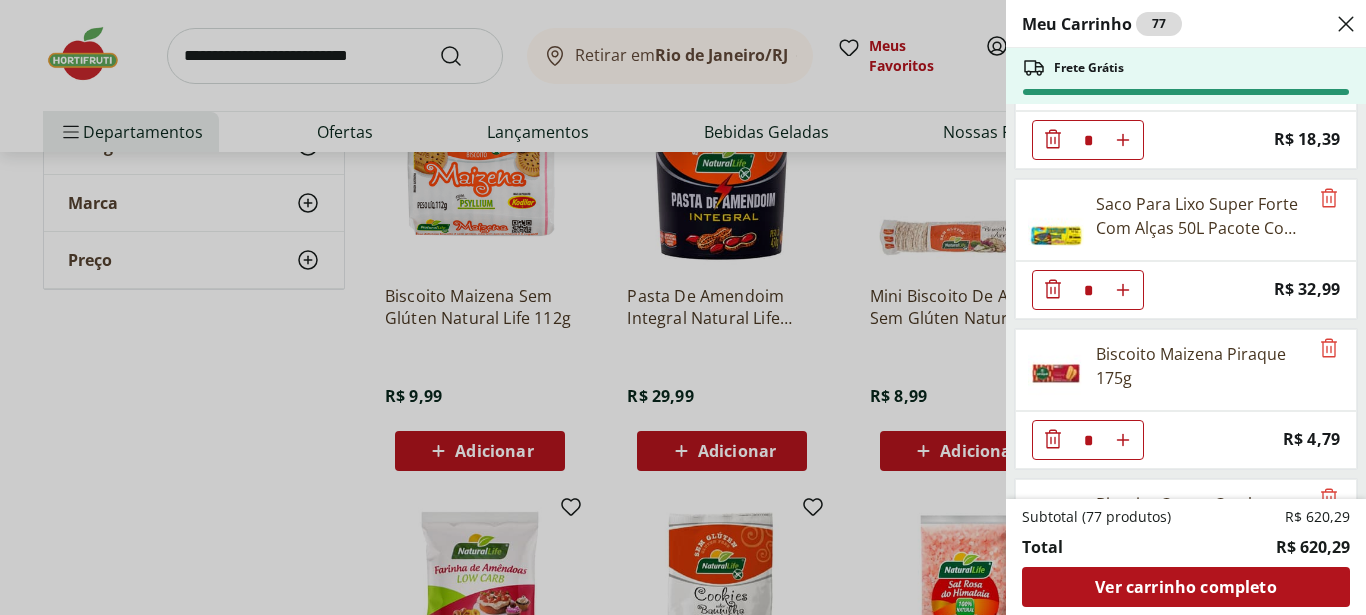 scroll, scrollTop: 5313, scrollLeft: 0, axis: vertical 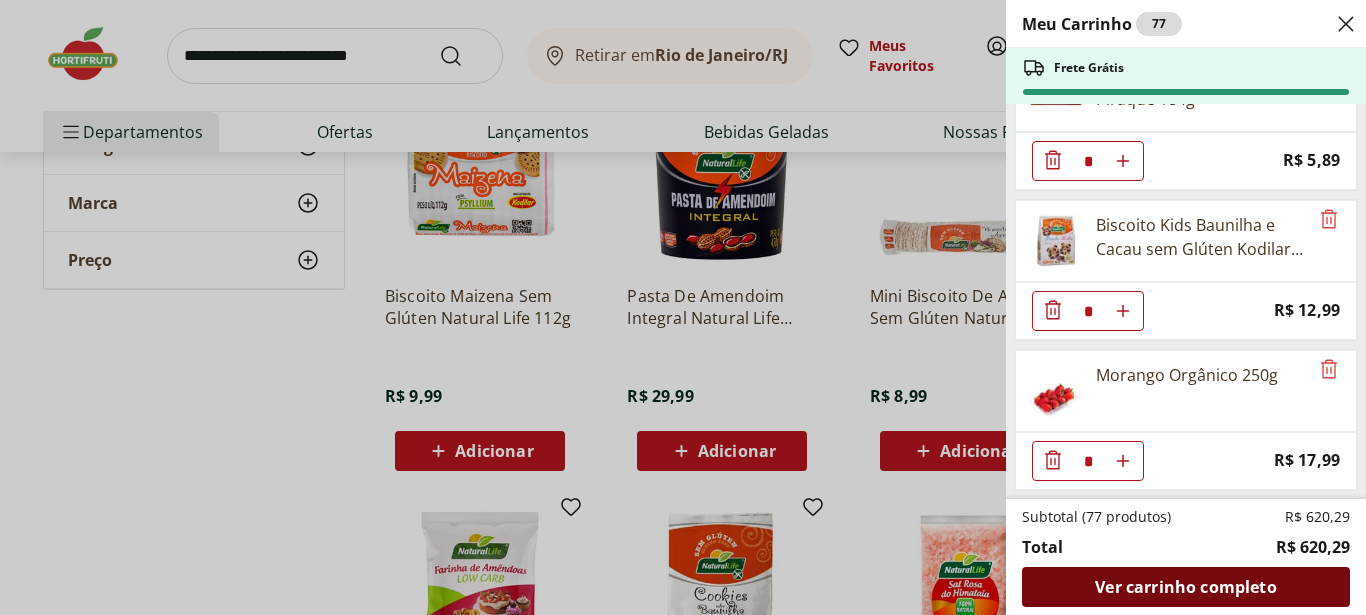 click on "Ver carrinho completo" at bounding box center [1185, 587] 